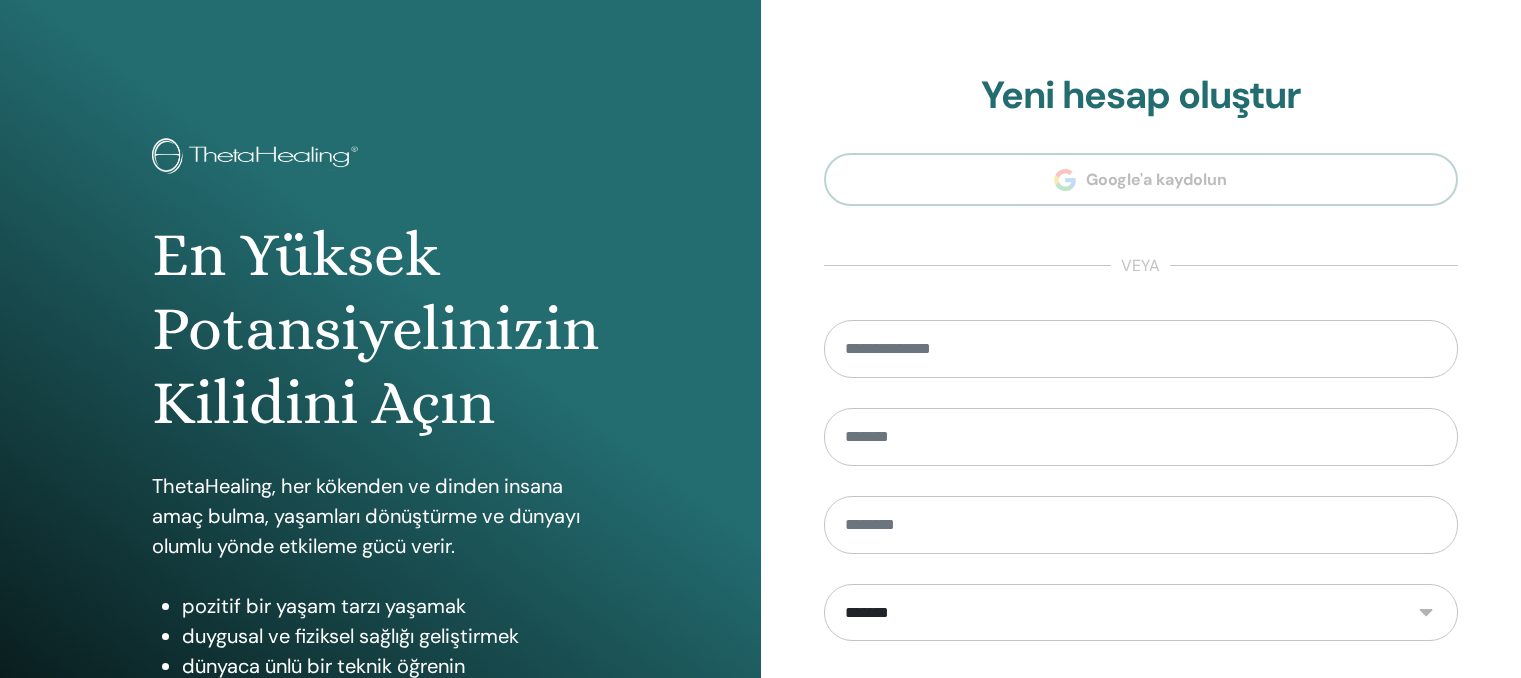 scroll, scrollTop: 0, scrollLeft: 0, axis: both 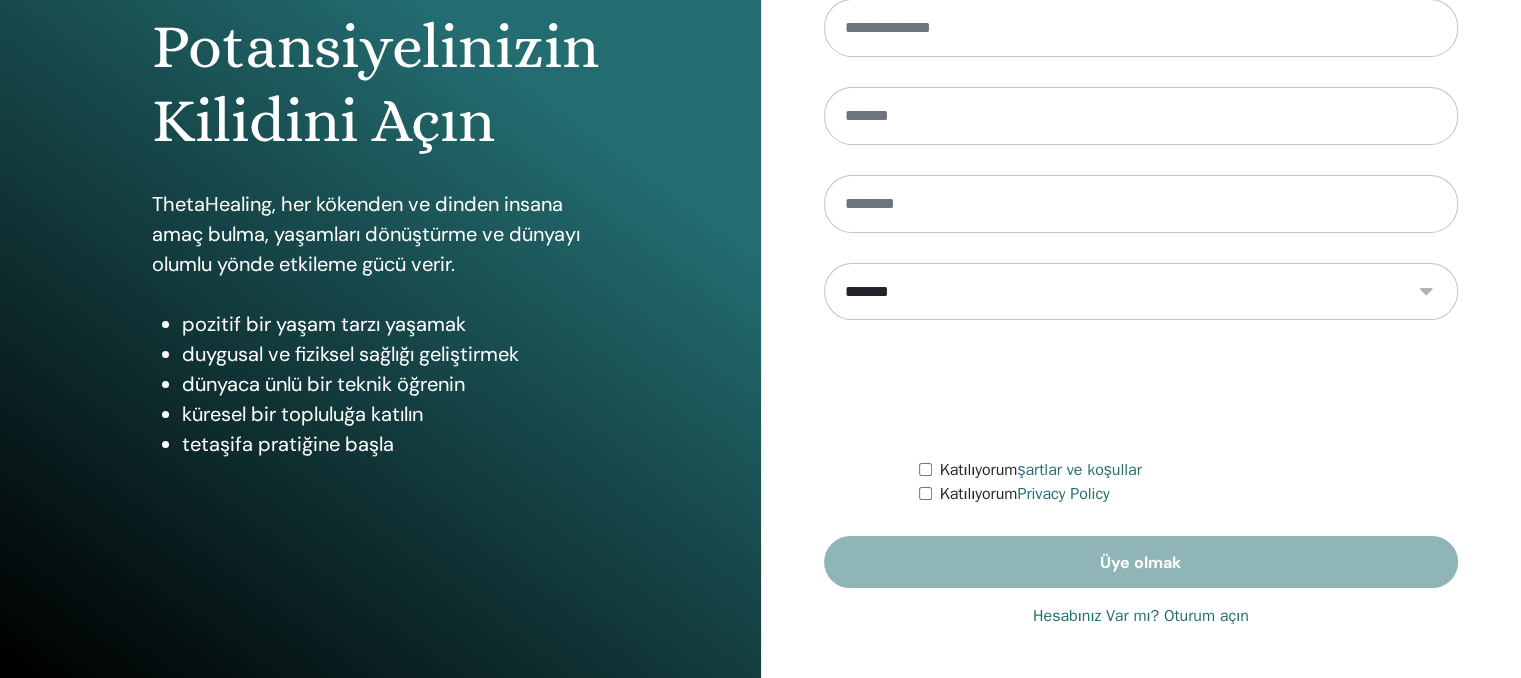 click on "Hesabınız Var mı? Oturum açın" at bounding box center (1141, 616) 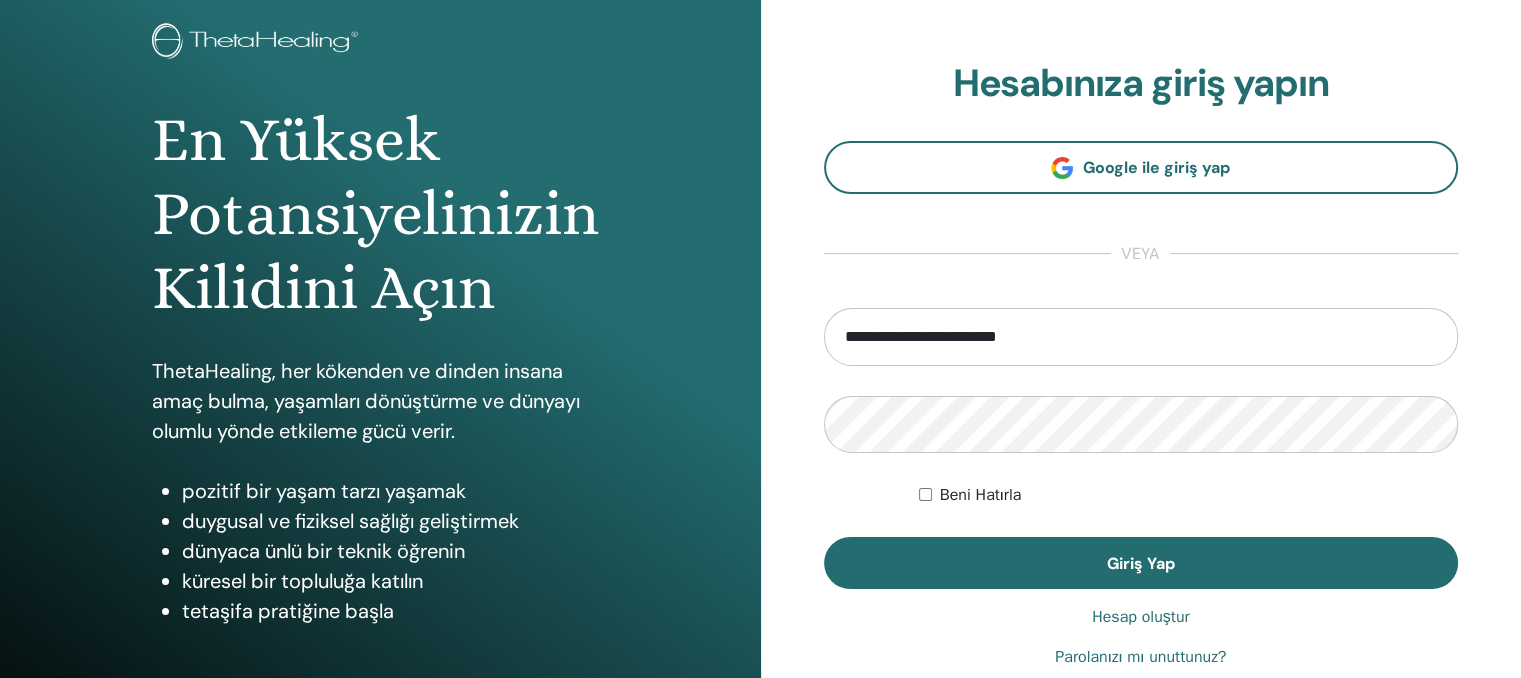 scroll, scrollTop: 0, scrollLeft: 0, axis: both 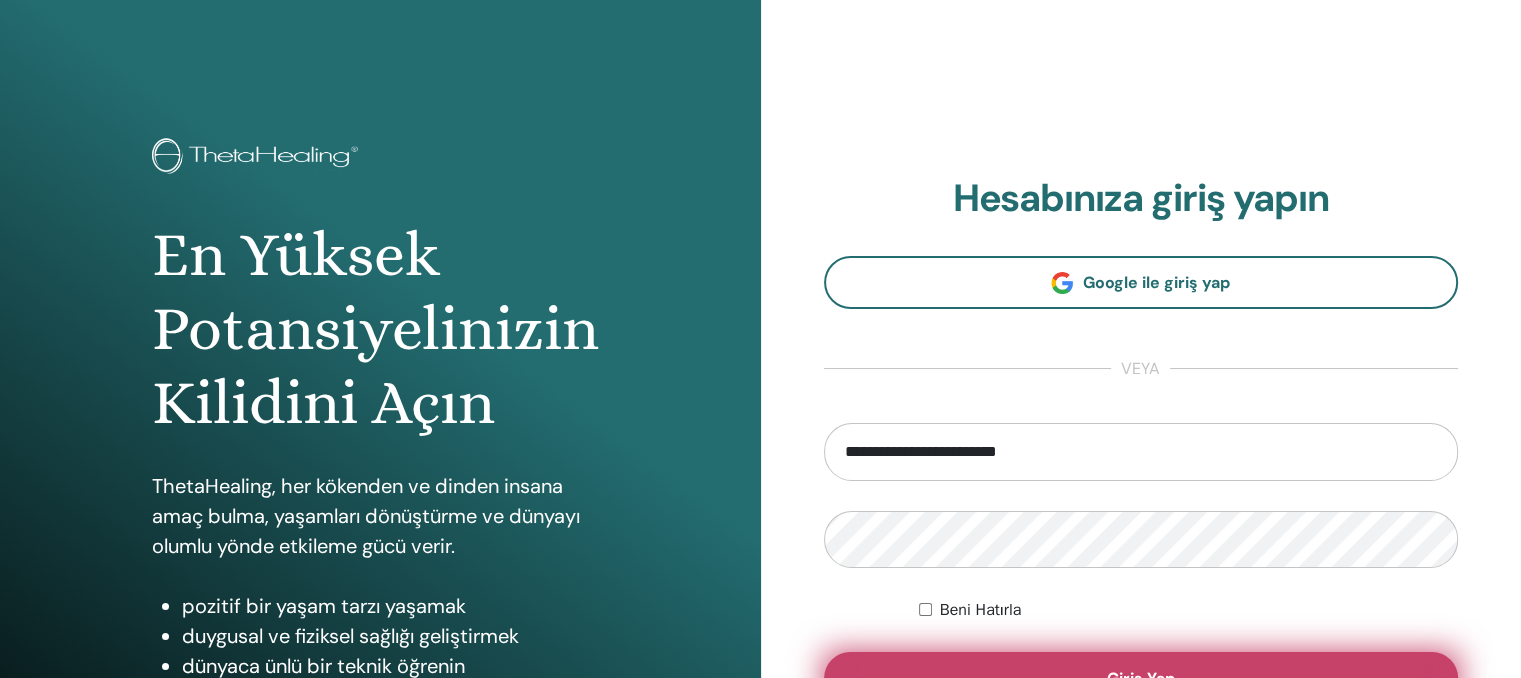 click on "Giriş Yap" at bounding box center (1141, 678) 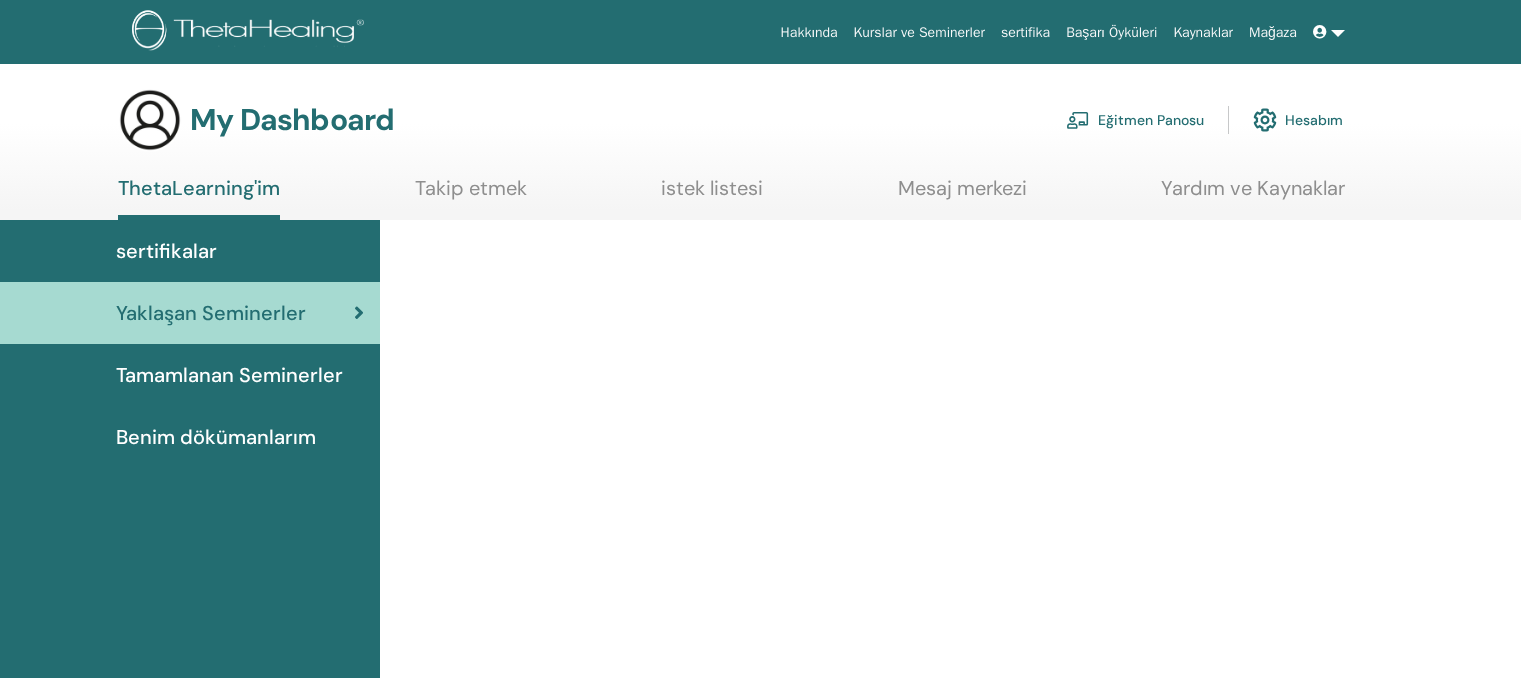 scroll, scrollTop: 0, scrollLeft: 0, axis: both 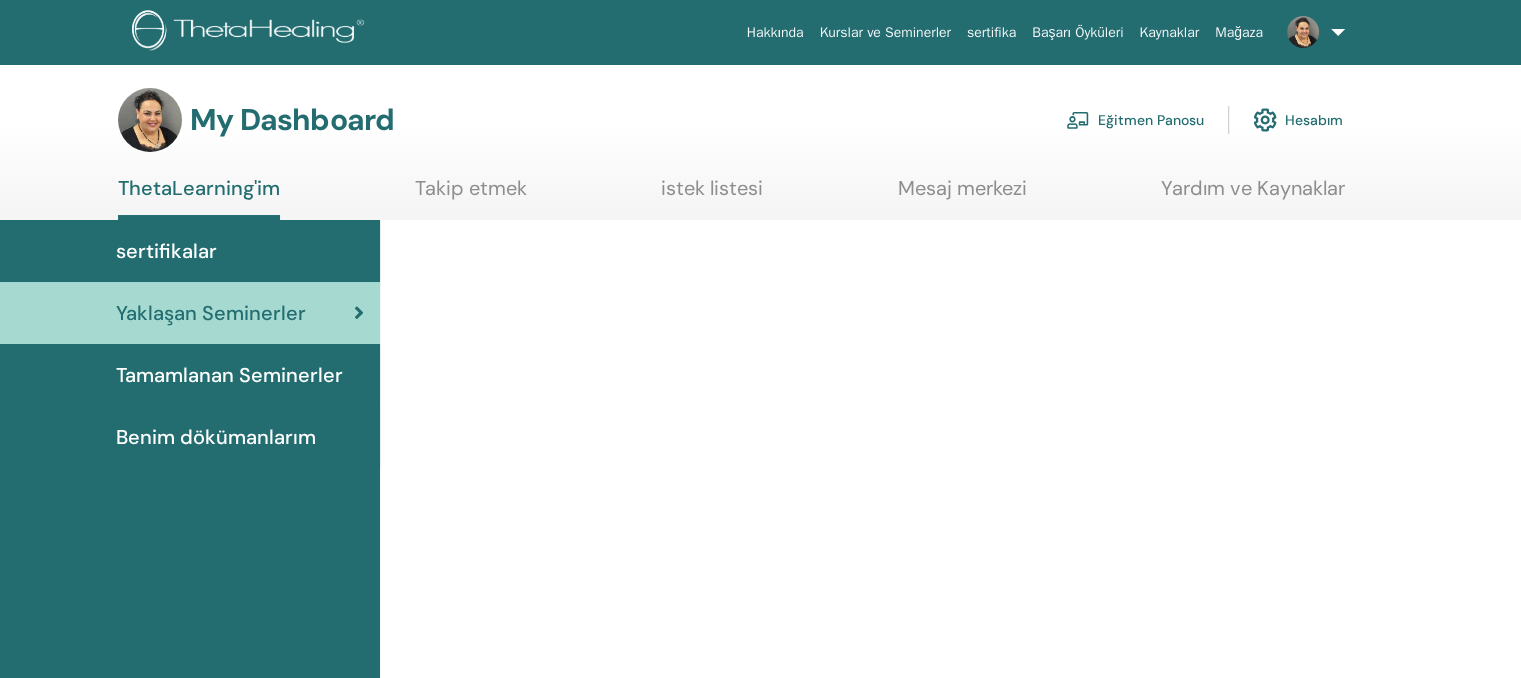 click on "Eğitmen Panosu" at bounding box center (1135, 120) 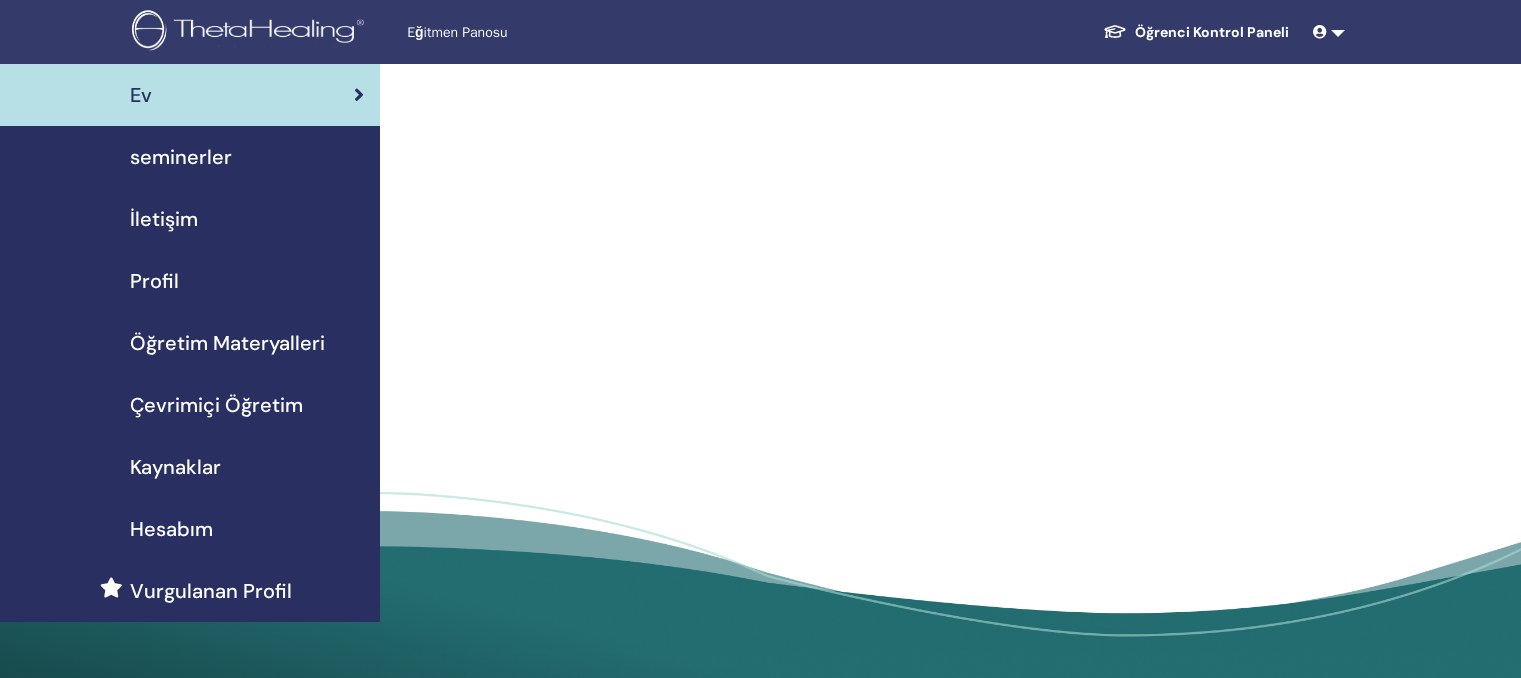 scroll, scrollTop: 0, scrollLeft: 0, axis: both 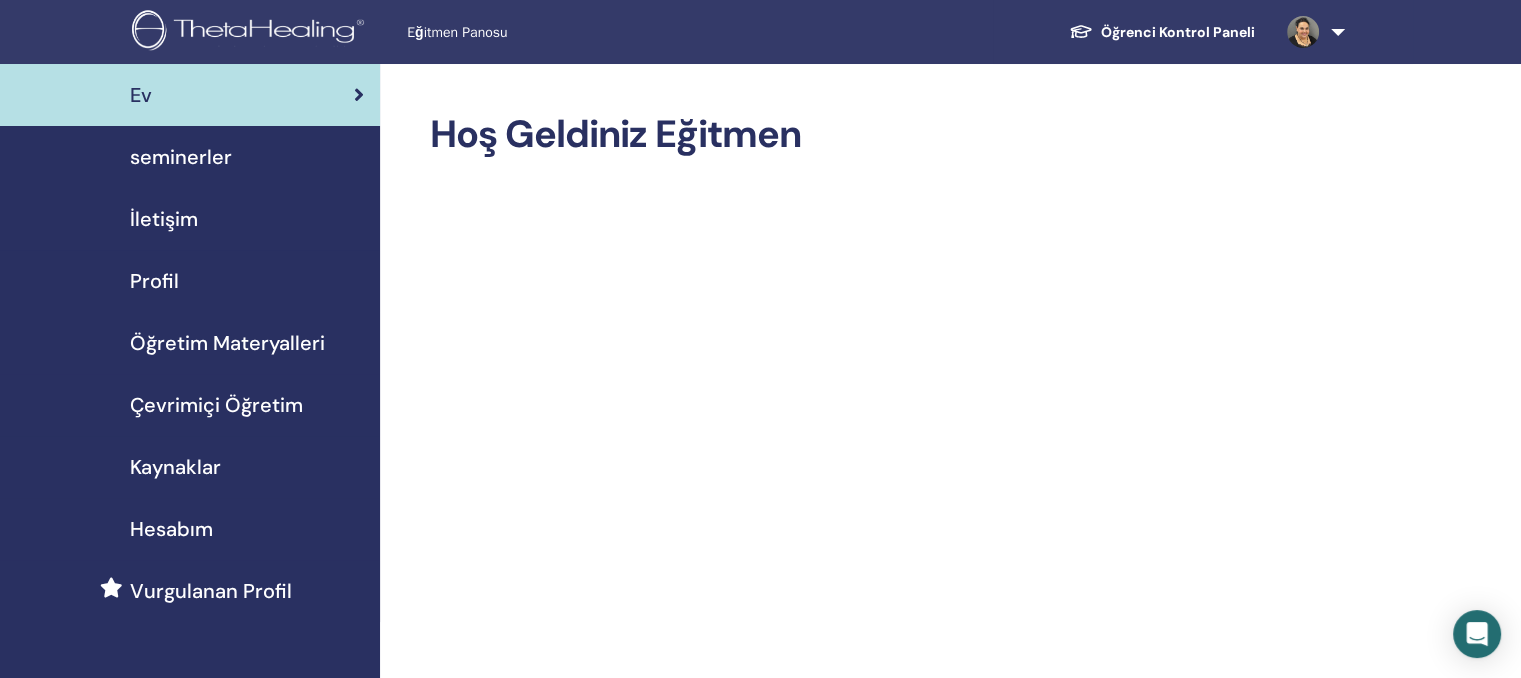 click on "seminerler" at bounding box center [181, 157] 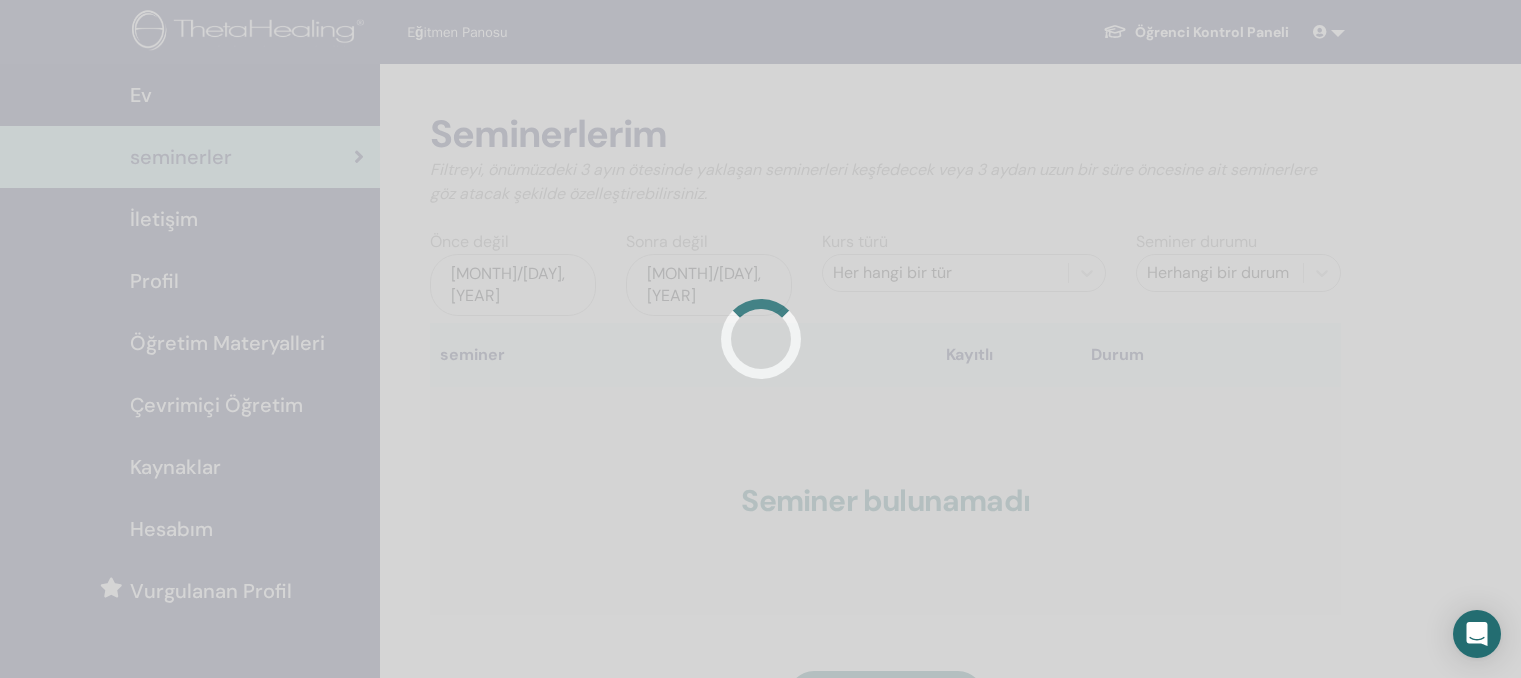 scroll, scrollTop: 0, scrollLeft: 0, axis: both 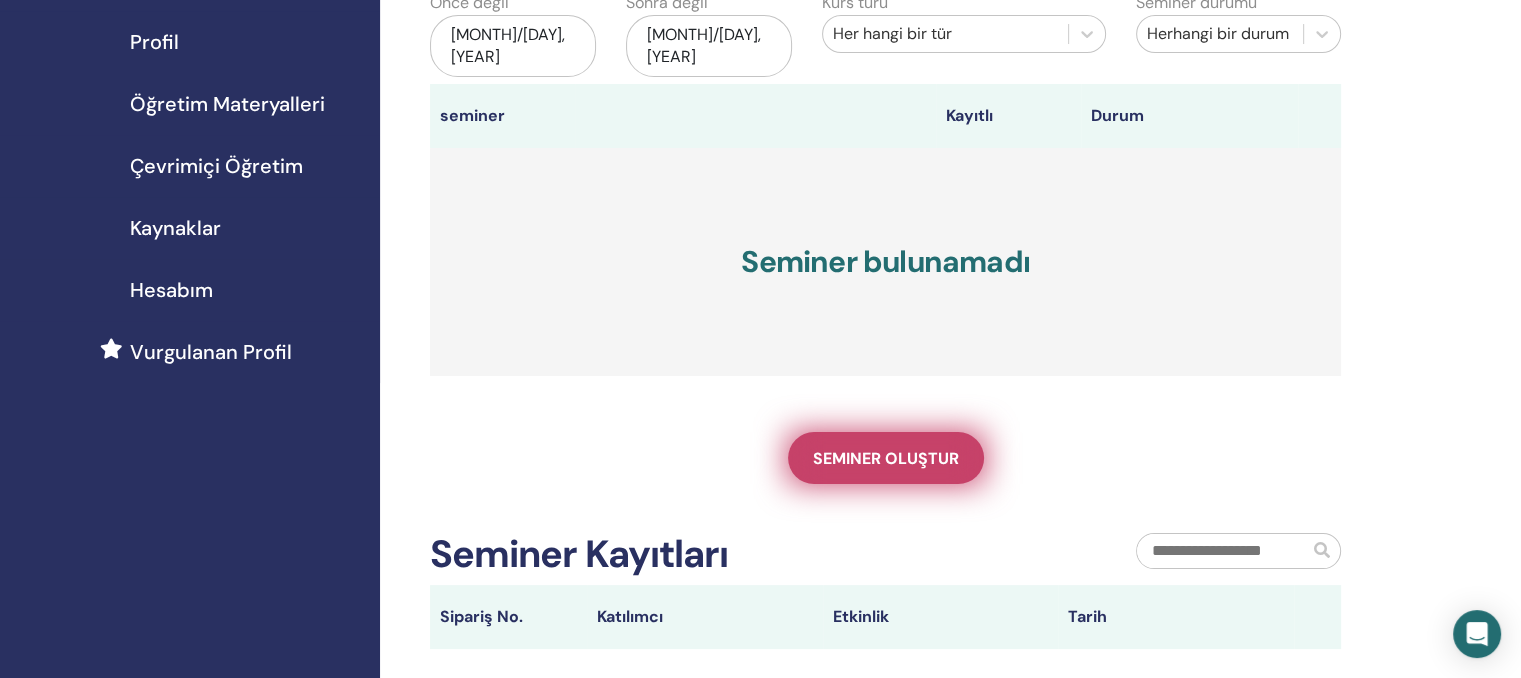 click on "Seminer oluştur" at bounding box center (886, 458) 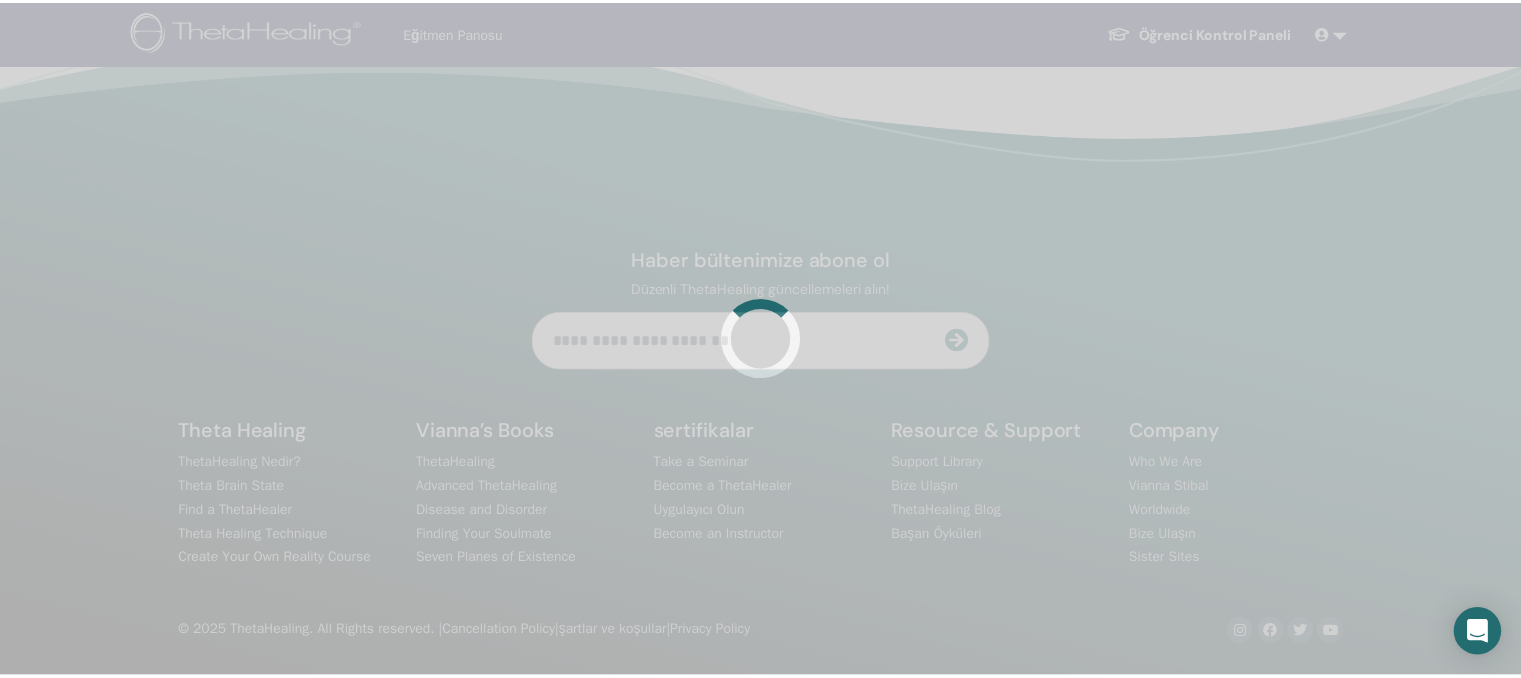 scroll, scrollTop: 0, scrollLeft: 0, axis: both 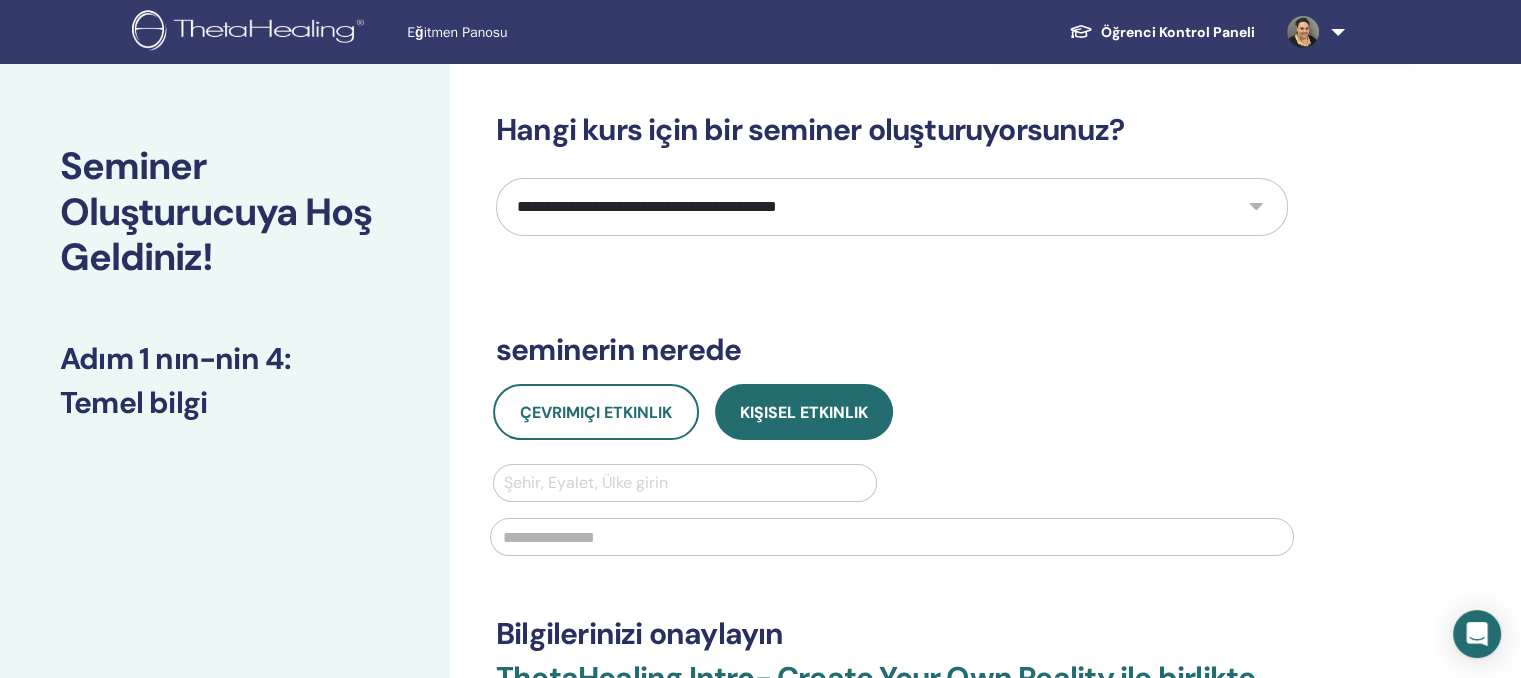 click on "**********" at bounding box center [892, 207] 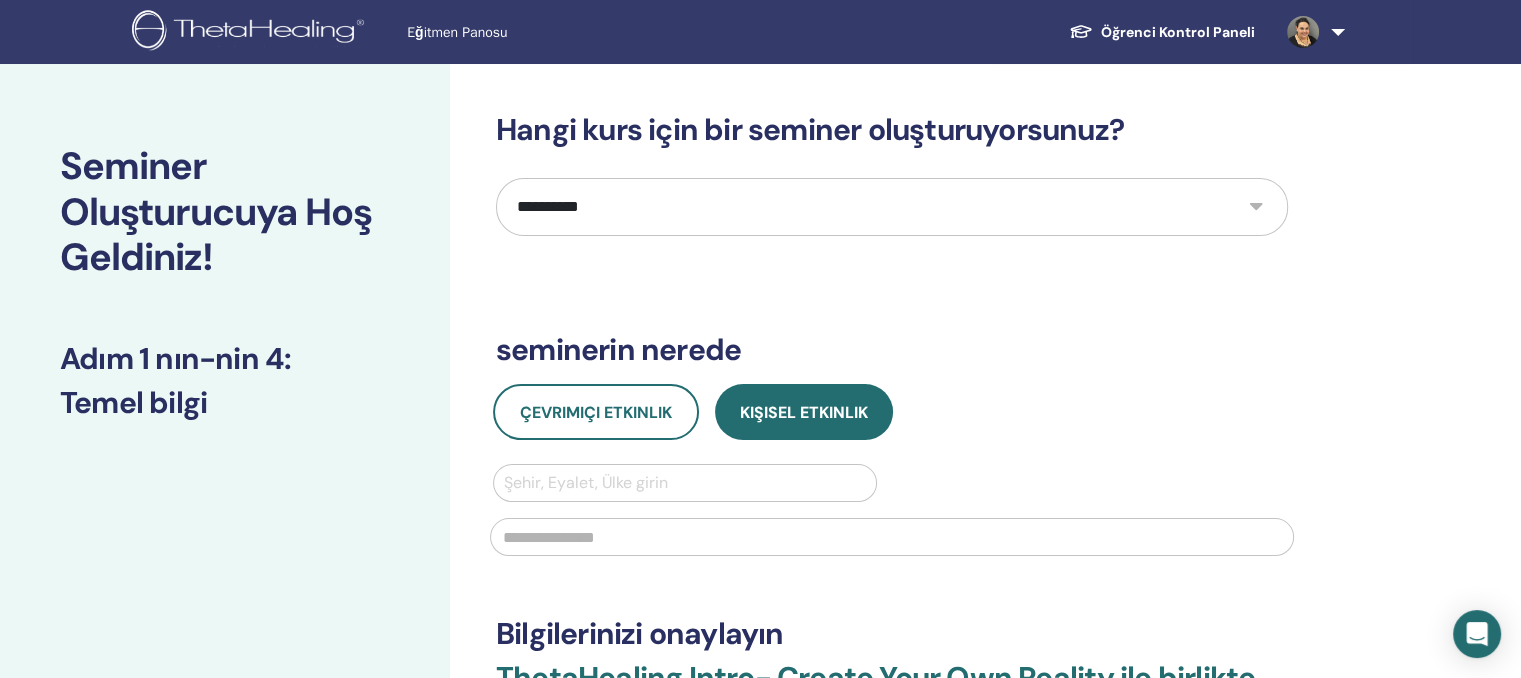 click on "**********" at bounding box center (892, 207) 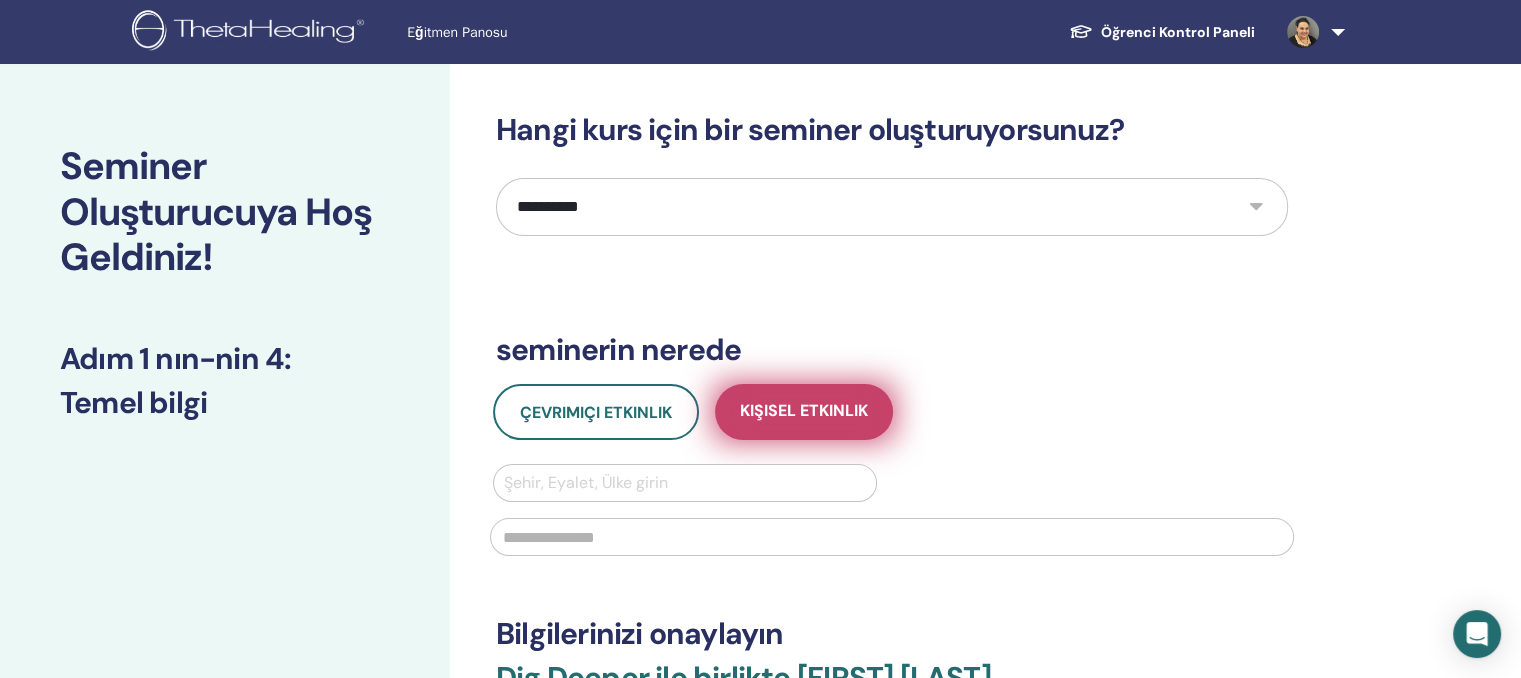 click on "Kişisel Etkinlik" at bounding box center [804, 412] 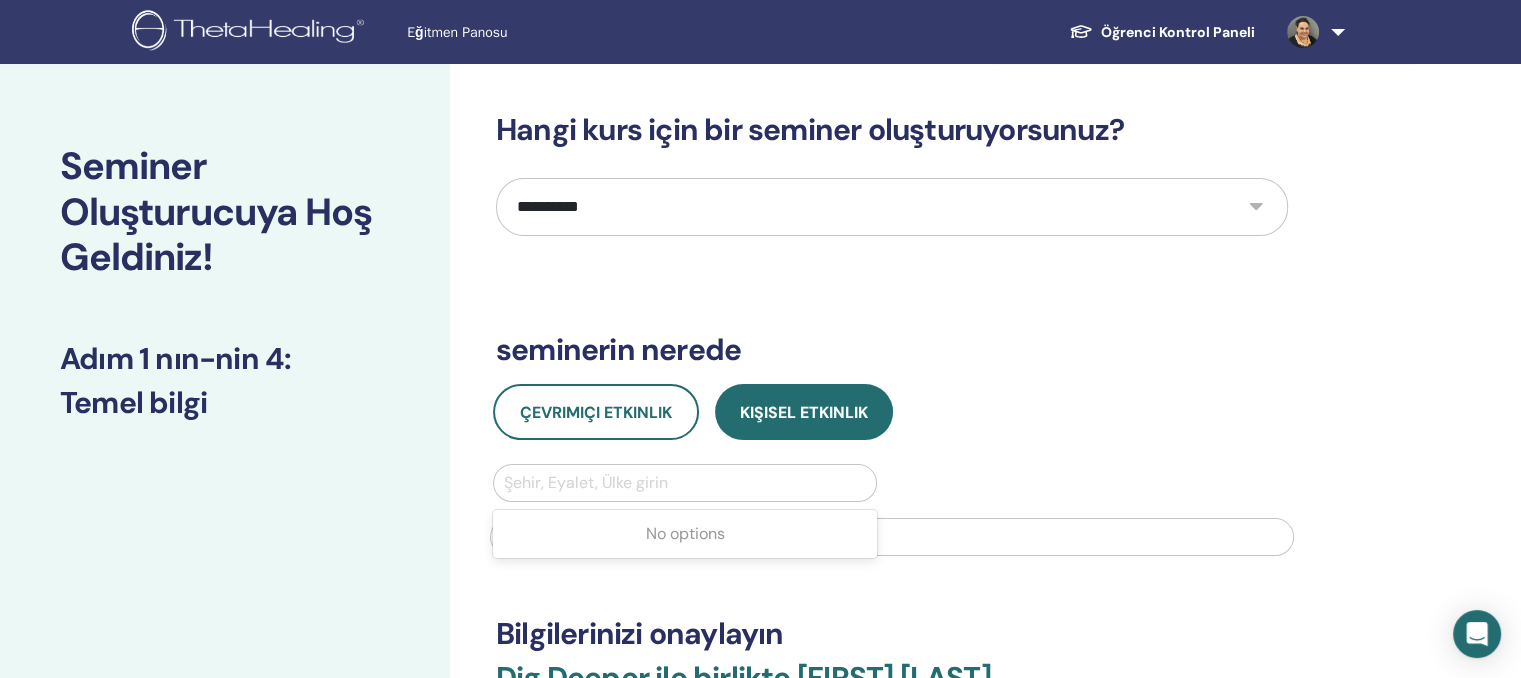 click at bounding box center (685, 483) 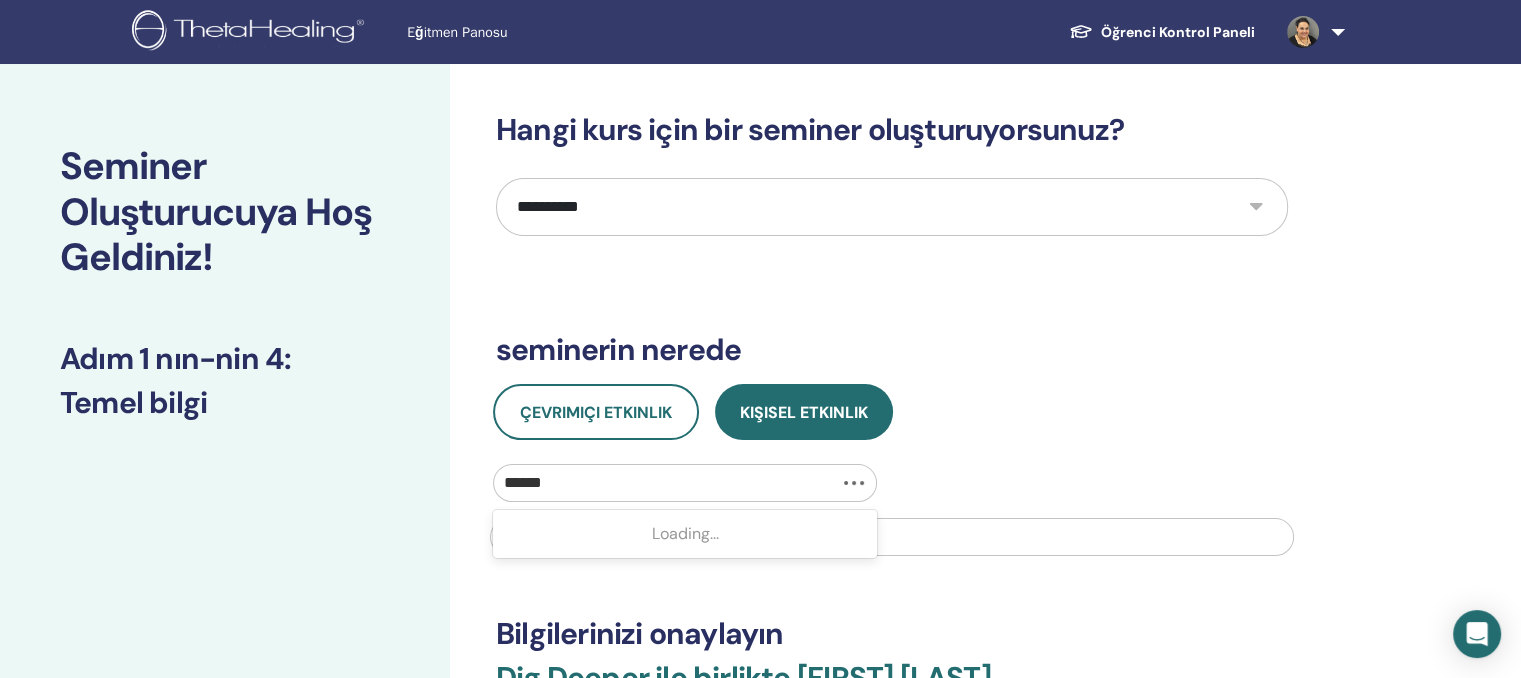 type on "*******" 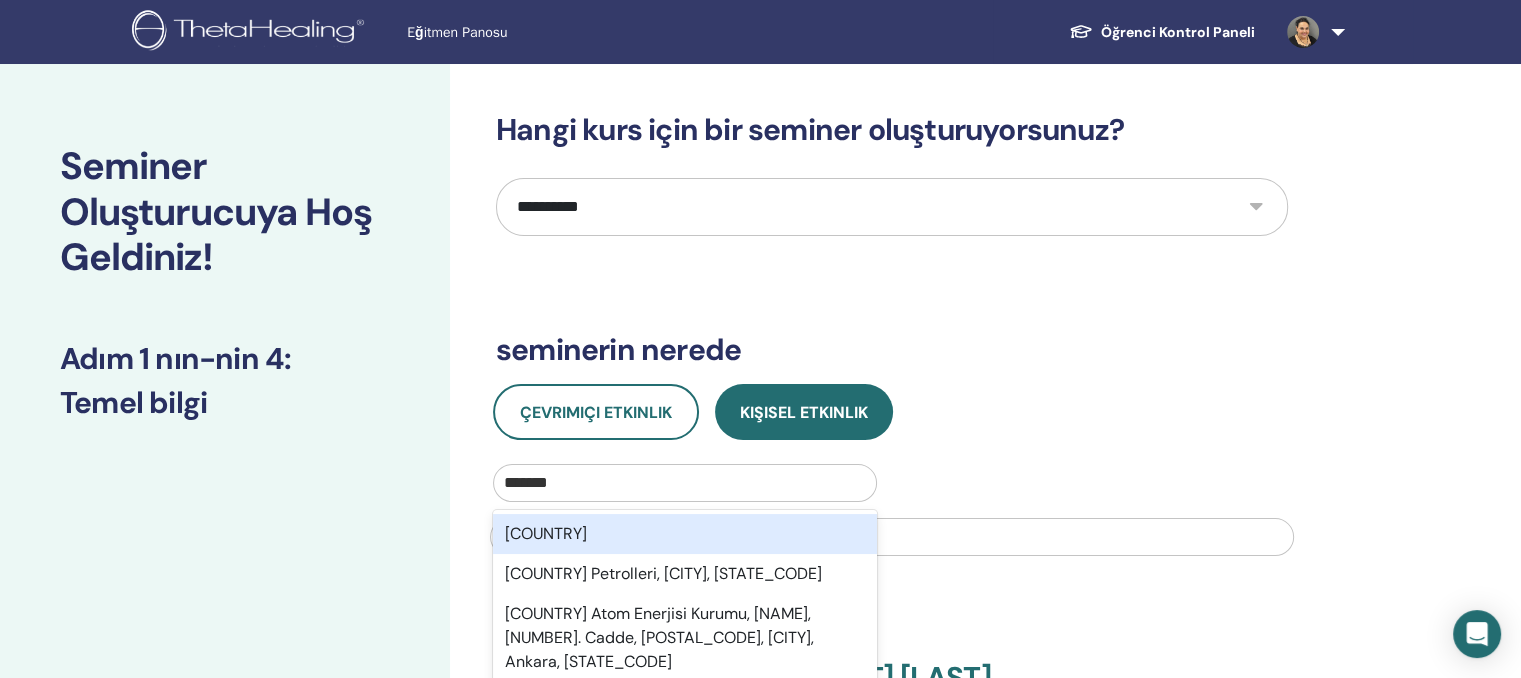 click on "Türkiye" at bounding box center (685, 534) 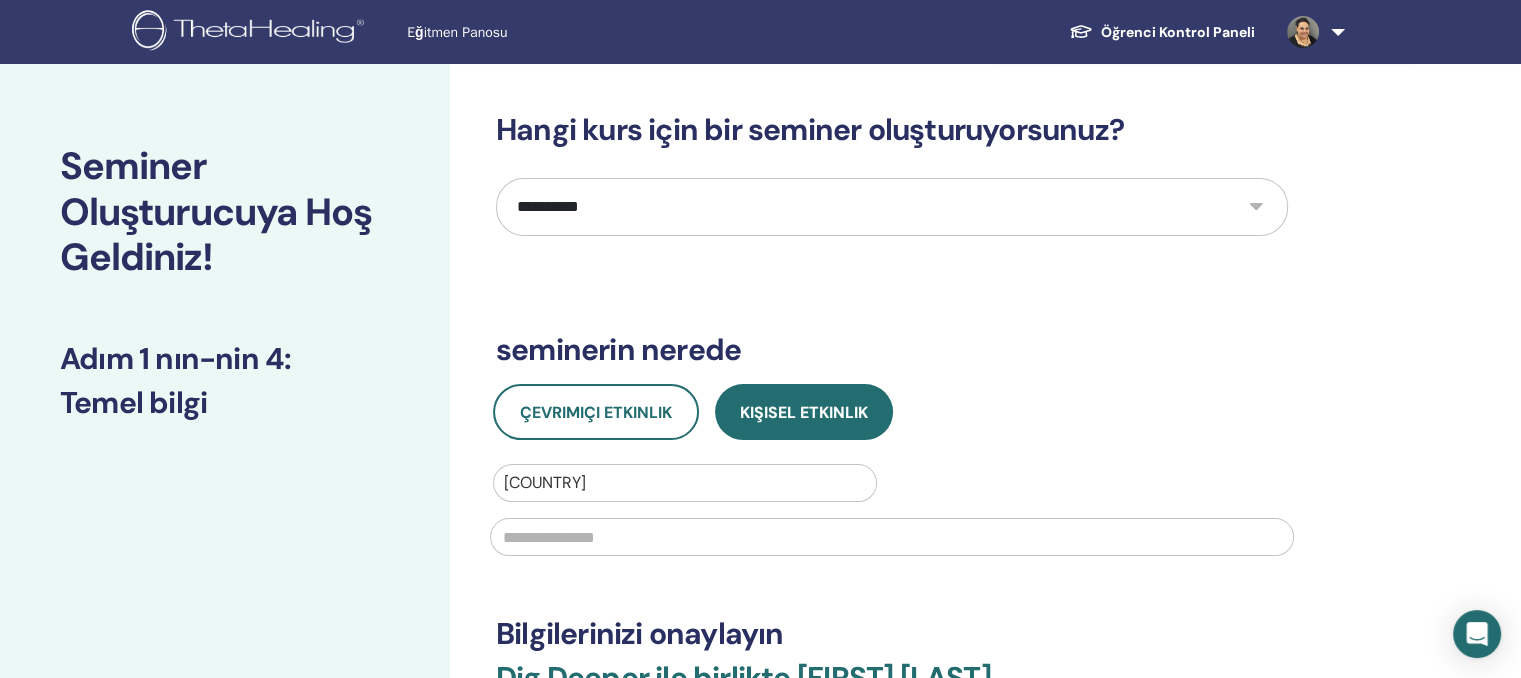 click at bounding box center (892, 537) 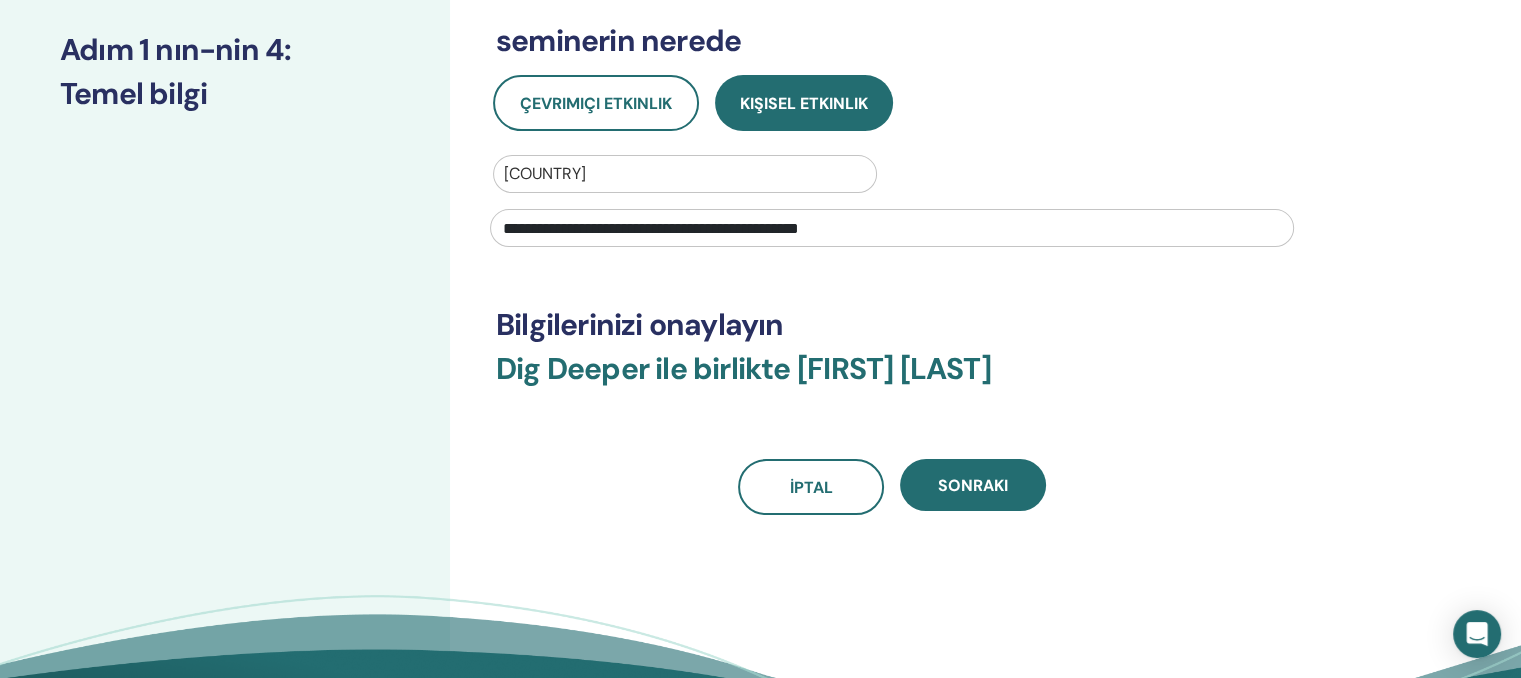 scroll, scrollTop: 337, scrollLeft: 0, axis: vertical 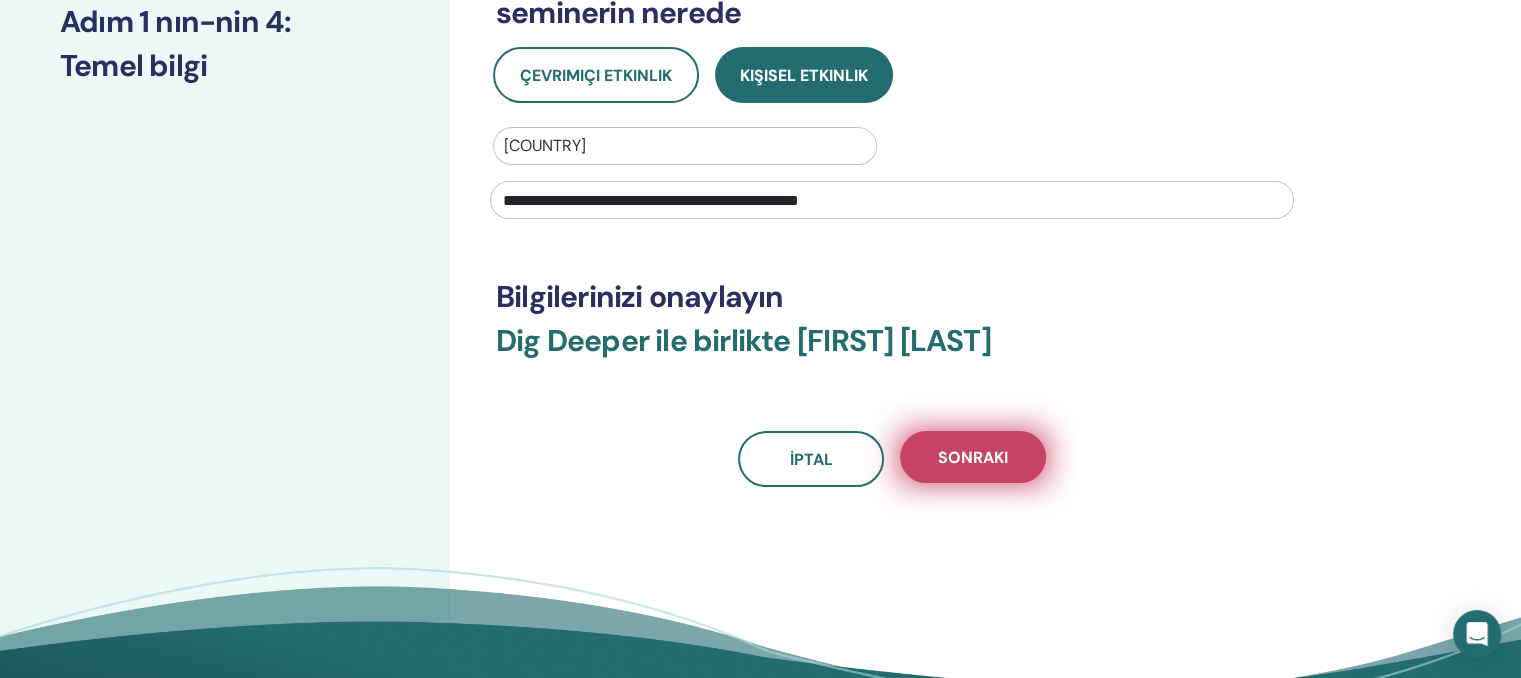 type on "**********" 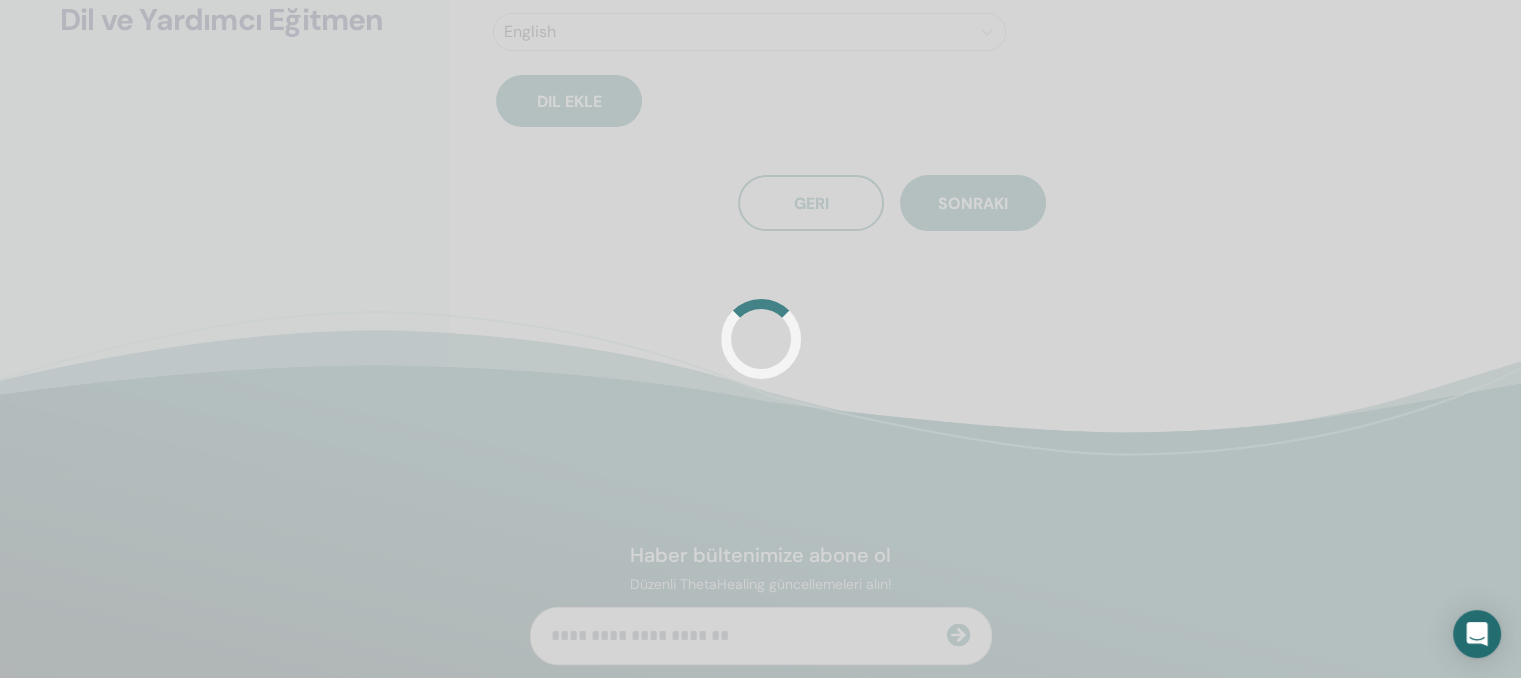 scroll, scrollTop: 292, scrollLeft: 0, axis: vertical 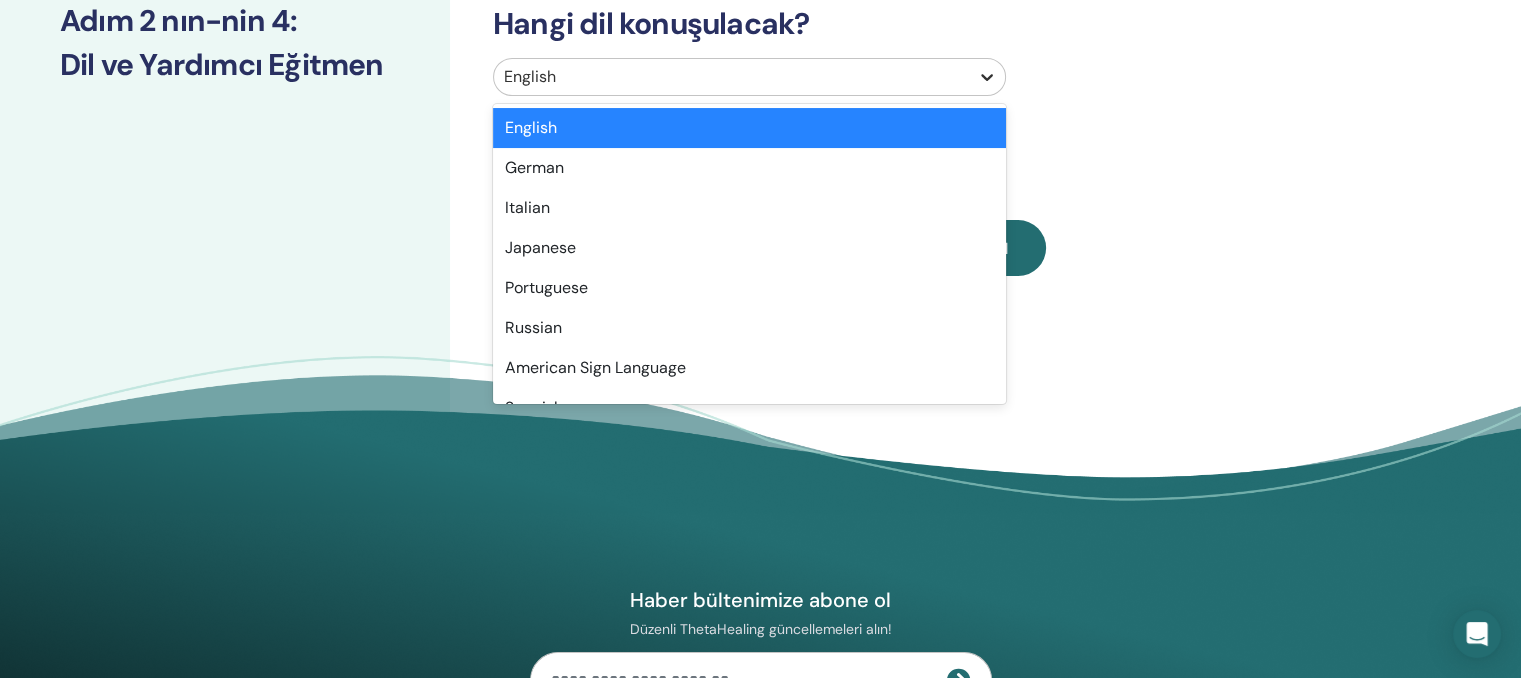 click 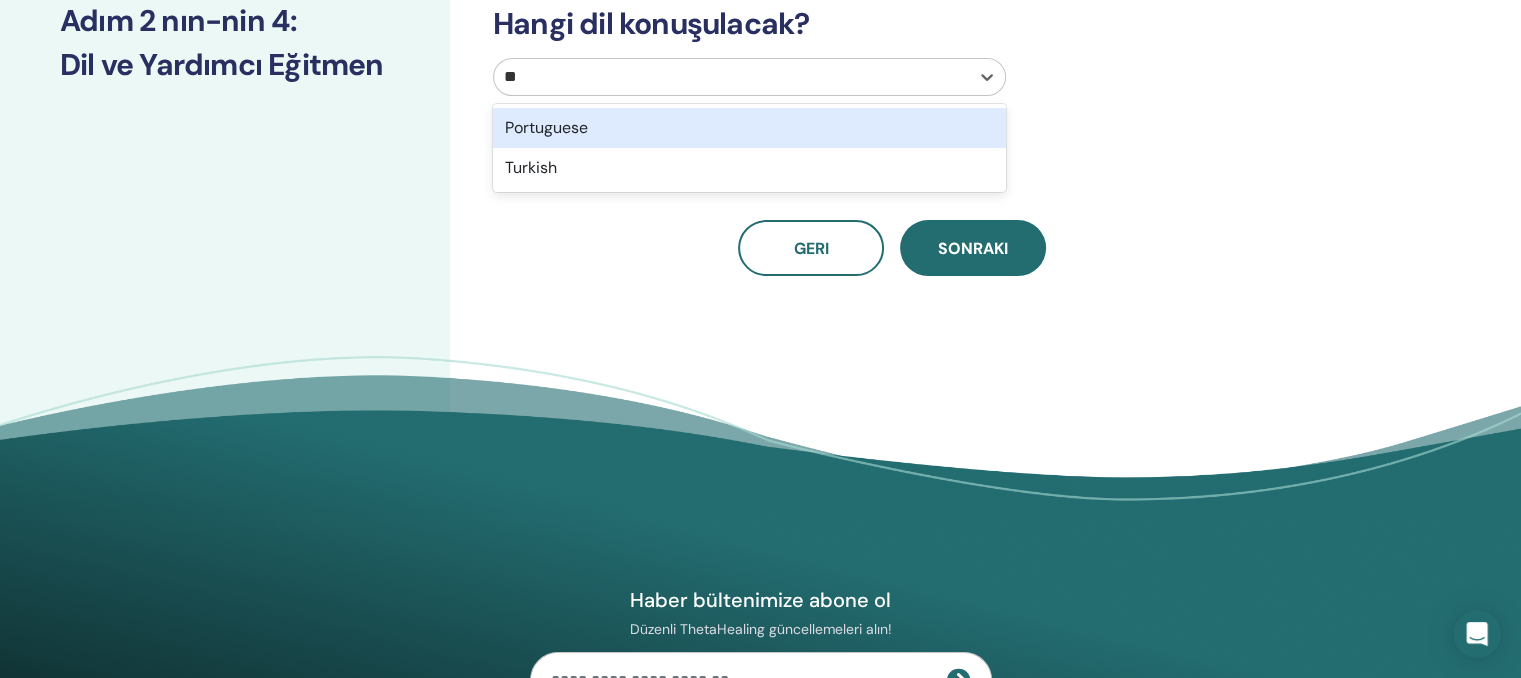 type on "***" 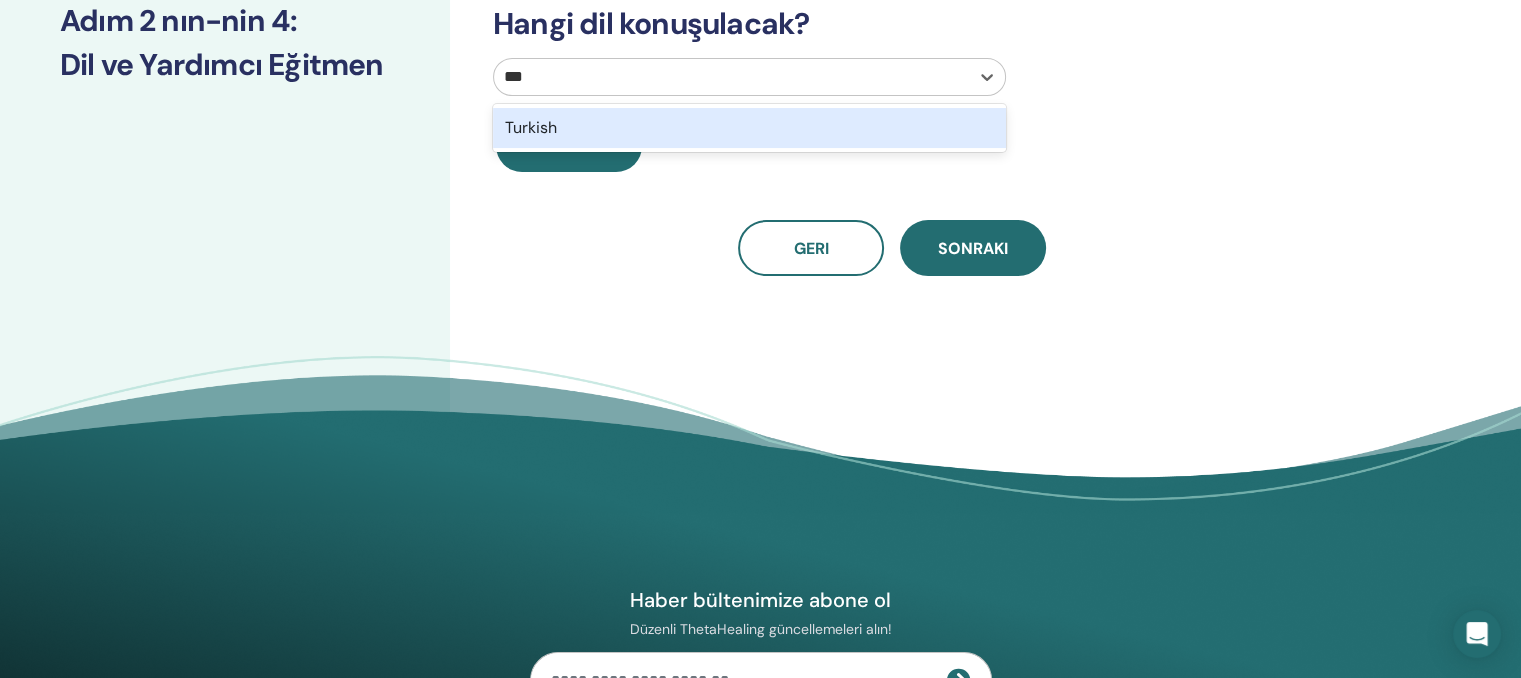 click on "Turkish" at bounding box center [749, 128] 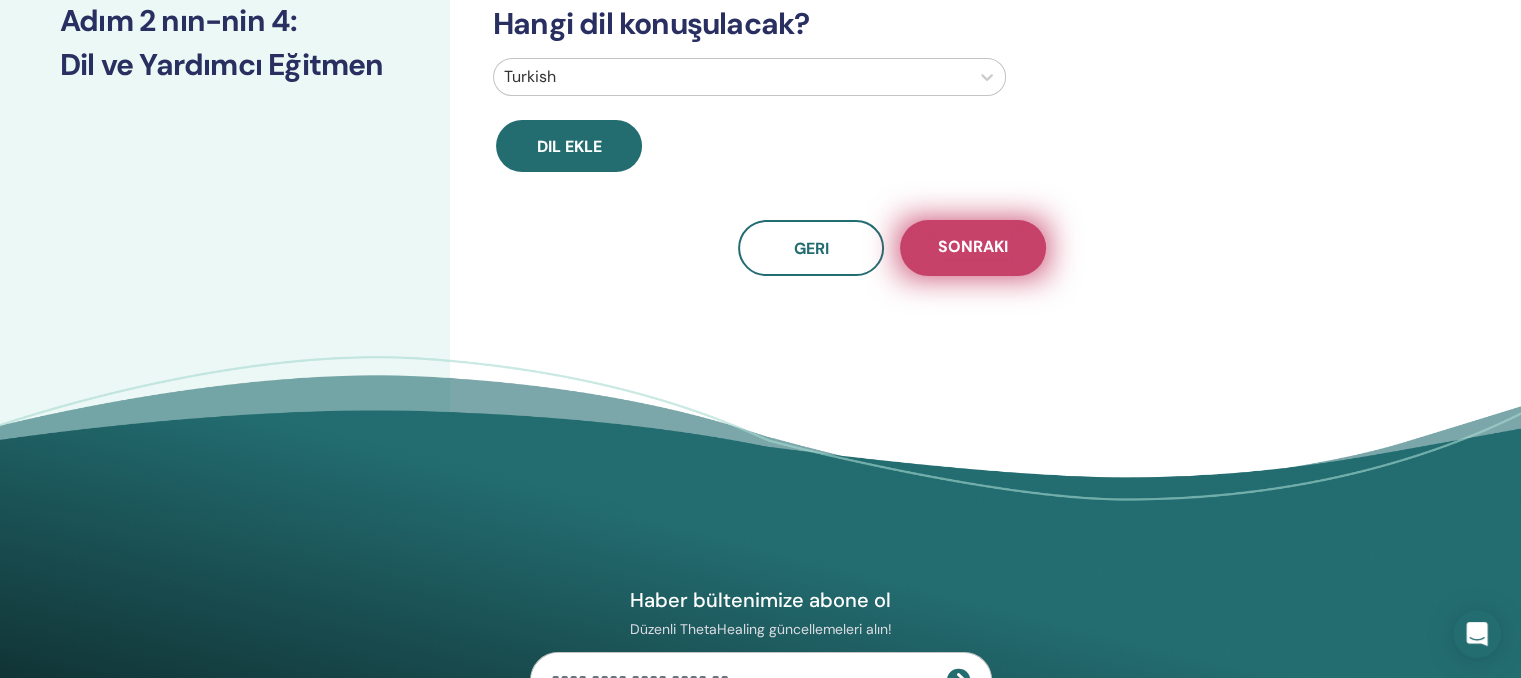 click on "Sonraki" at bounding box center [973, 248] 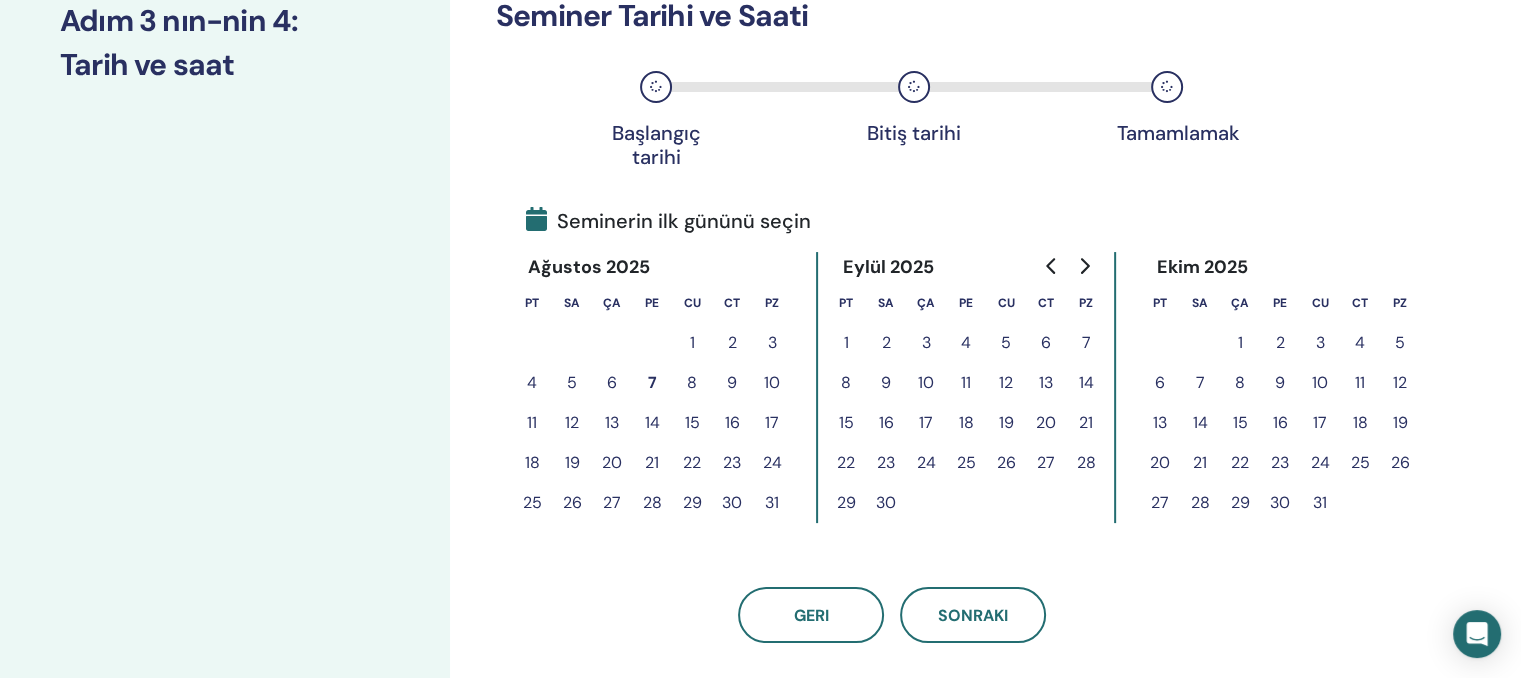 click on "8" at bounding box center (692, 383) 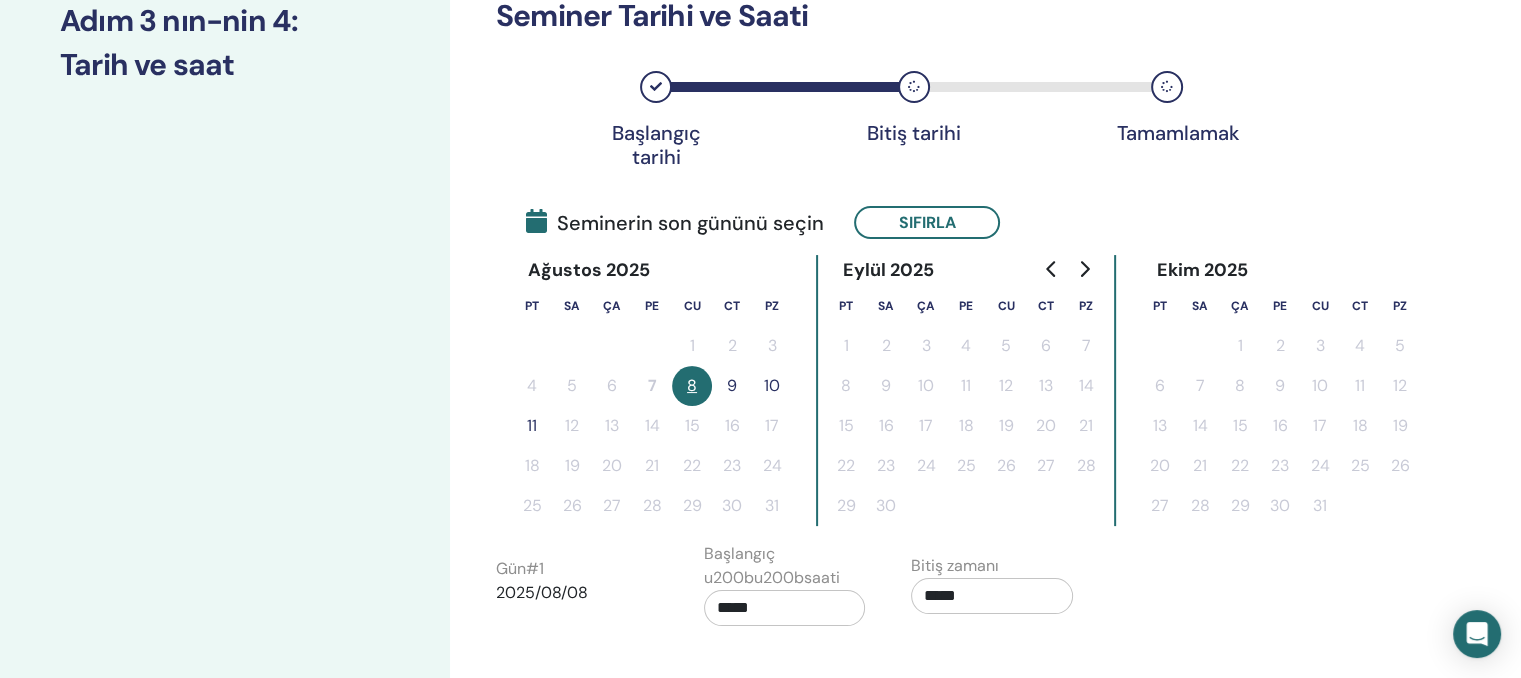 click on "9" at bounding box center (732, 386) 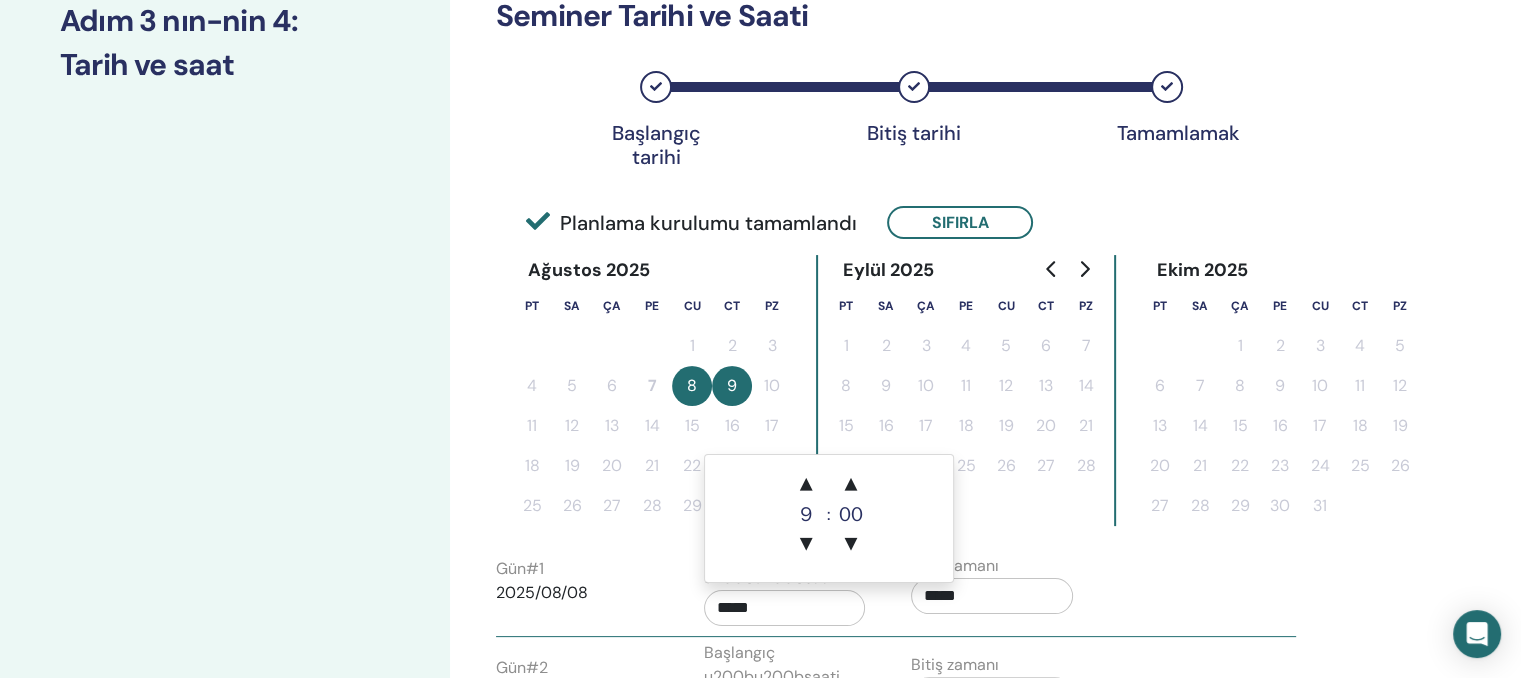 click on "*****" at bounding box center [785, 608] 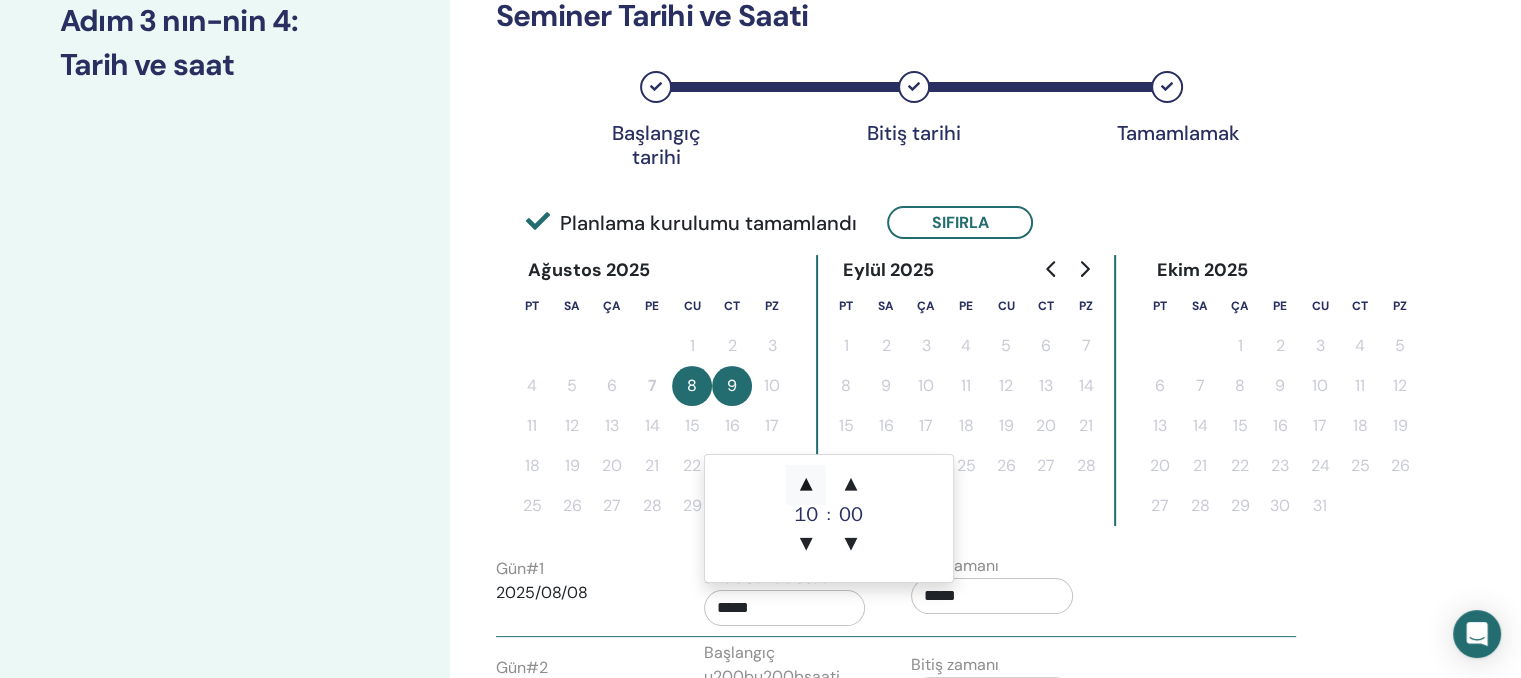 click on "▲" at bounding box center [806, 485] 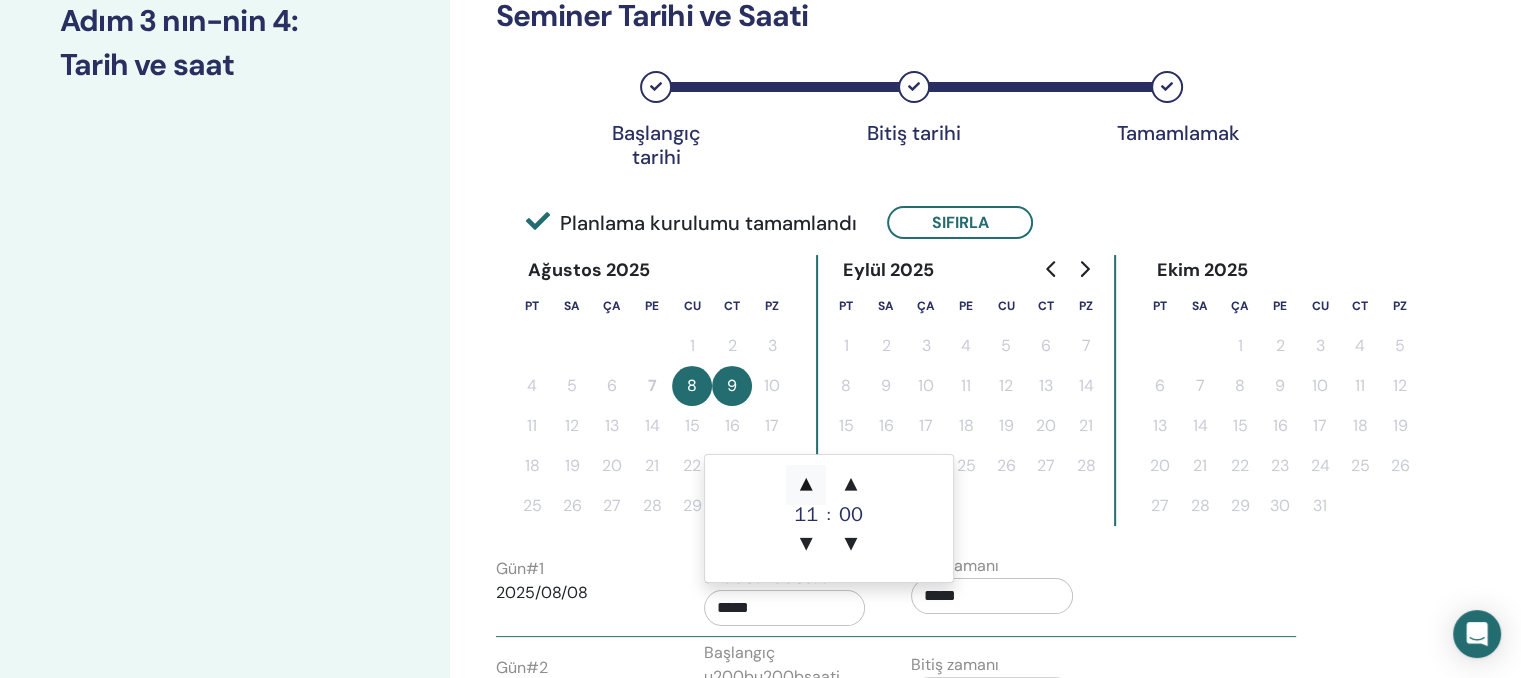 click on "▲" at bounding box center [806, 485] 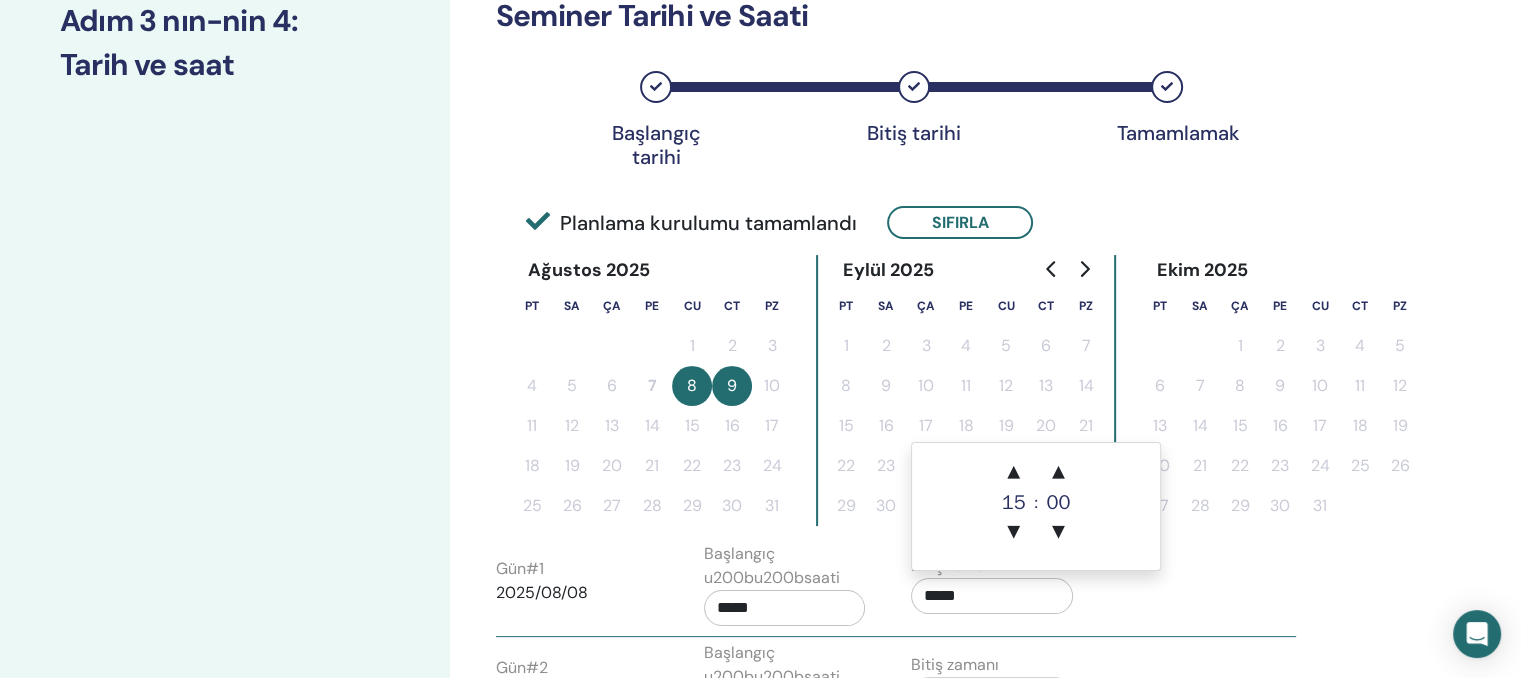 click on "*****" at bounding box center (992, 596) 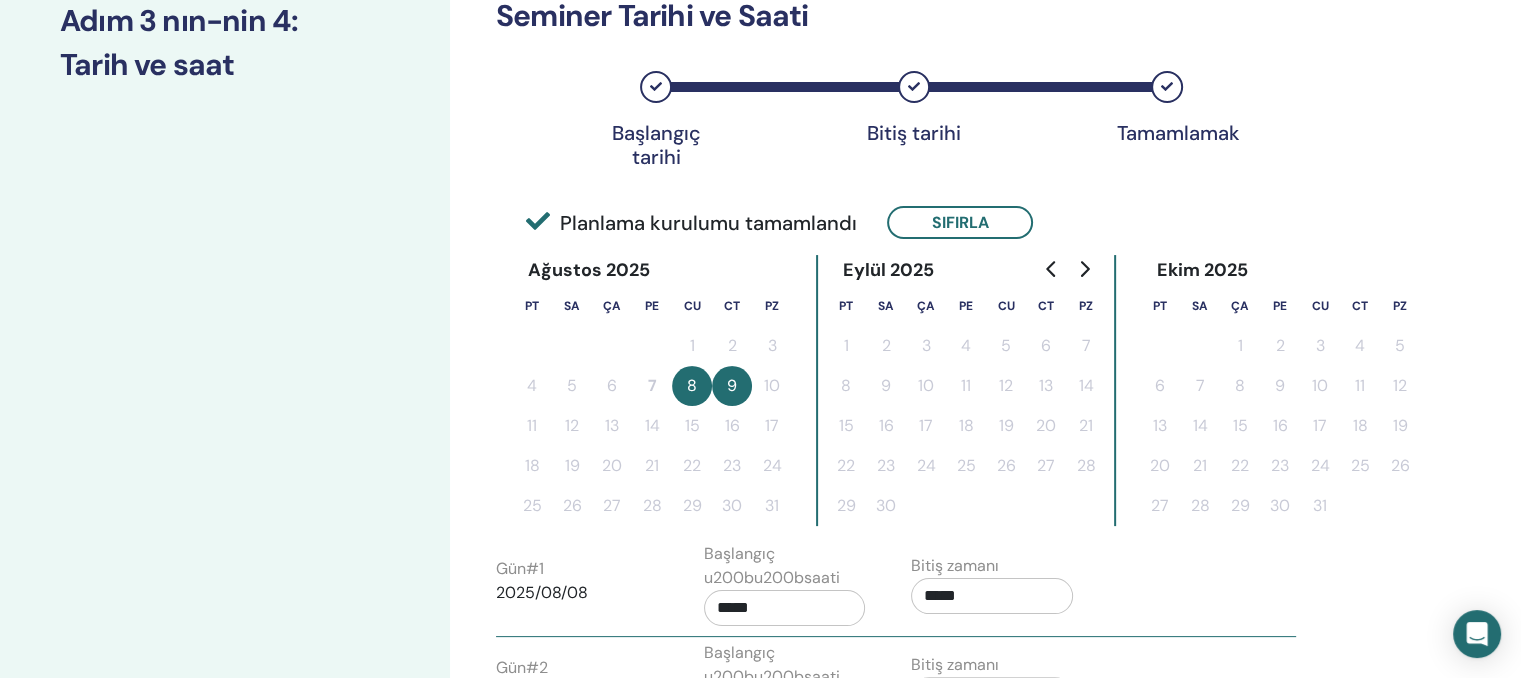 click on "*****" at bounding box center (992, 596) 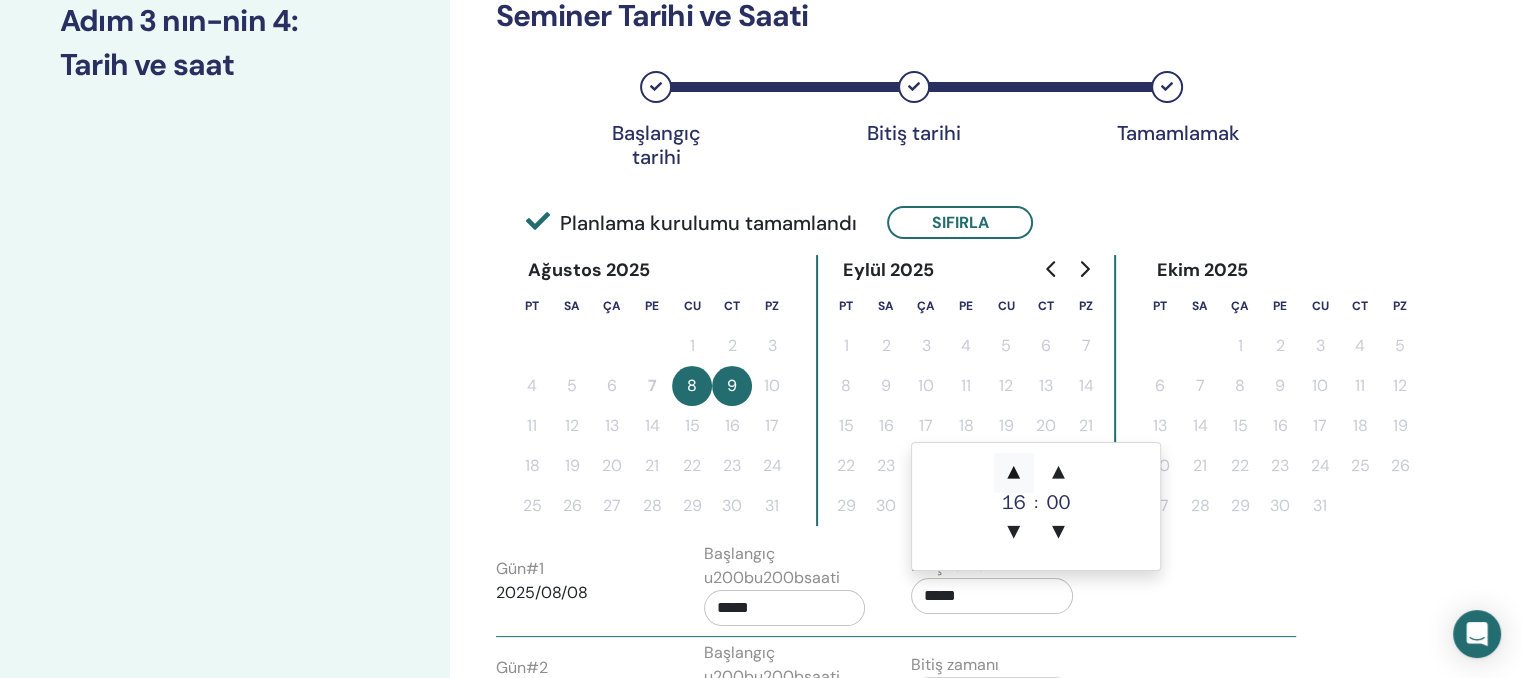 click on "▲" at bounding box center [1014, 473] 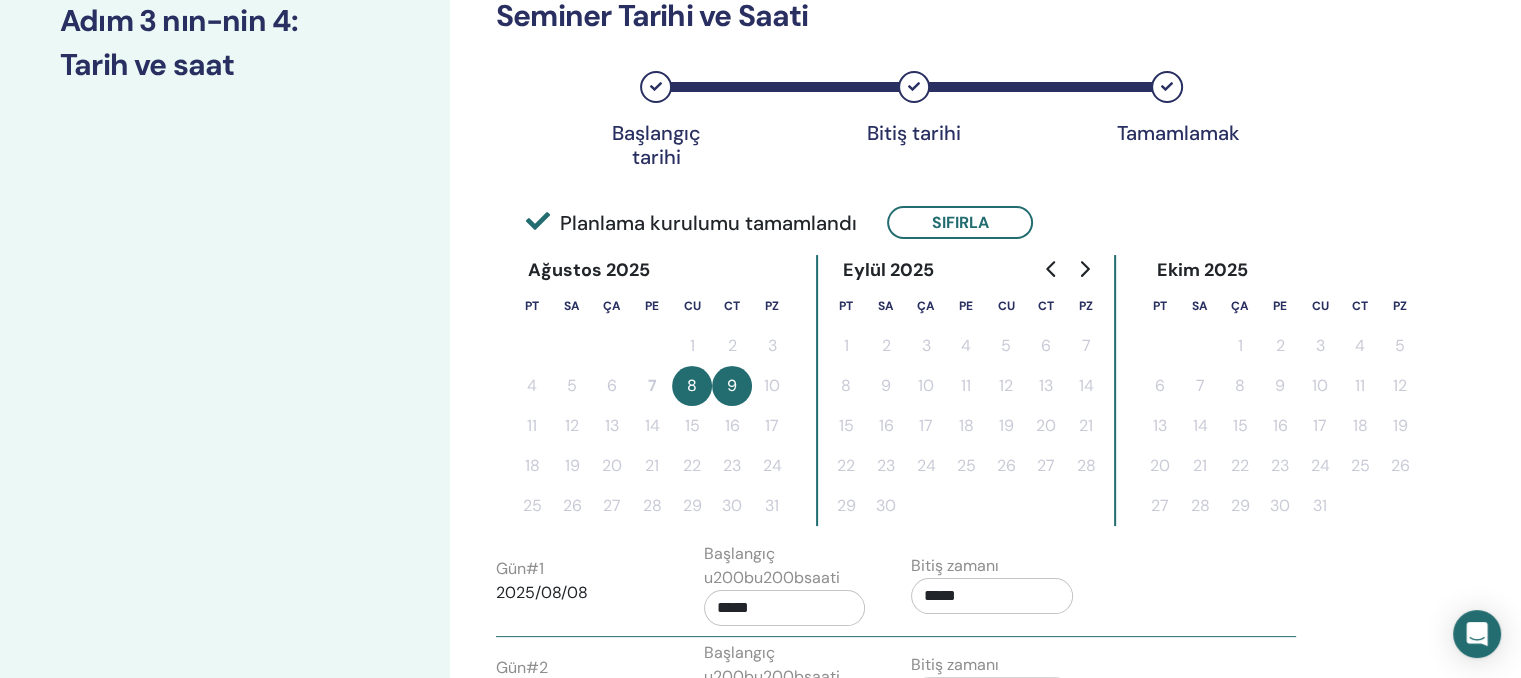 click on "Gün  # 1 2025/08/08 Başlangıç u200bu200bsaati ***** Bitiş zamanı *****" at bounding box center (896, 589) 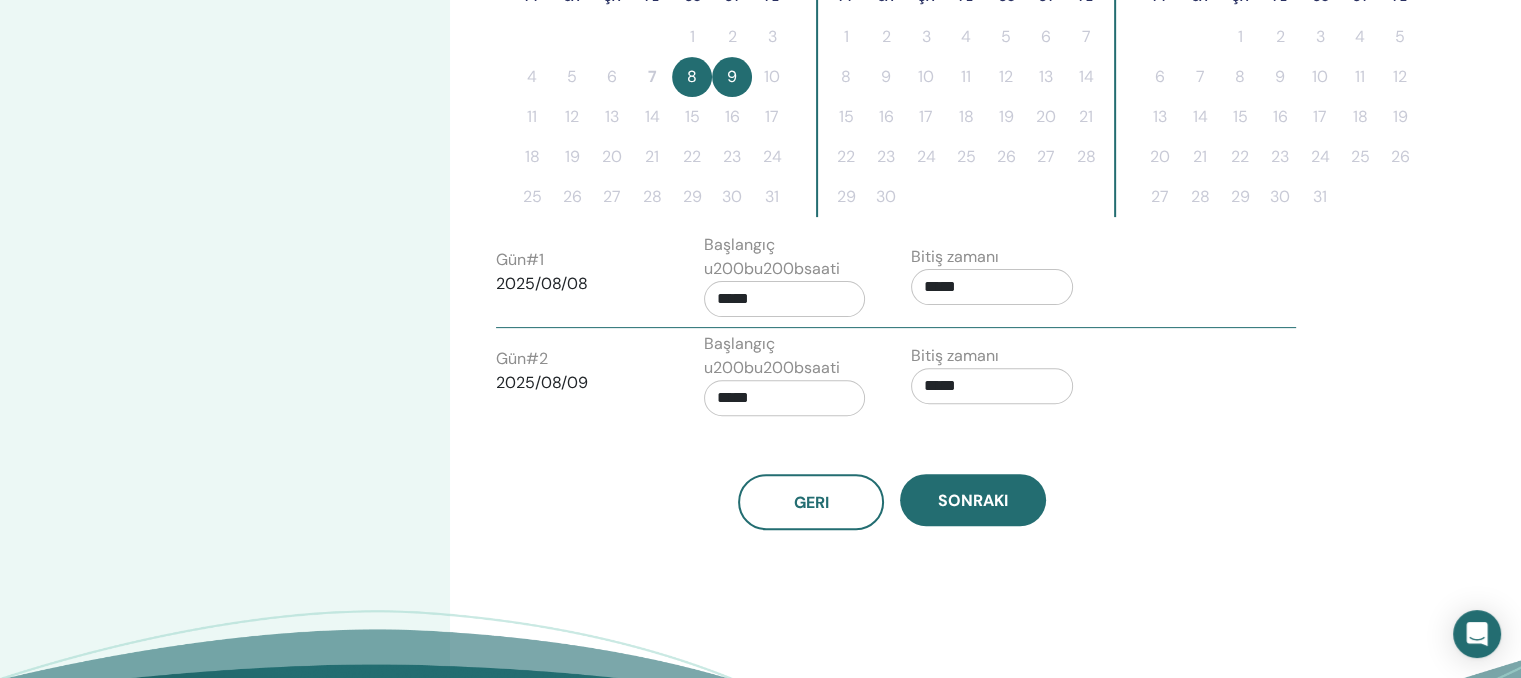 scroll, scrollTop: 604, scrollLeft: 0, axis: vertical 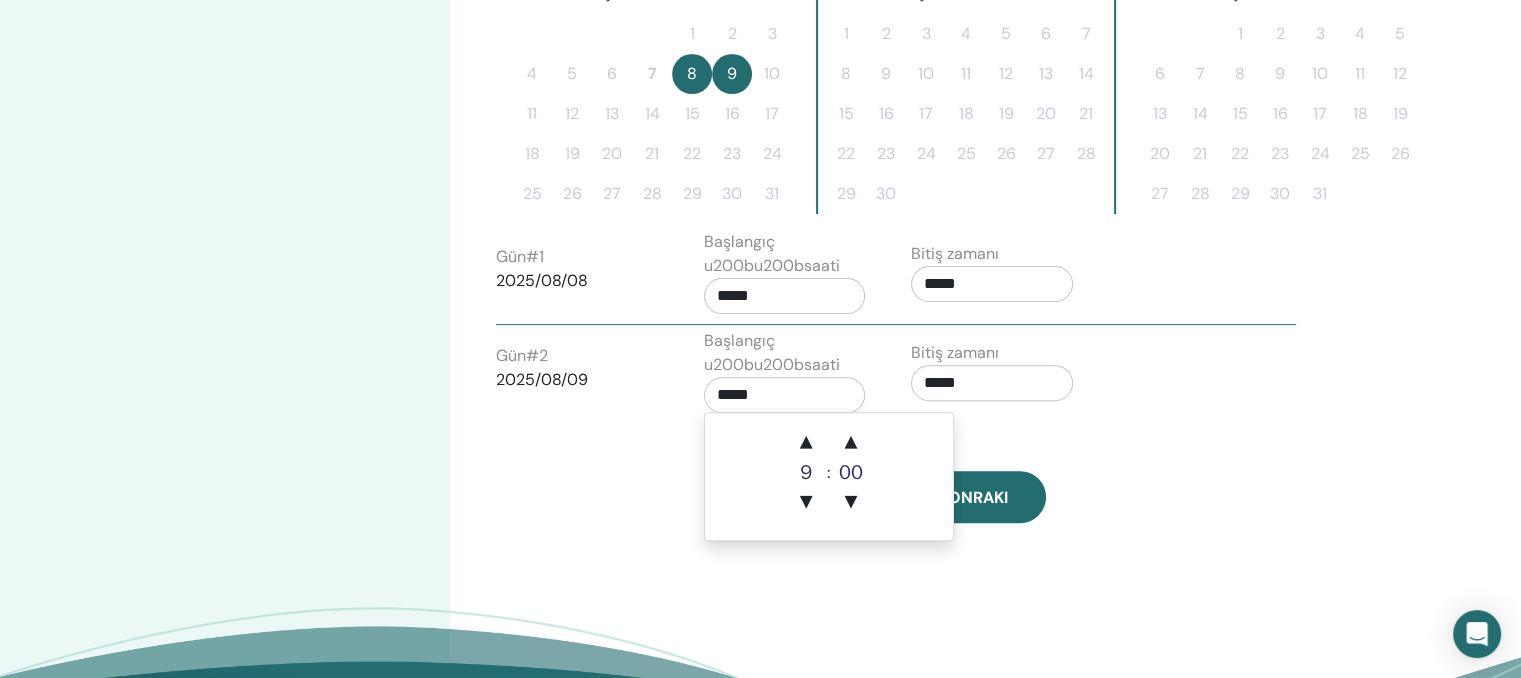 click on "*****" at bounding box center (785, 395) 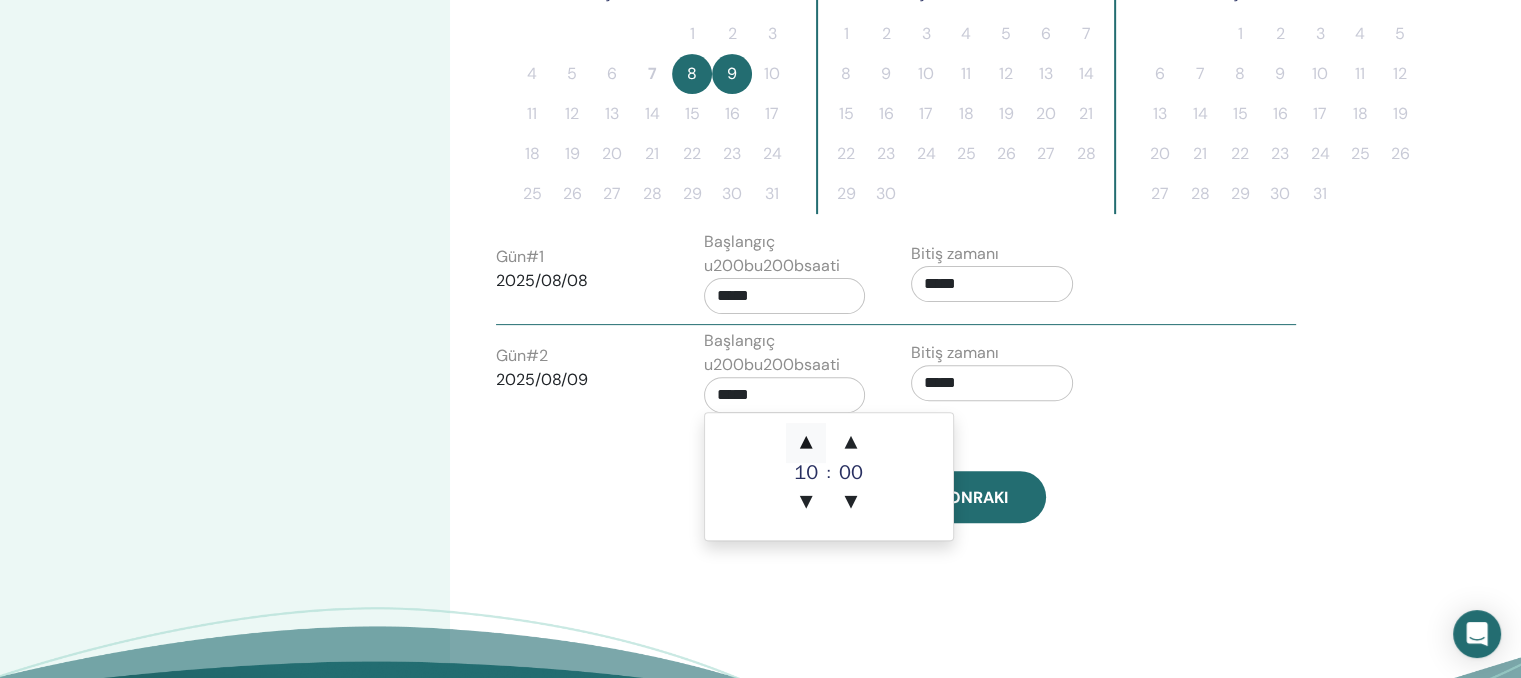 click on "▲" at bounding box center [806, 443] 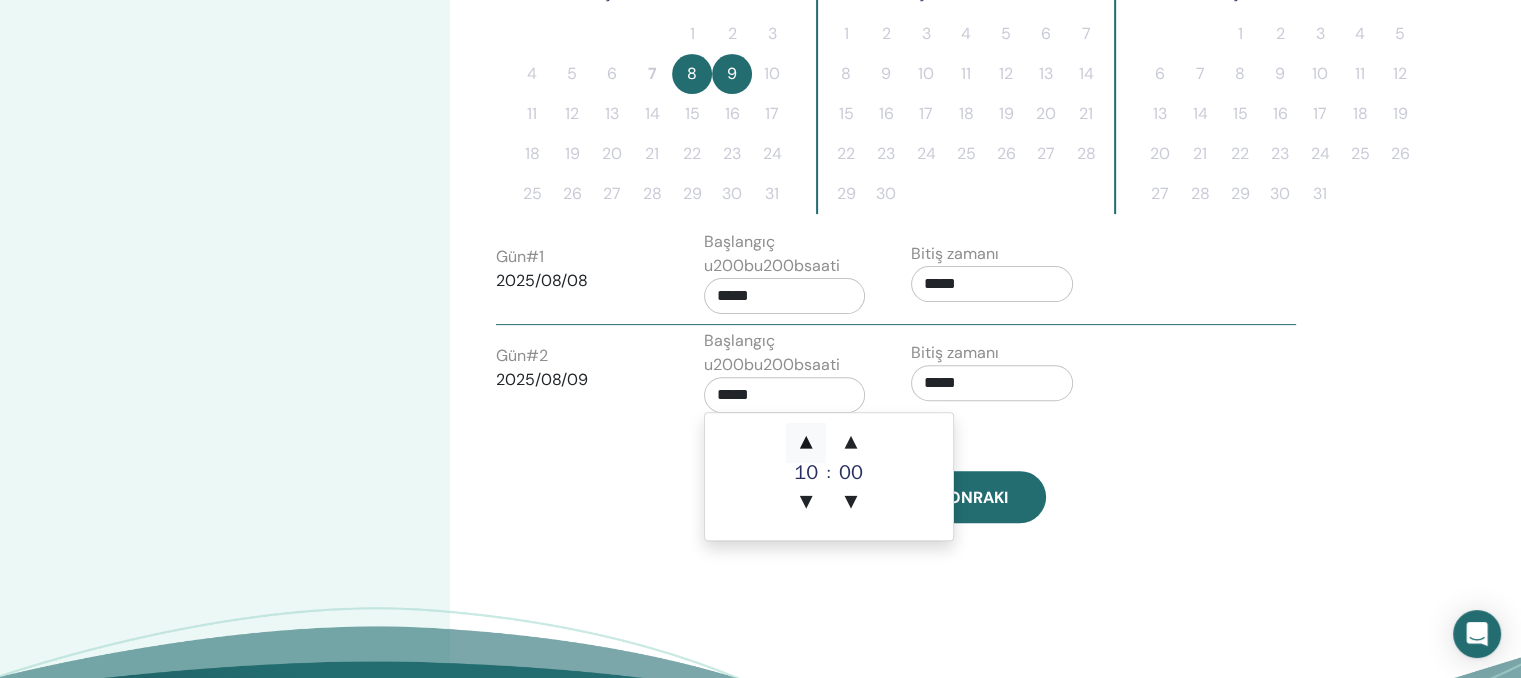 click on "▲" at bounding box center [806, 443] 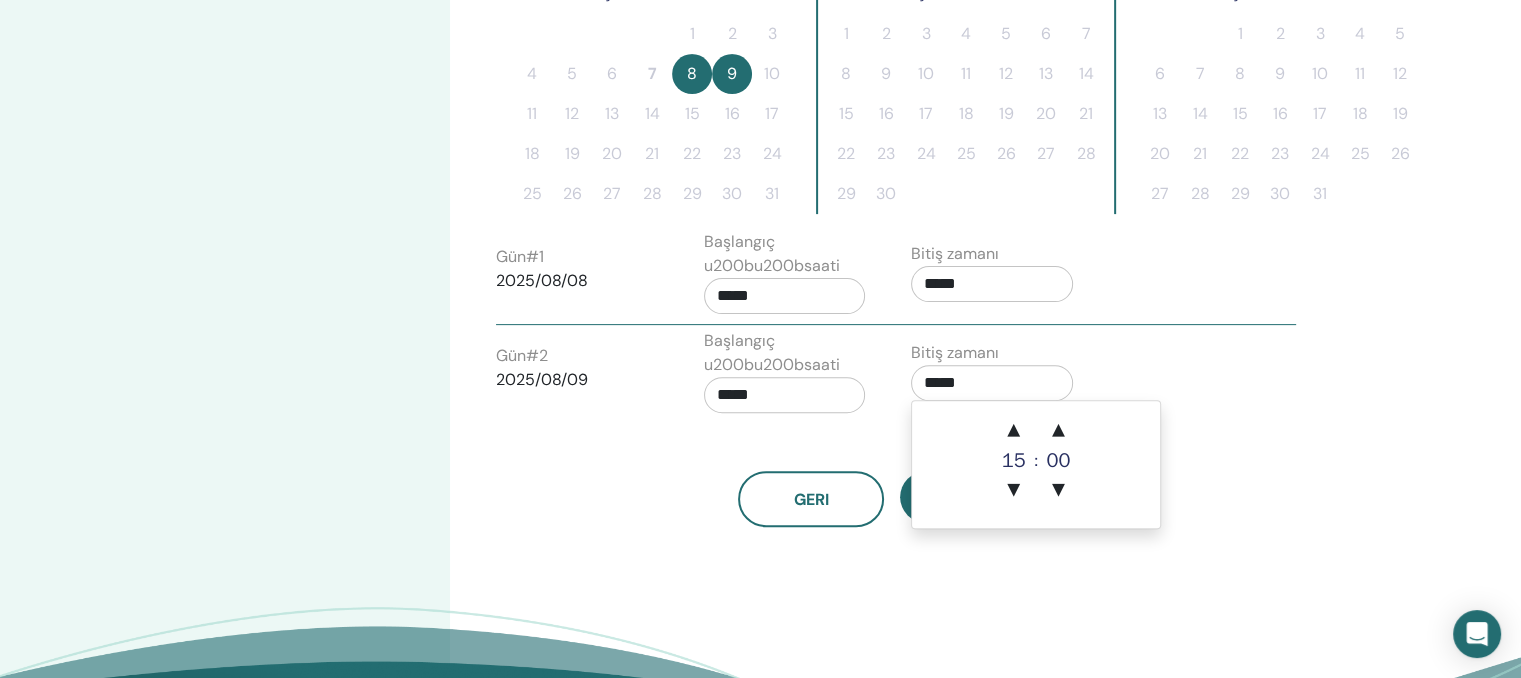 click on "*****" at bounding box center (992, 383) 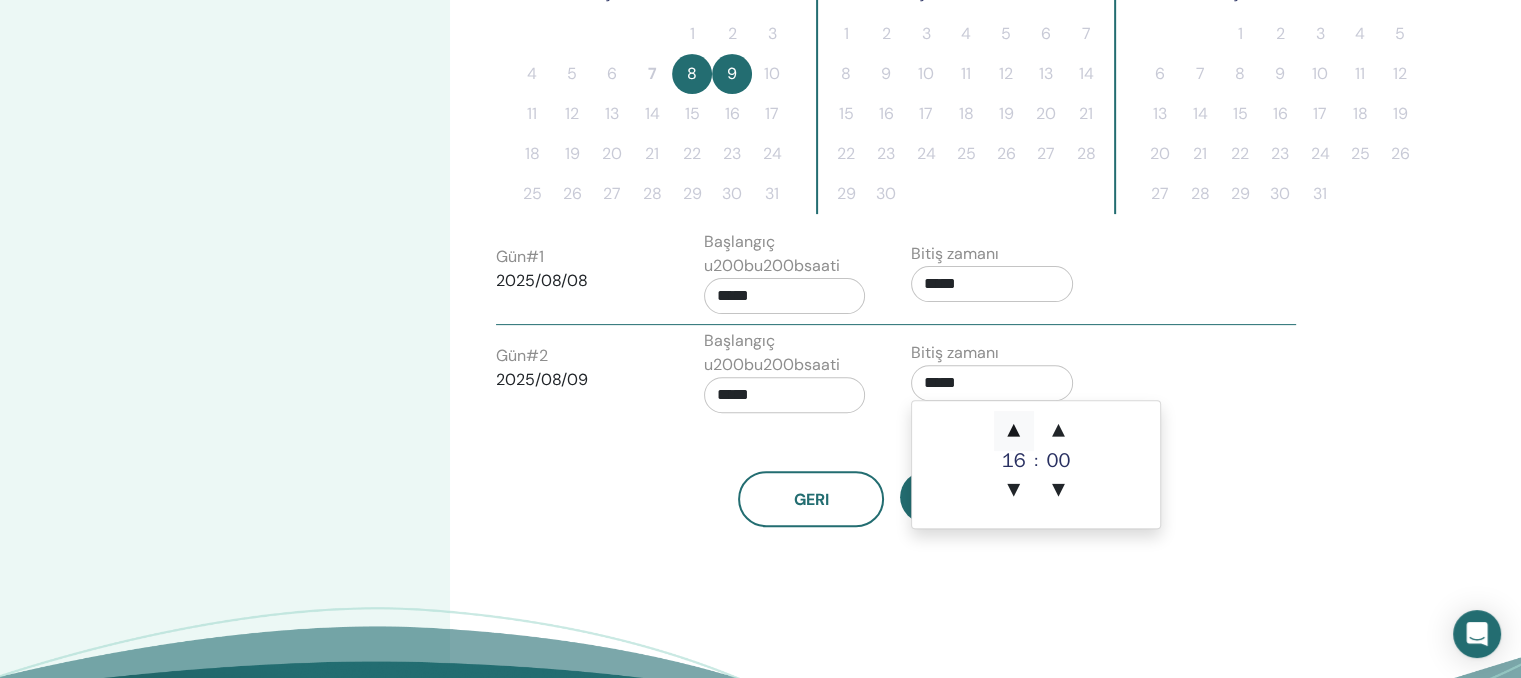 click on "▲" at bounding box center (1014, 431) 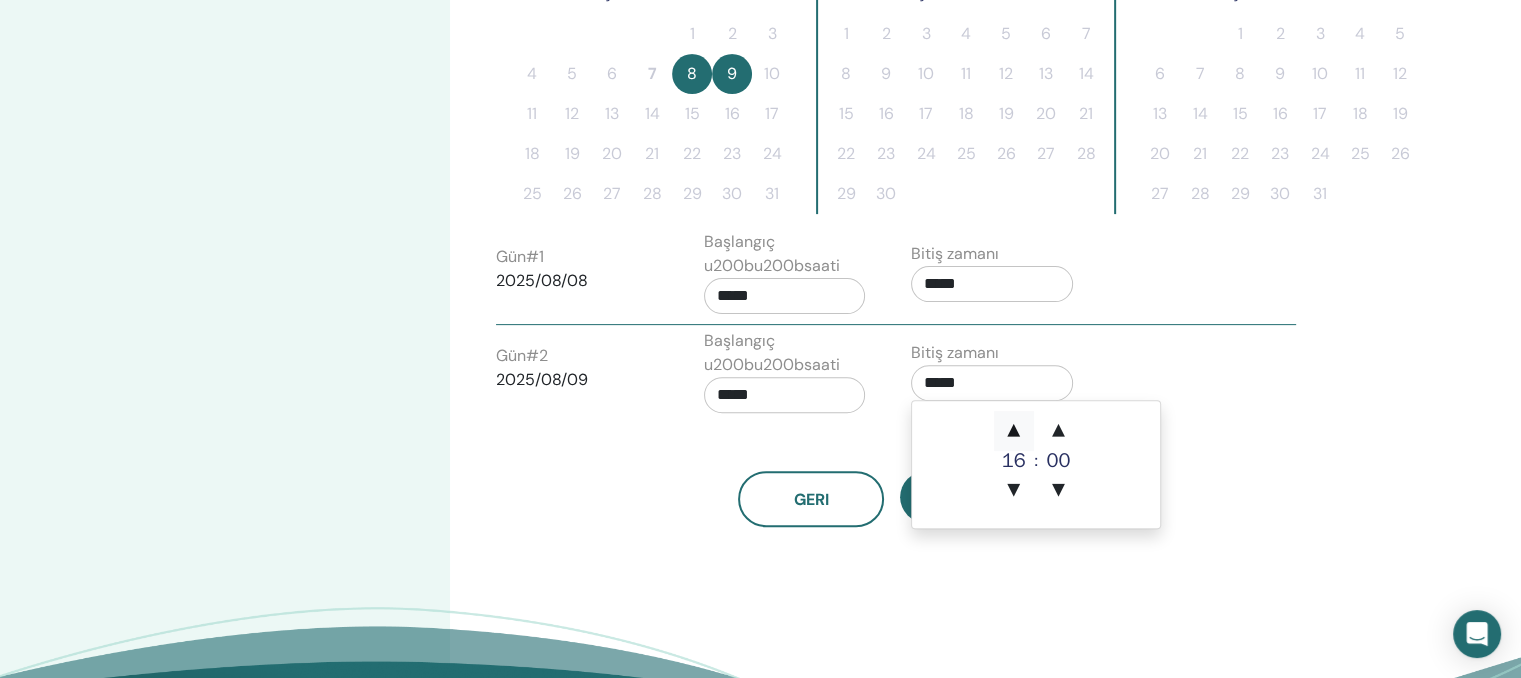 type on "*****" 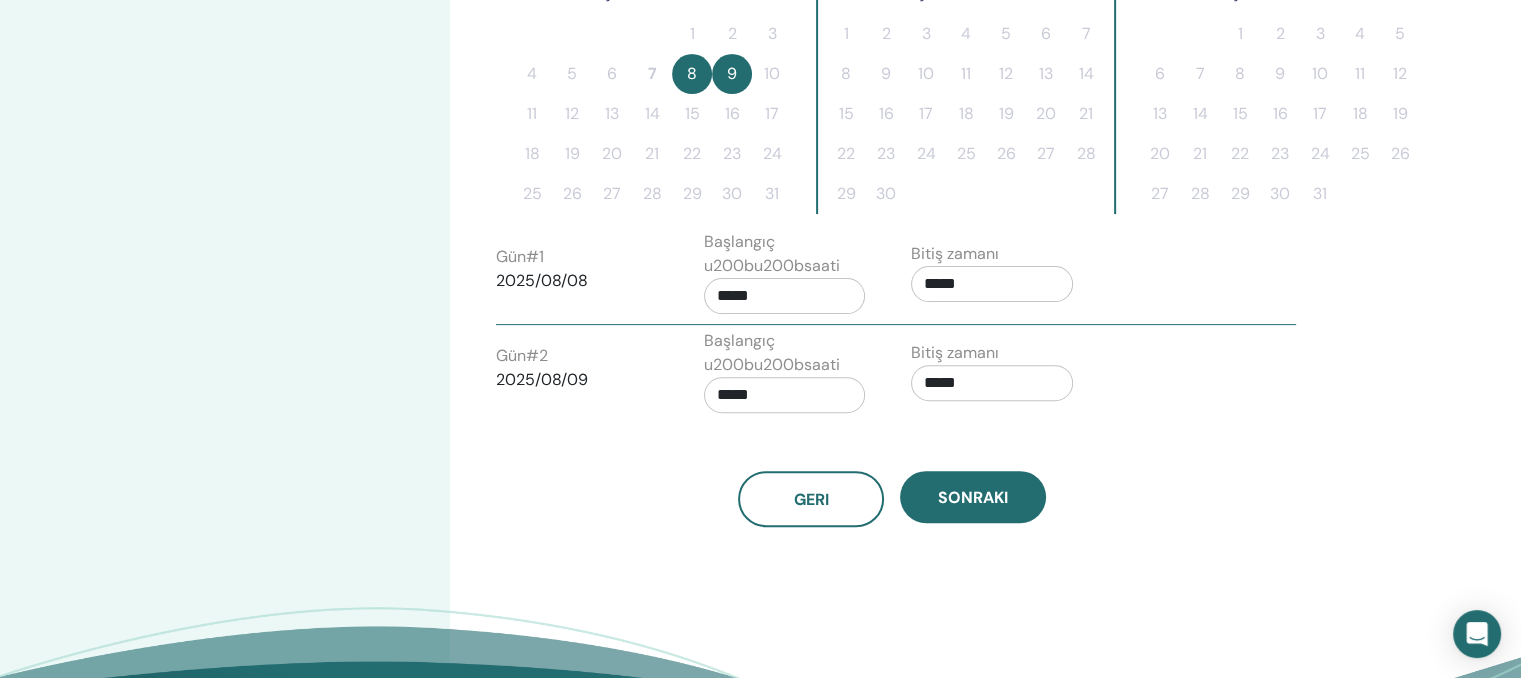 click on "Gün  # 2 2025/08/09 Başlangıç u200bu200bsaati ***** Bitiş zamanı *****" at bounding box center (896, 376) 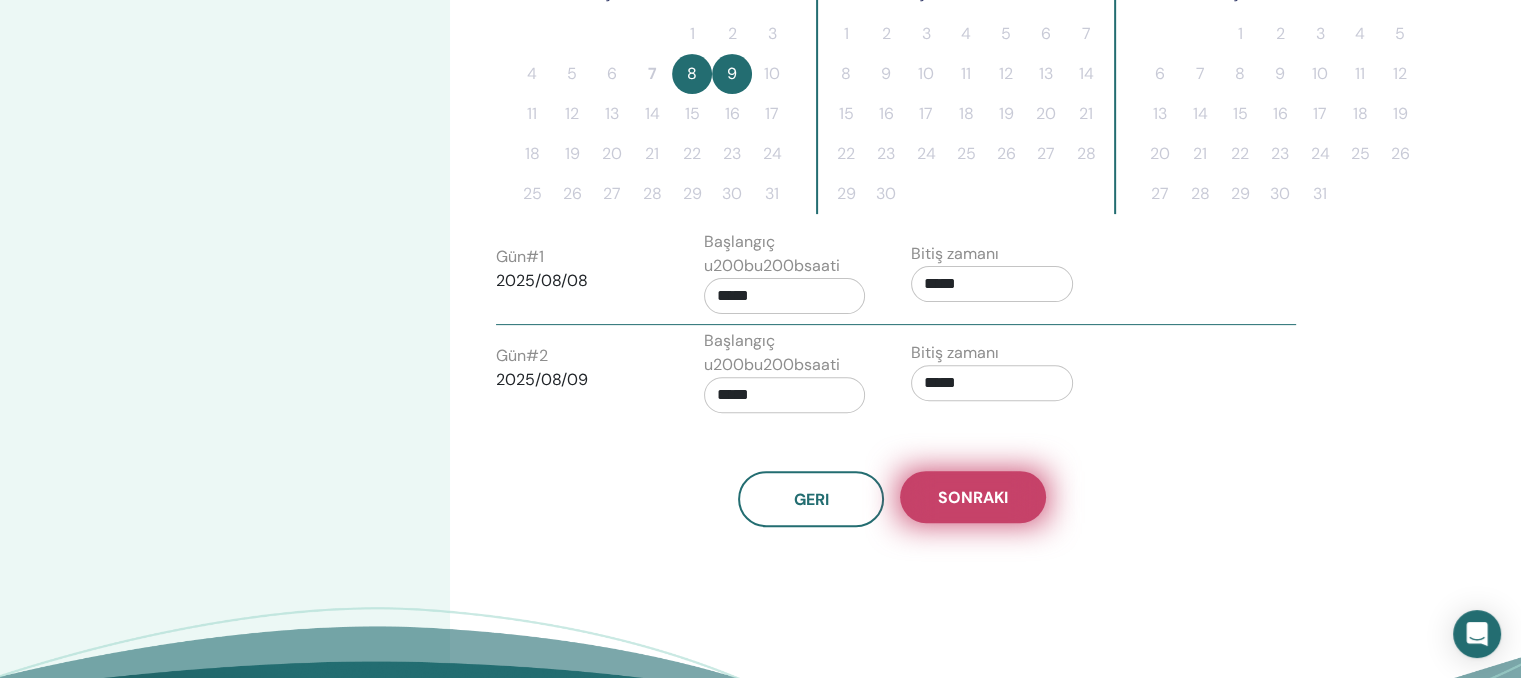 click on "Sonraki" at bounding box center [973, 497] 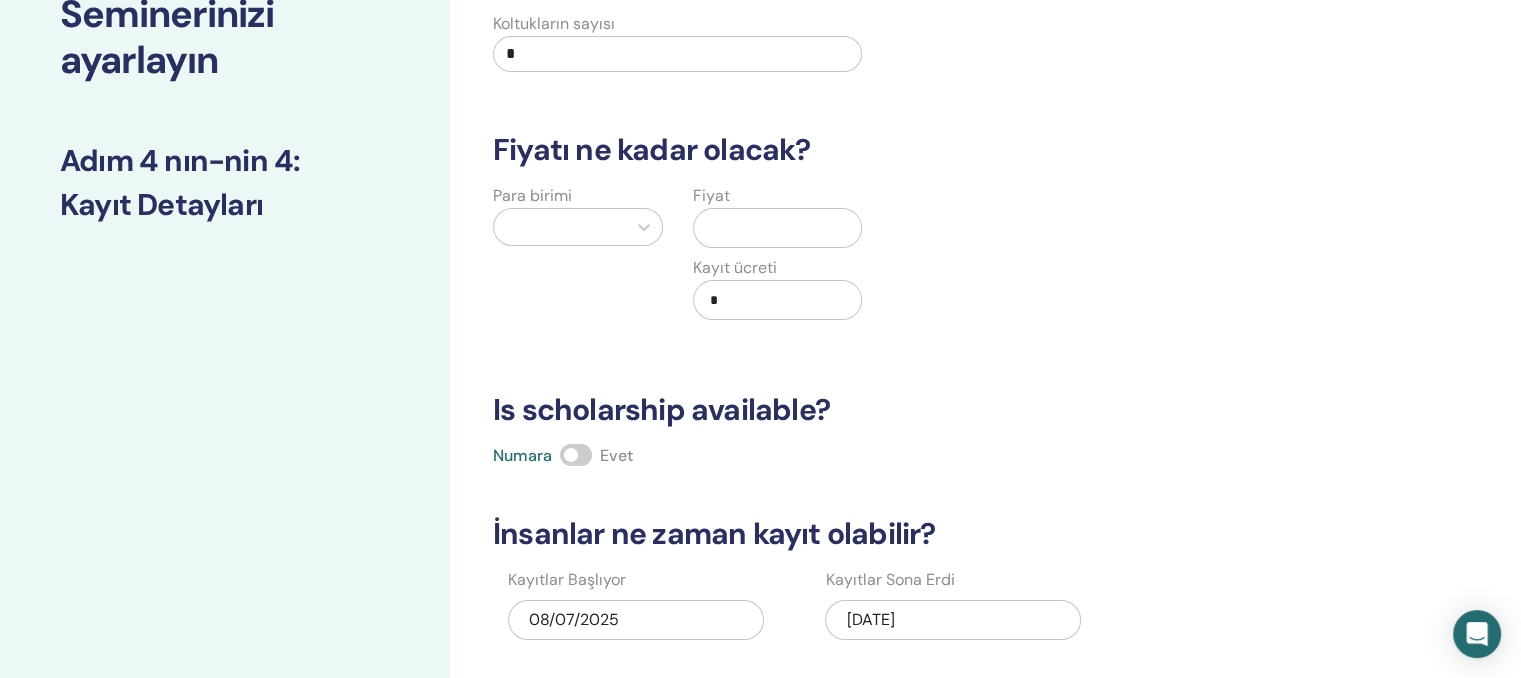 scroll, scrollTop: 0, scrollLeft: 0, axis: both 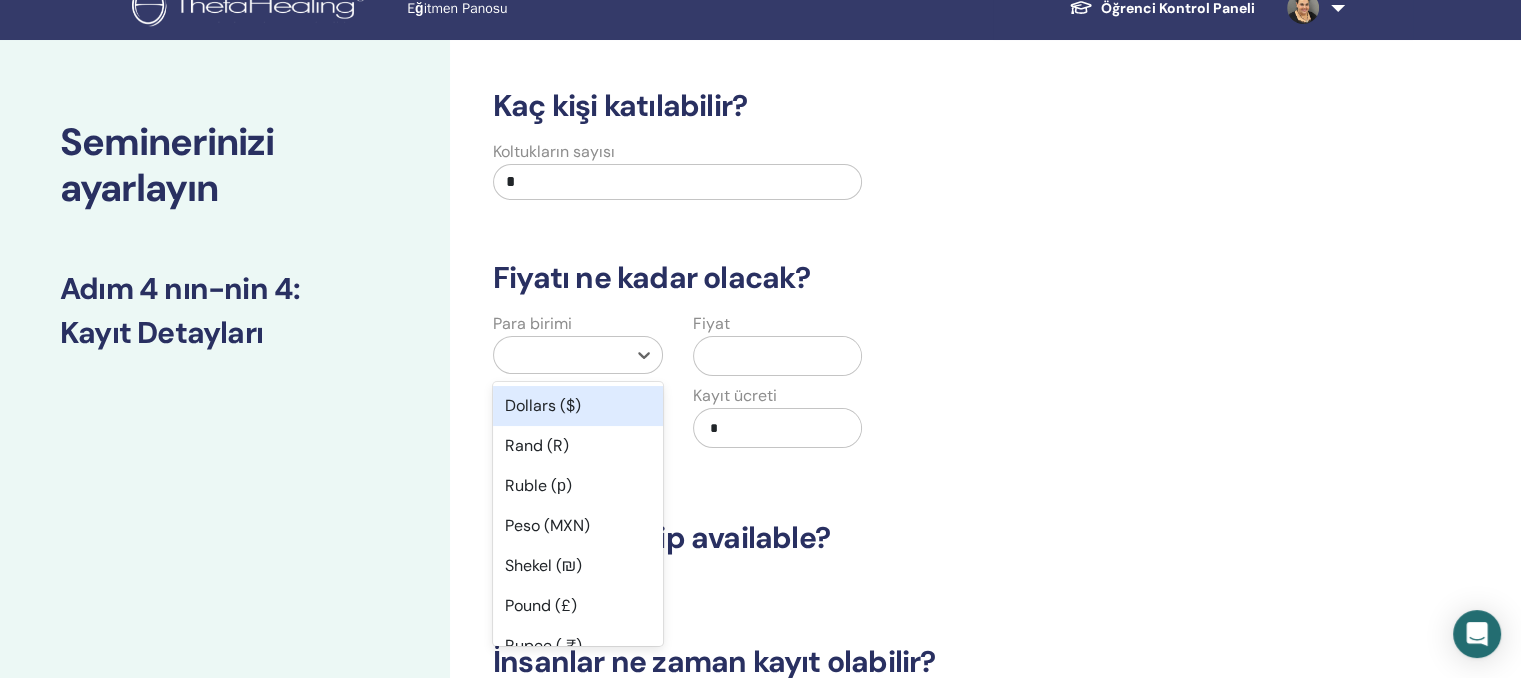 click on "option Dollars ($) focused, 1 of 45. 45 results available. Use Up and Down to choose options, press Enter to select the currently focused option, press Escape to exit the menu, press Tab to select the option and exit the menu. Dollars ($) Rand (R) Ruble (р) Peso (MXN) Shekel (₪) Pound (£) Rupee ( ₹) Yuan (CNY) Yen (¥) Polish Zloty (PLN) Brazilian Real (R) Australian Dollar (AUD) New Zealand Dollar (NZD) Canadian (CAD) Cuban Peso (CUP) Croatian Kuna (HRK) Ukrainian Hryvna (UAH) Romanian New Leu (RON) Swiss Franc (CHF) UAE Dirham (AED) Czech Koruna (Kč) Kuwaiti Dinar (د.ك) Omani Rial (﷼) Bahraini Dinar (.د.ب) Qatari Riyal (ر.ق) Saudi Riyal (ر.س) Iranian Rial (﷼) Bulgarian lev (лв.) Jordanian Dinar (د.ا) Hungarian Forint (HUF) Chilean Peso (CLP) Türk Lirası (₺) Turkish Lira (₺) Iraqi Dinar (ع.د) Euro (€) Danish Krone (DKK) Norwegian Krone (NOK) Swedish Krona (SEK) Egyptian Pound (E£) Argentine Peso (ARS) New Taiwan Dollar (TWD) South Korean Won (KRW) North Korean Won (KPW)" at bounding box center [578, 355] 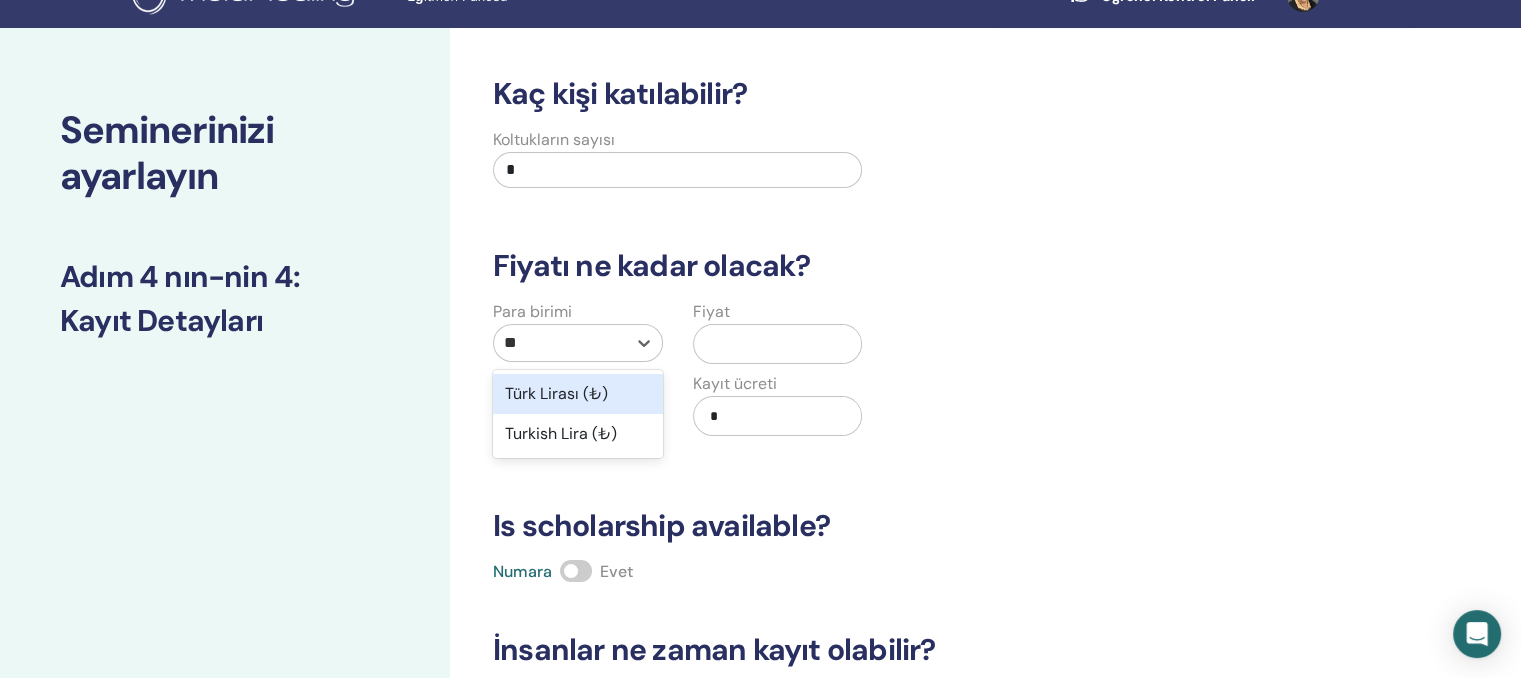 type on "***" 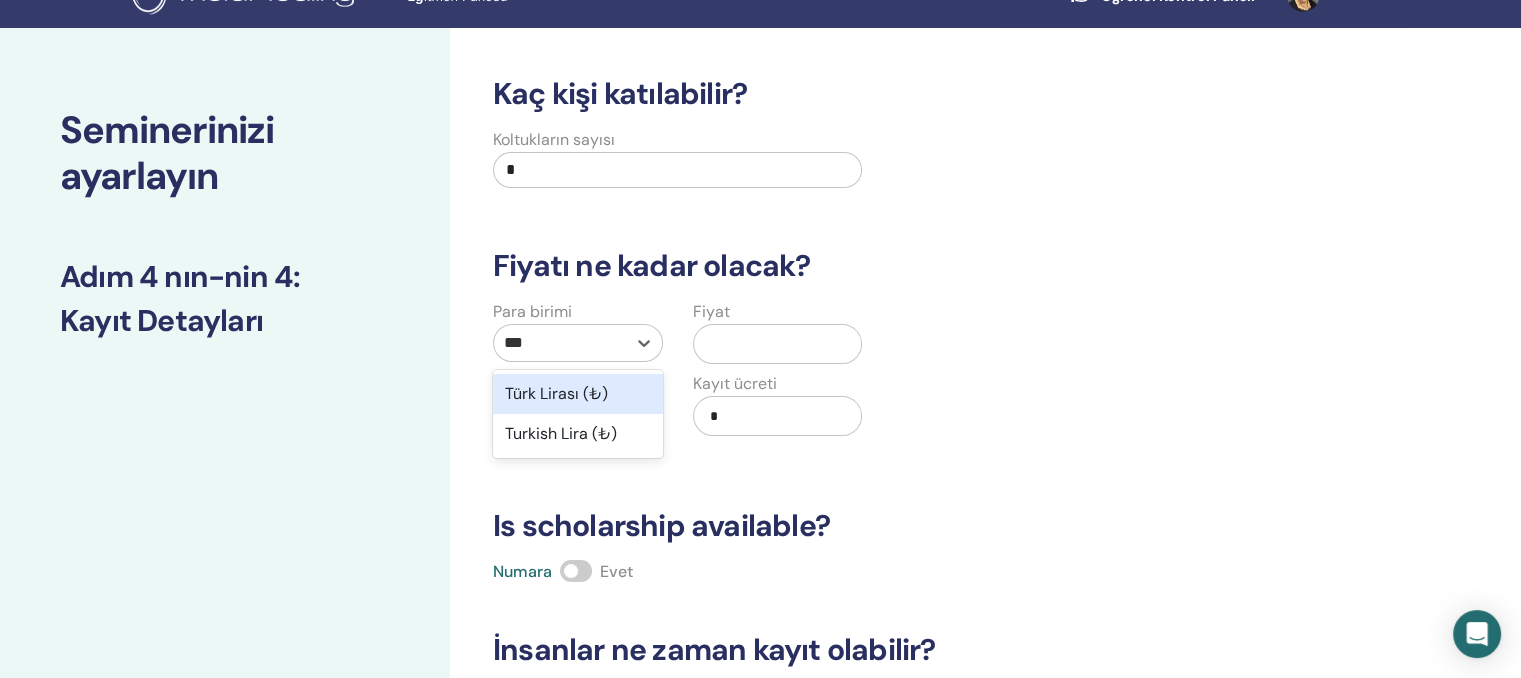 click on "Türk Lirası (₺)" at bounding box center (578, 394) 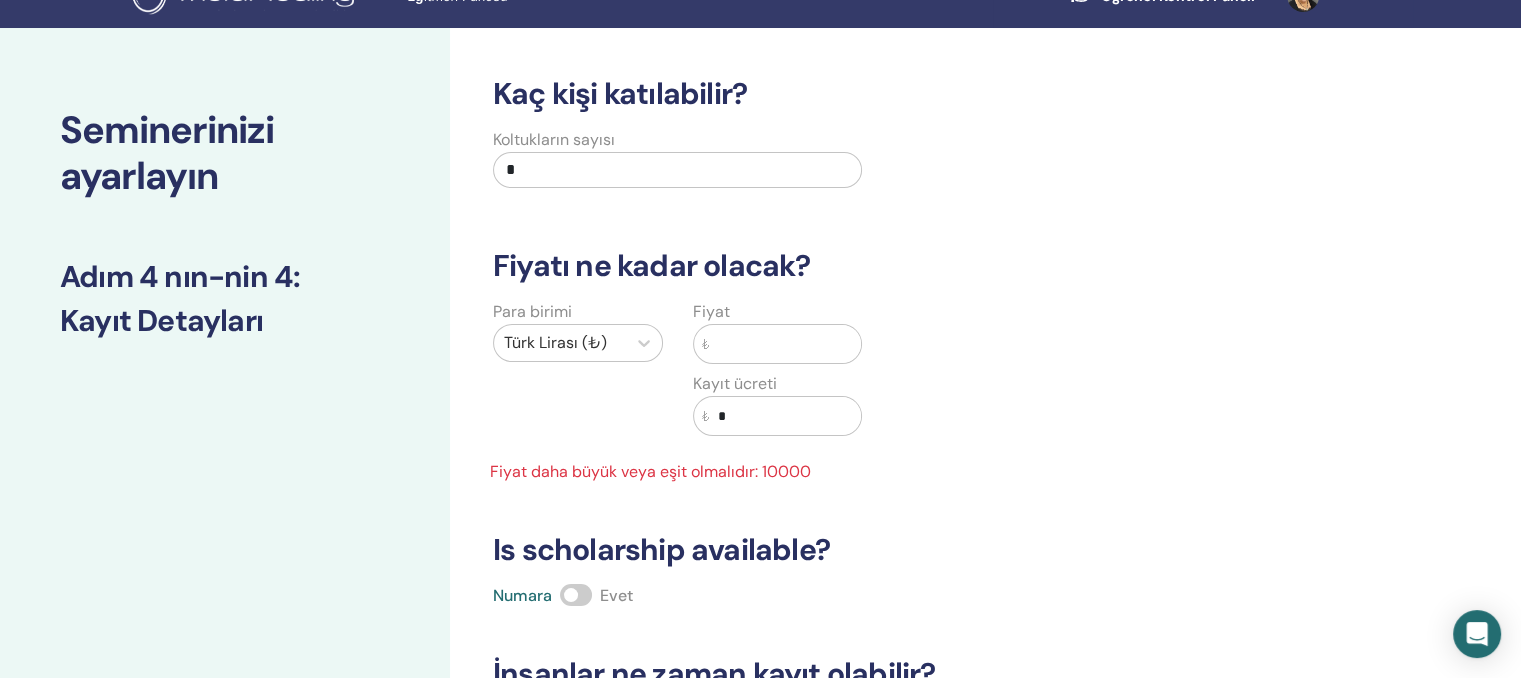 click at bounding box center (786, 344) 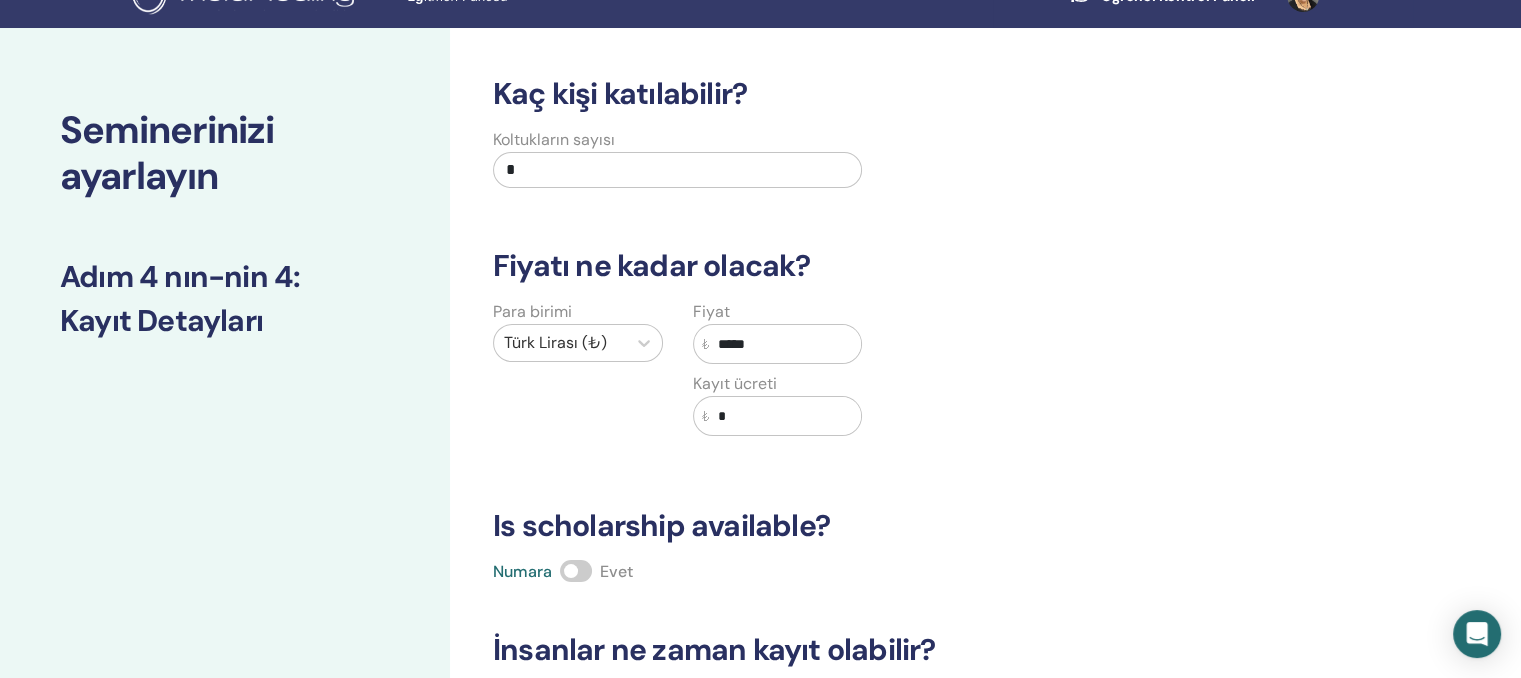 type on "*****" 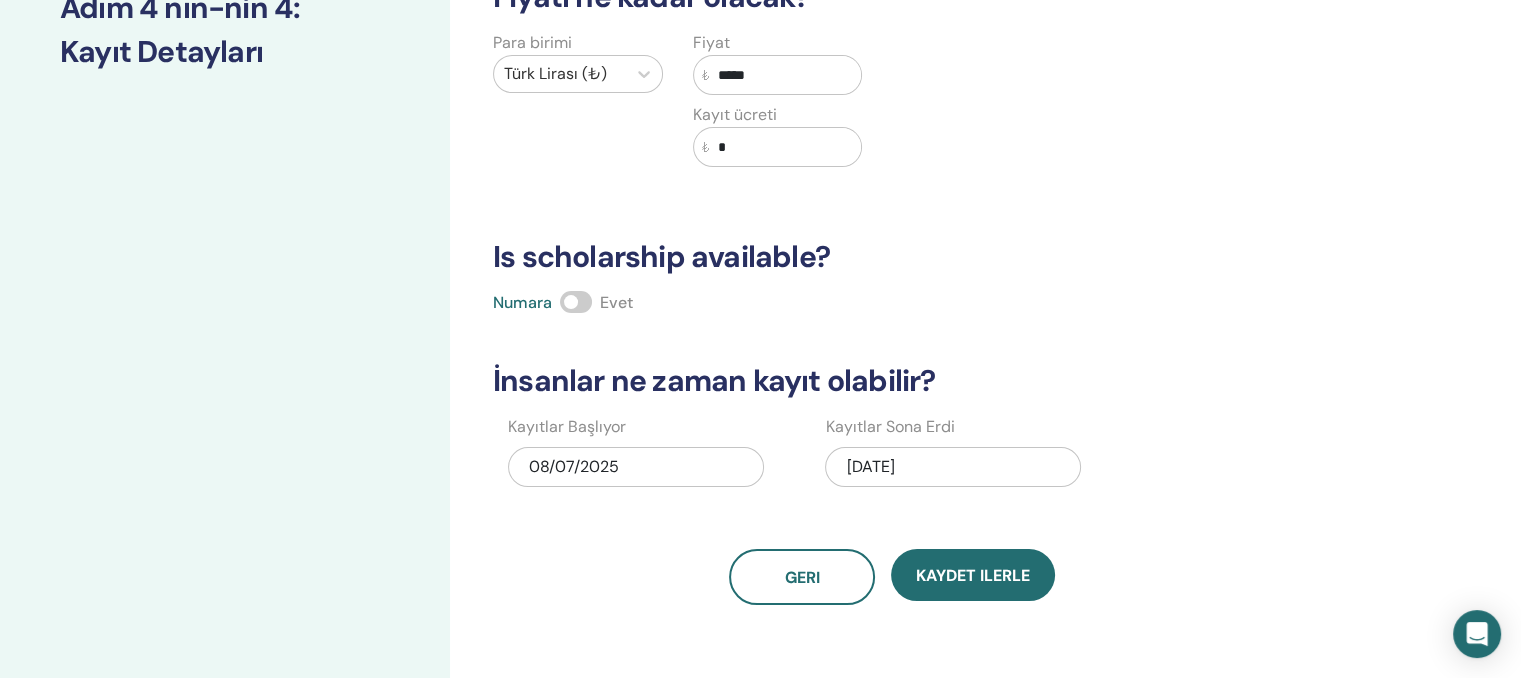 scroll, scrollTop: 332, scrollLeft: 0, axis: vertical 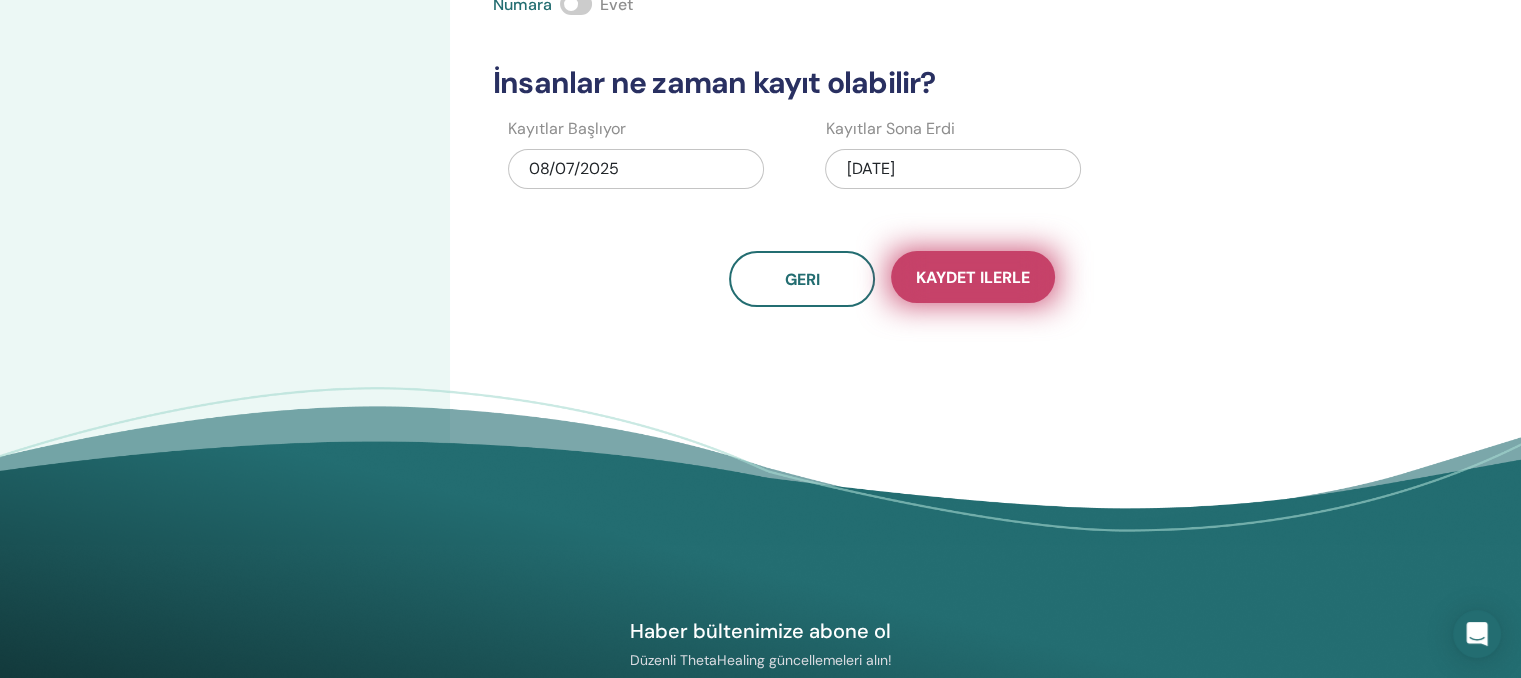 click on "Kaydet ilerle" at bounding box center [973, 277] 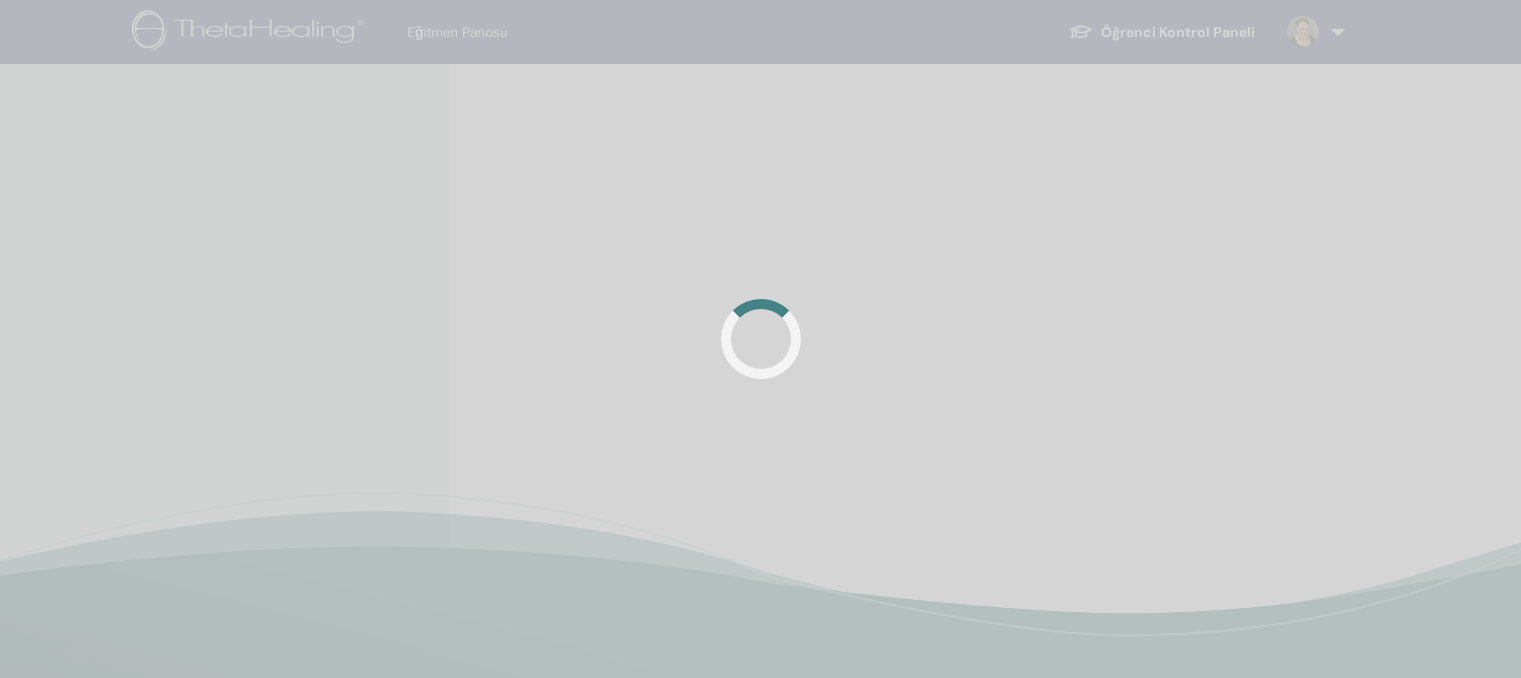 scroll, scrollTop: 0, scrollLeft: 0, axis: both 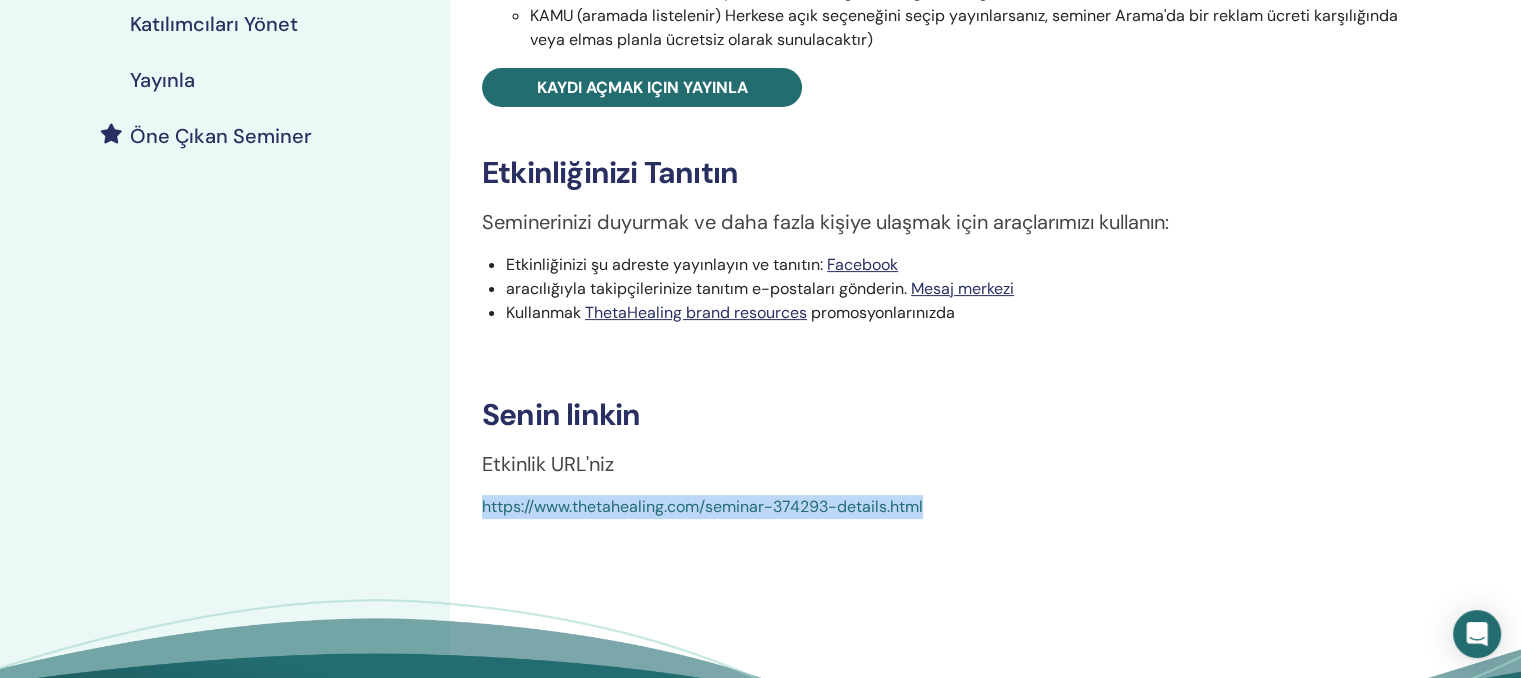 drag, startPoint x: 941, startPoint y: 503, endPoint x: 472, endPoint y: 485, distance: 469.34528 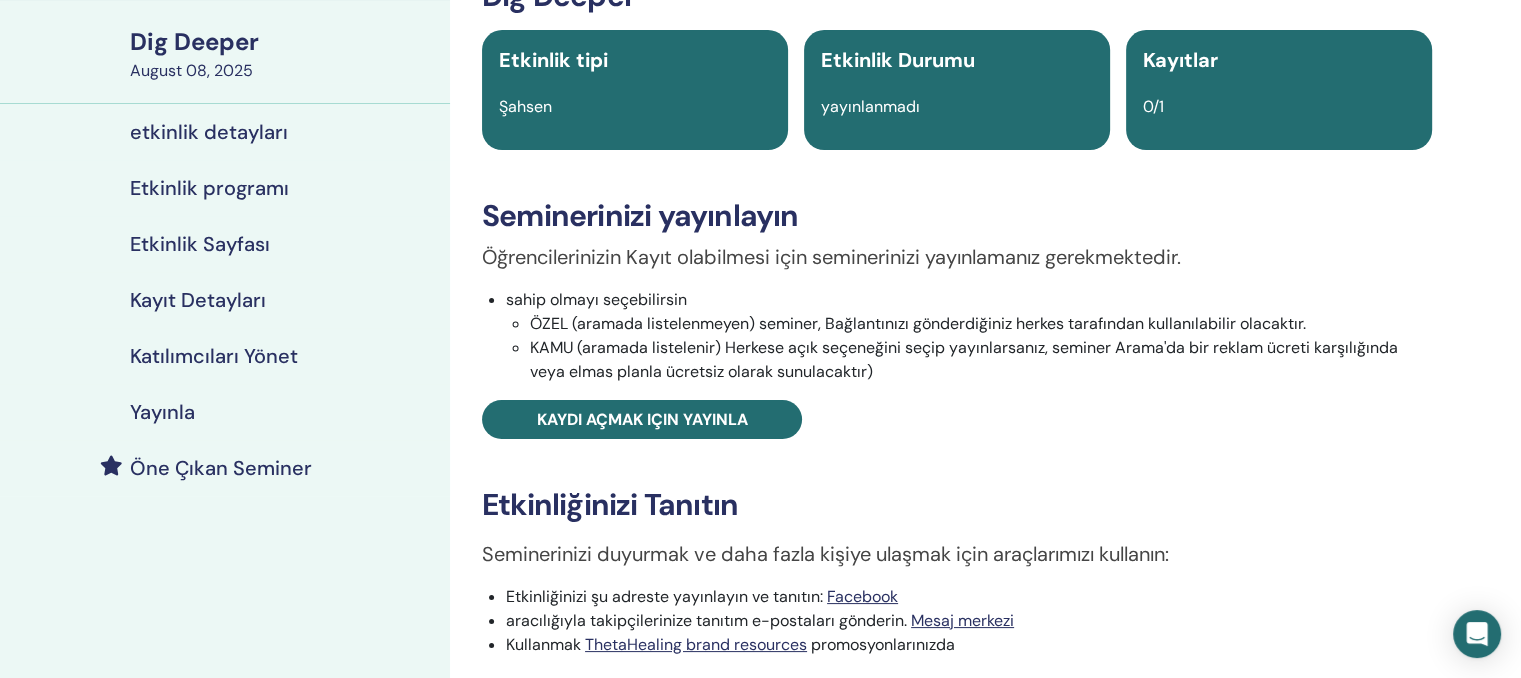 scroll, scrollTop: 132, scrollLeft: 0, axis: vertical 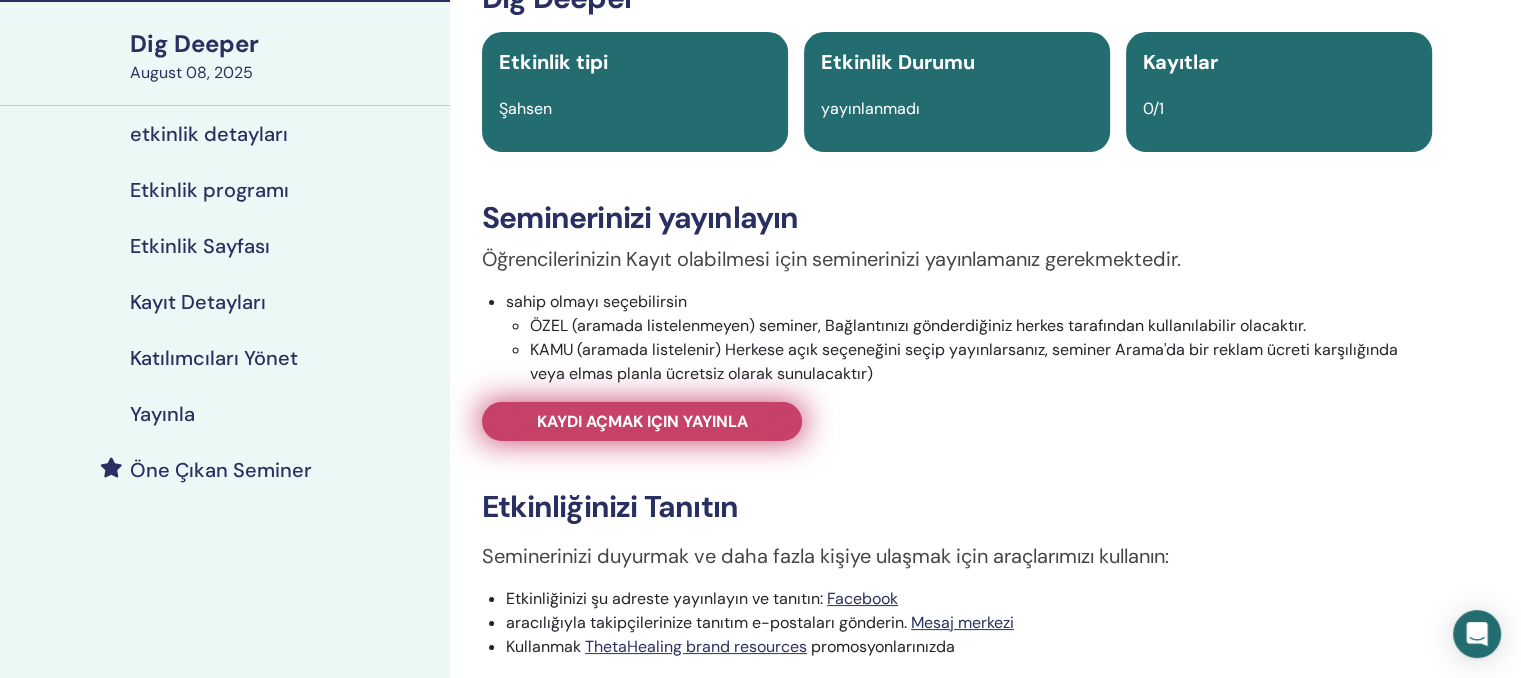 click on "Kaydı açmak için yayınla" at bounding box center [642, 421] 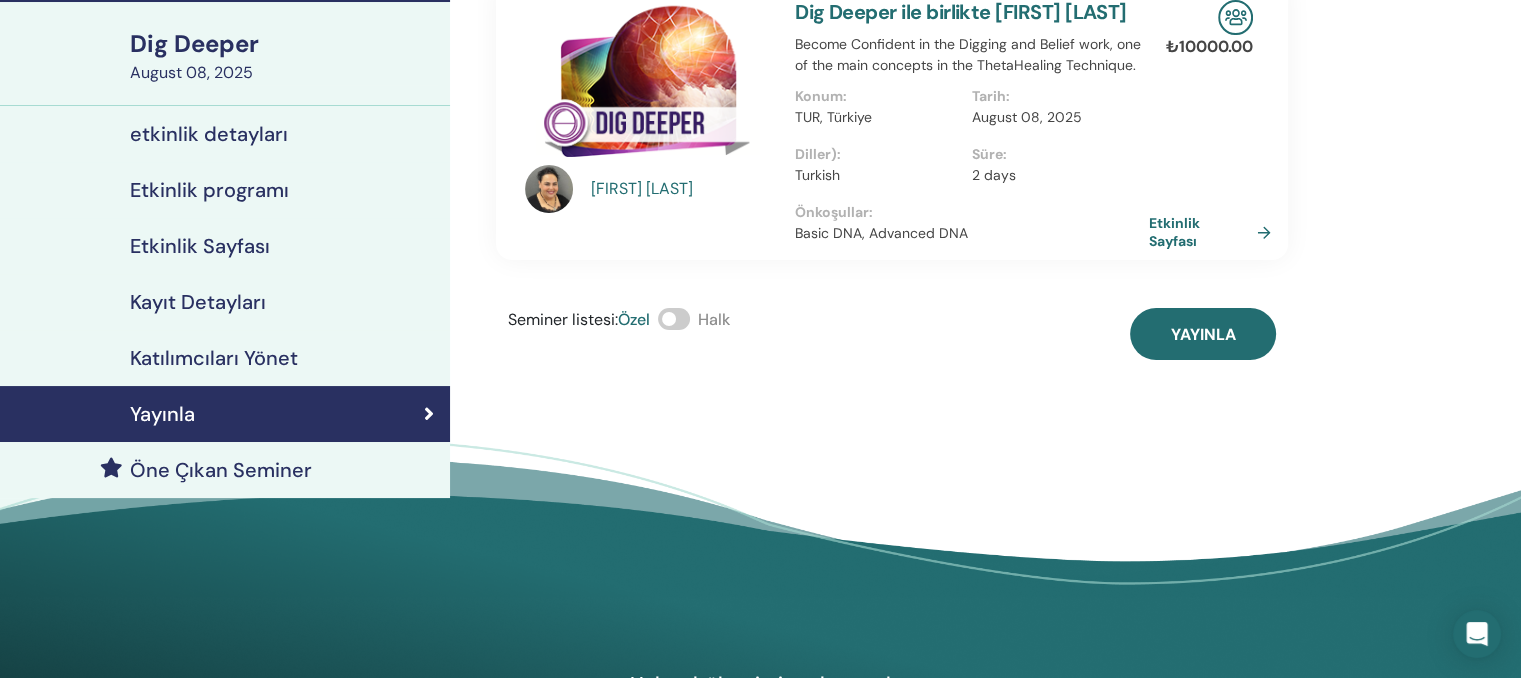 click at bounding box center [674, 319] 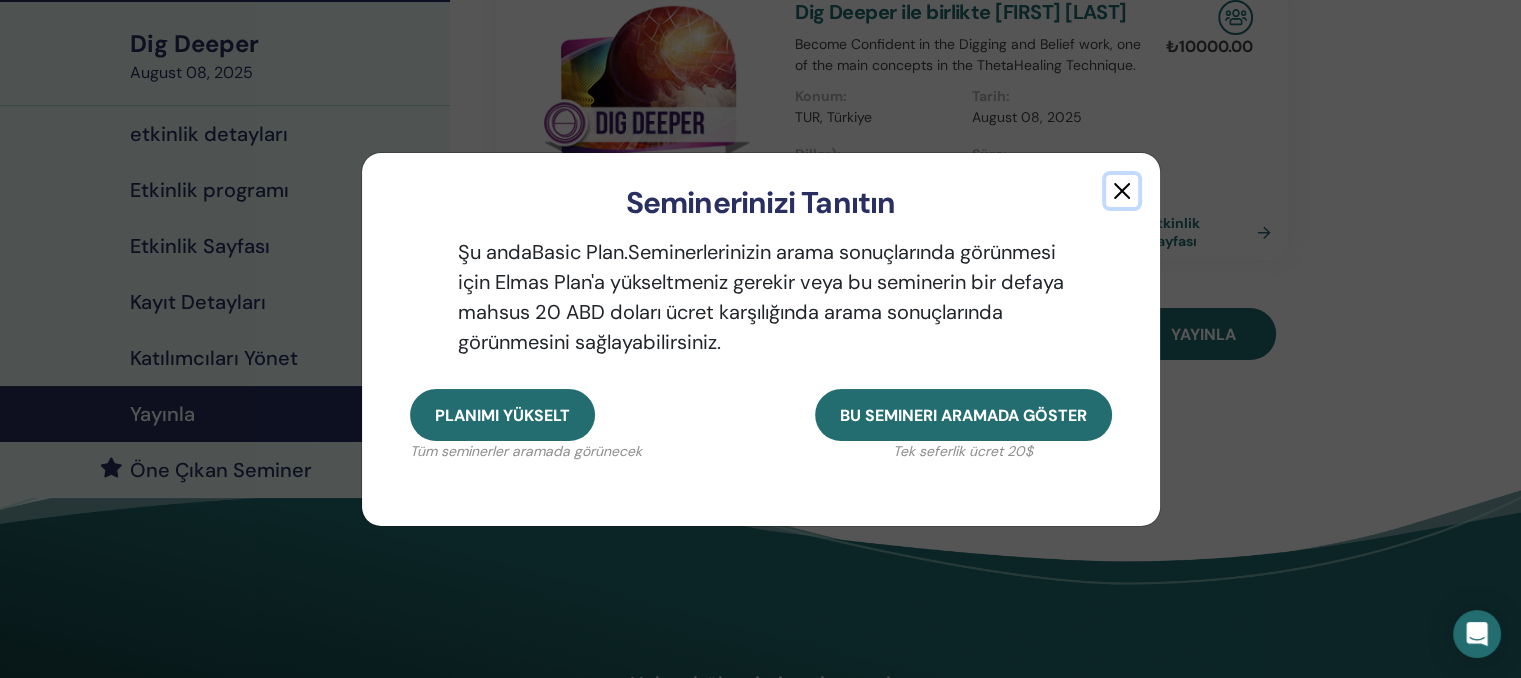 click at bounding box center [1122, 191] 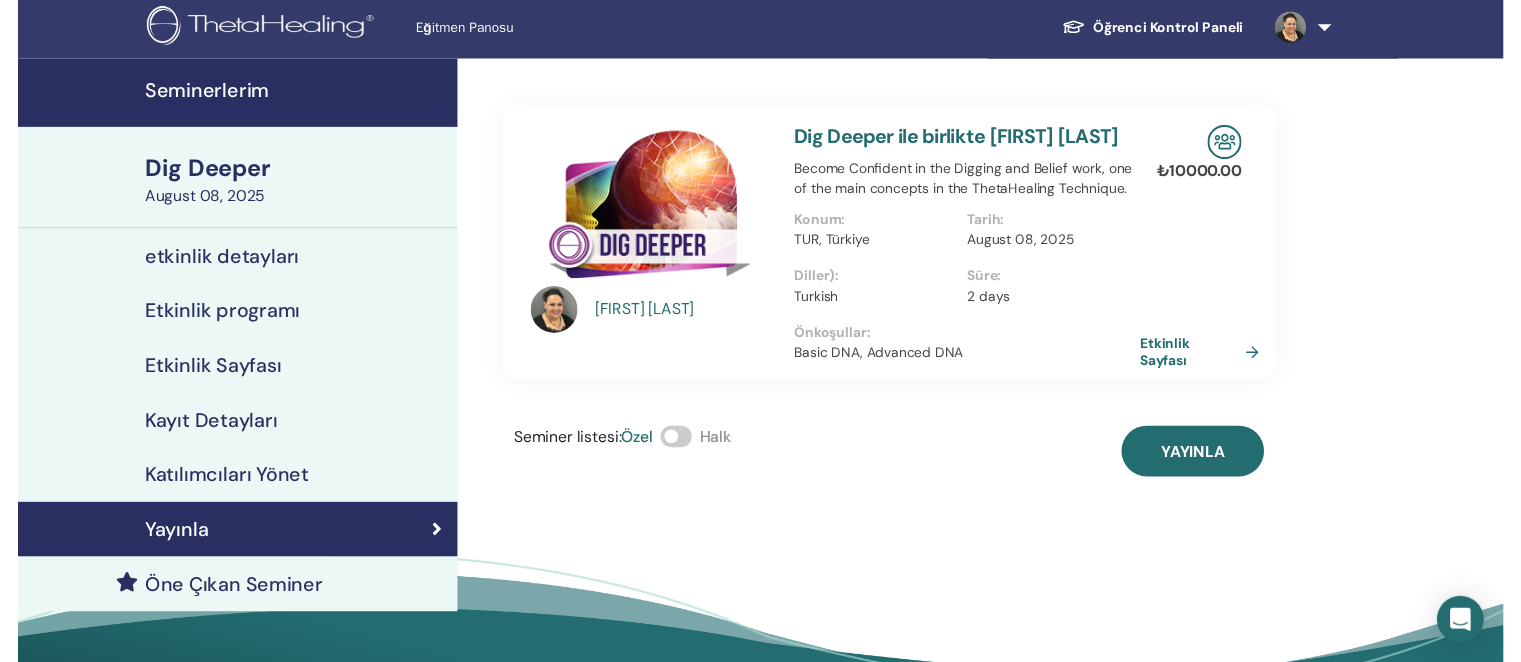 scroll, scrollTop: 0, scrollLeft: 0, axis: both 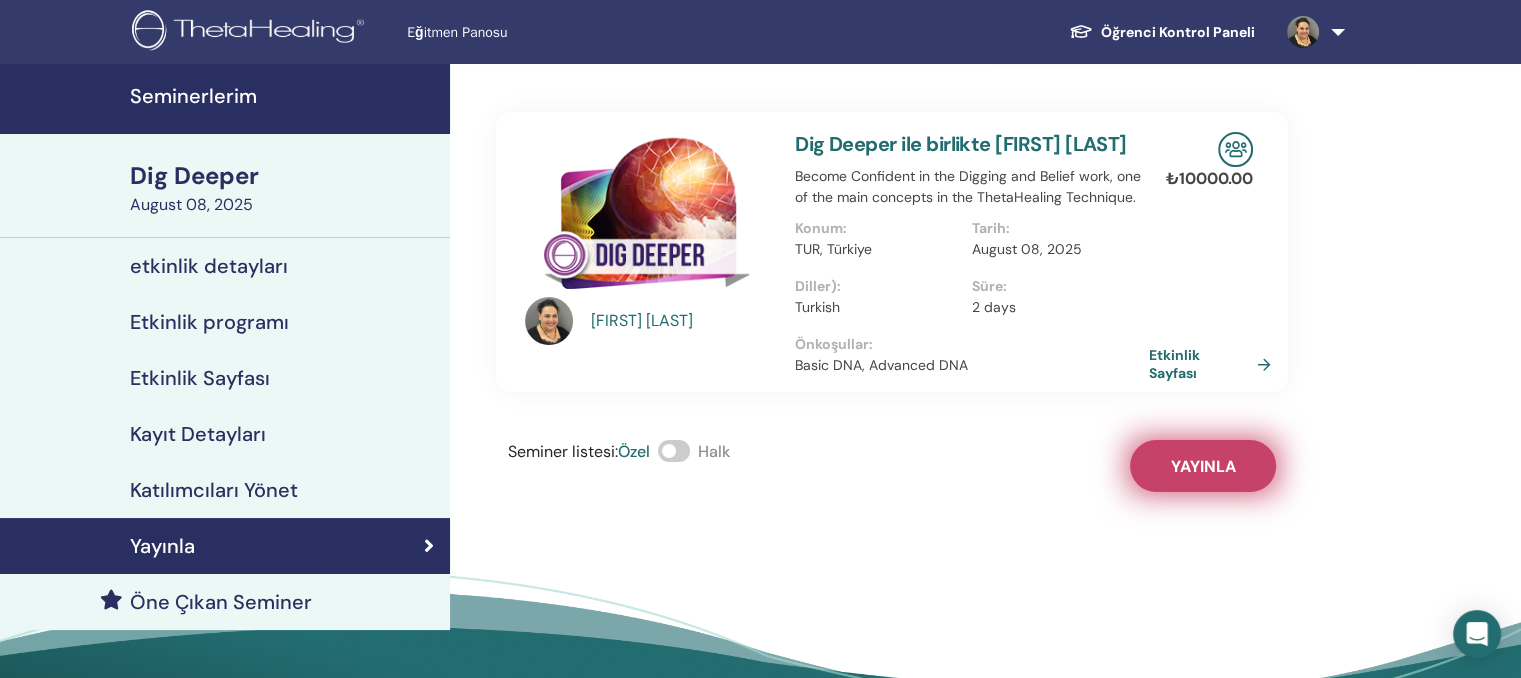 click on "Yayınla" at bounding box center (1203, 466) 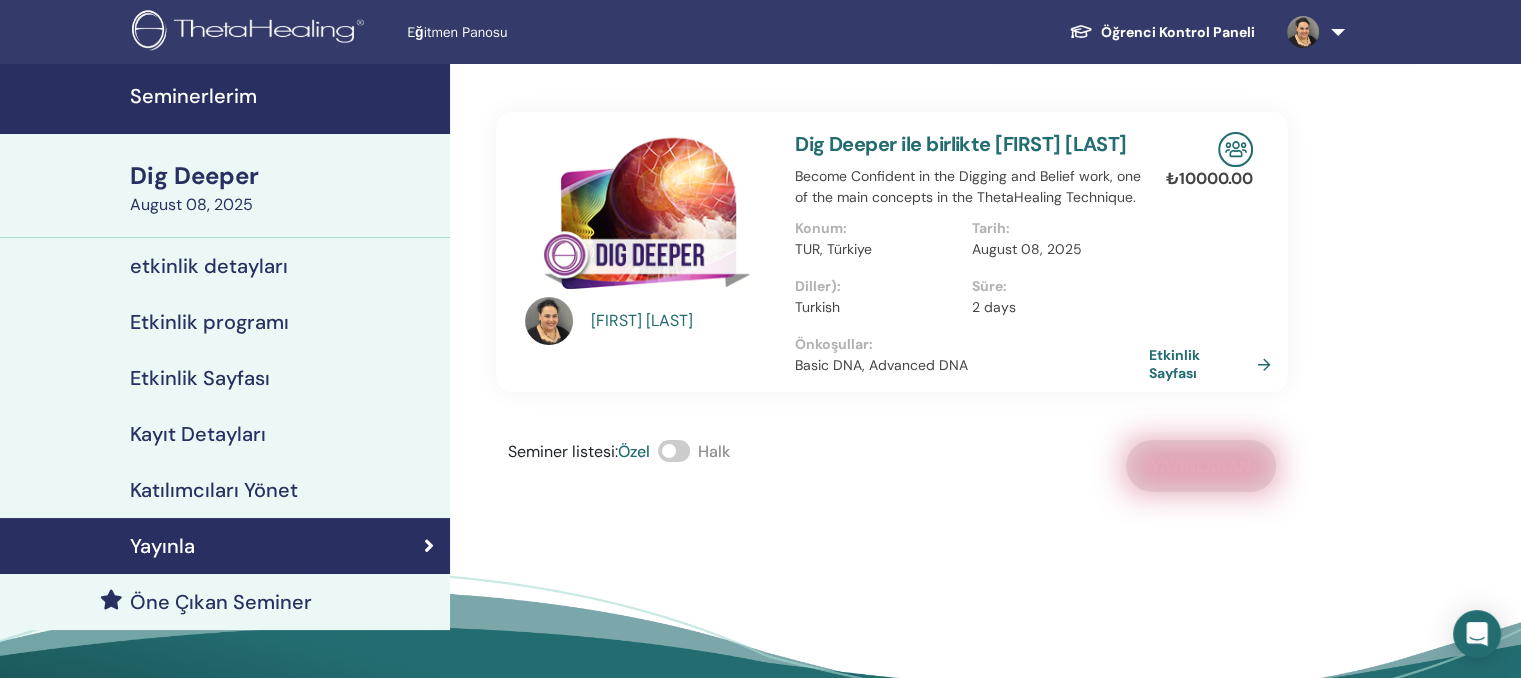 click on "Öne Çıkan Seminer" at bounding box center (221, 602) 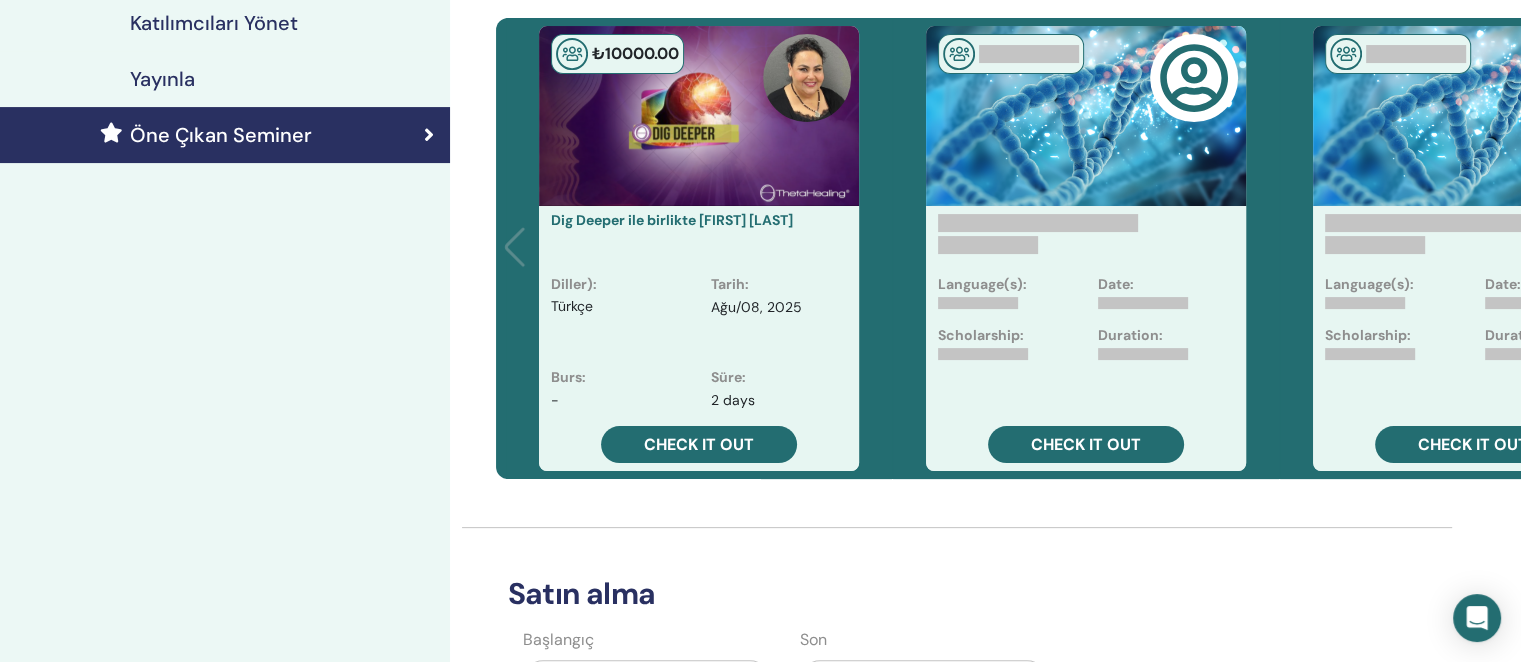 scroll, scrollTop: 469, scrollLeft: 0, axis: vertical 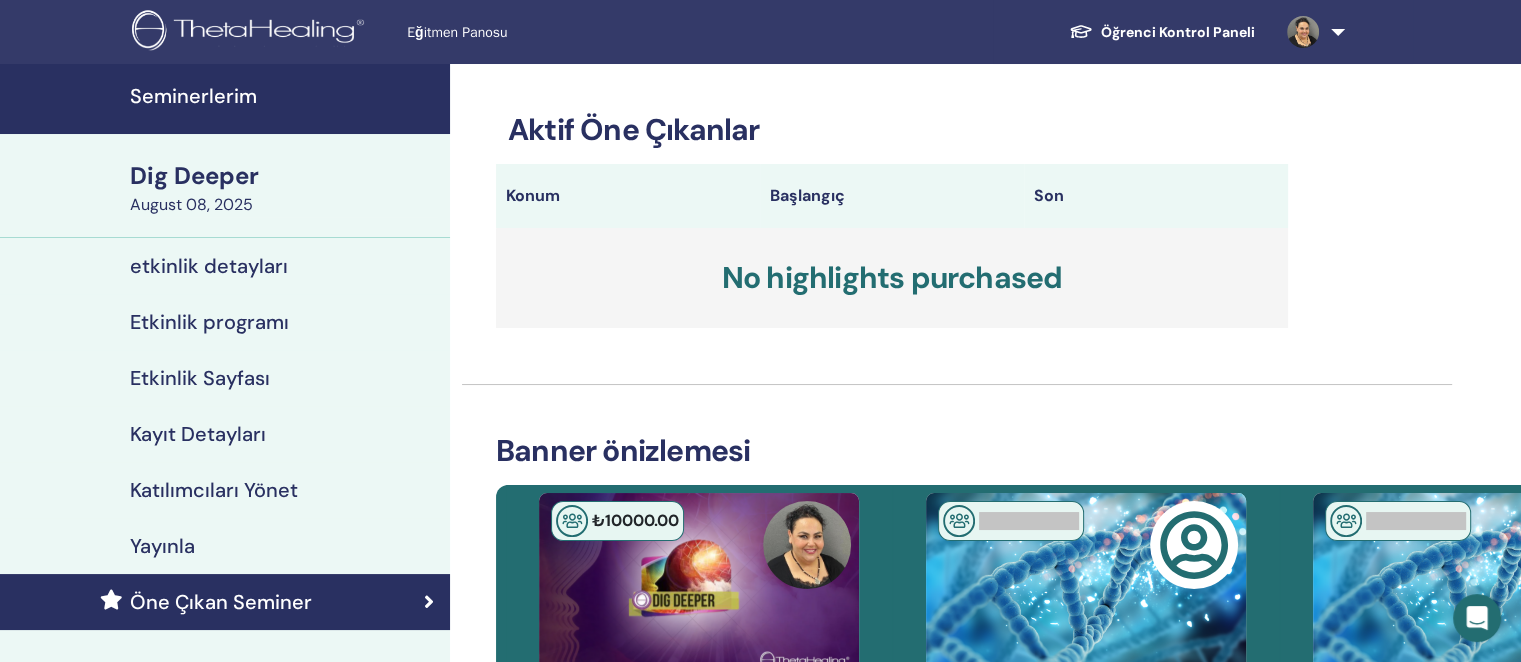 click on "etkinlik detayları" at bounding box center [209, 266] 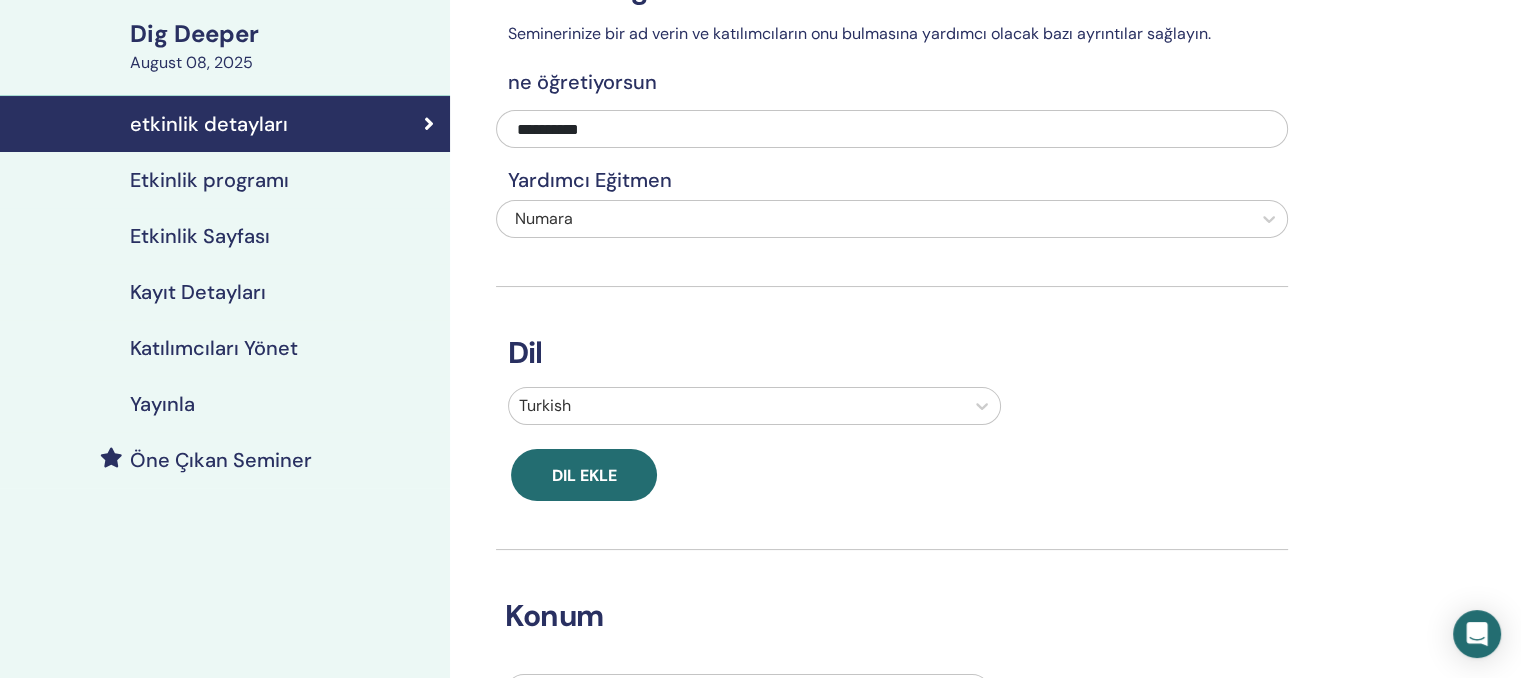 scroll, scrollTop: 124, scrollLeft: 0, axis: vertical 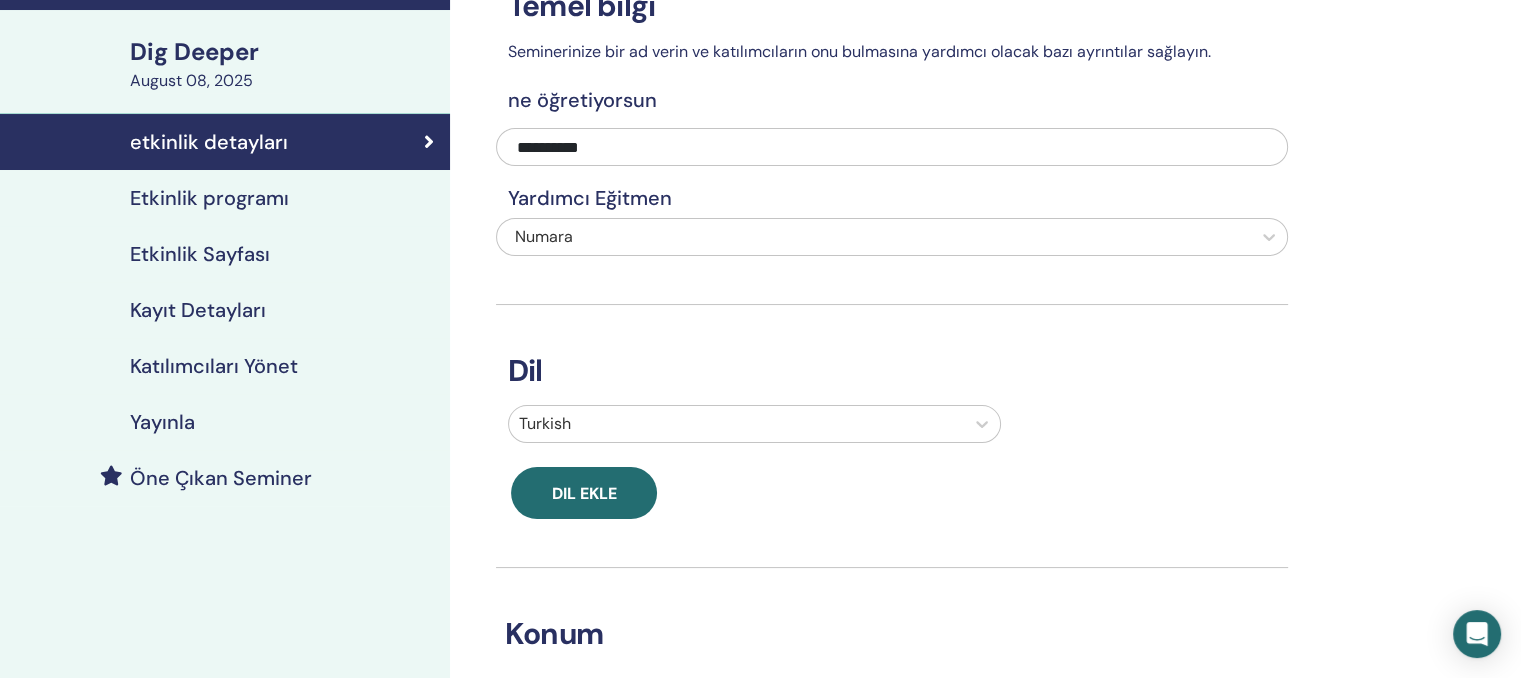 click on "Etkinlik programı" at bounding box center (209, 198) 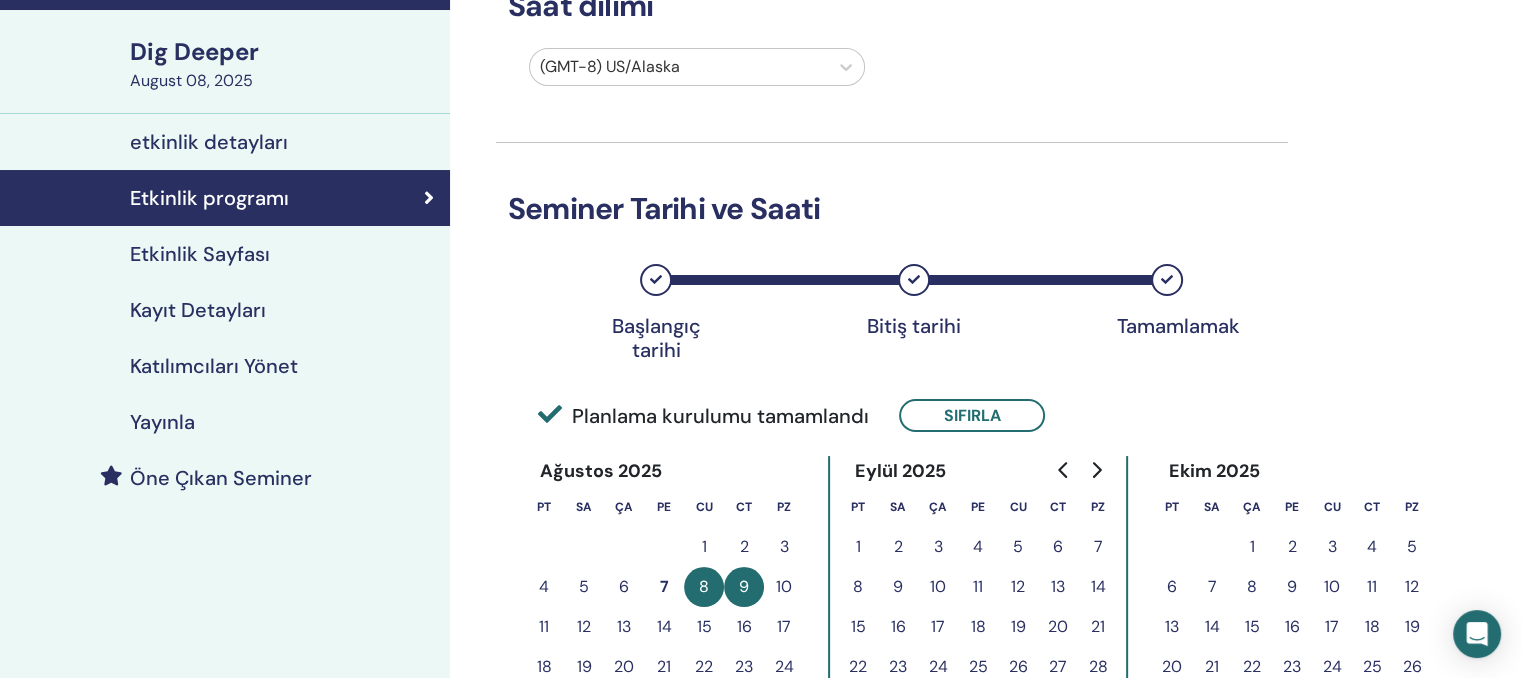 scroll, scrollTop: 0, scrollLeft: 0, axis: both 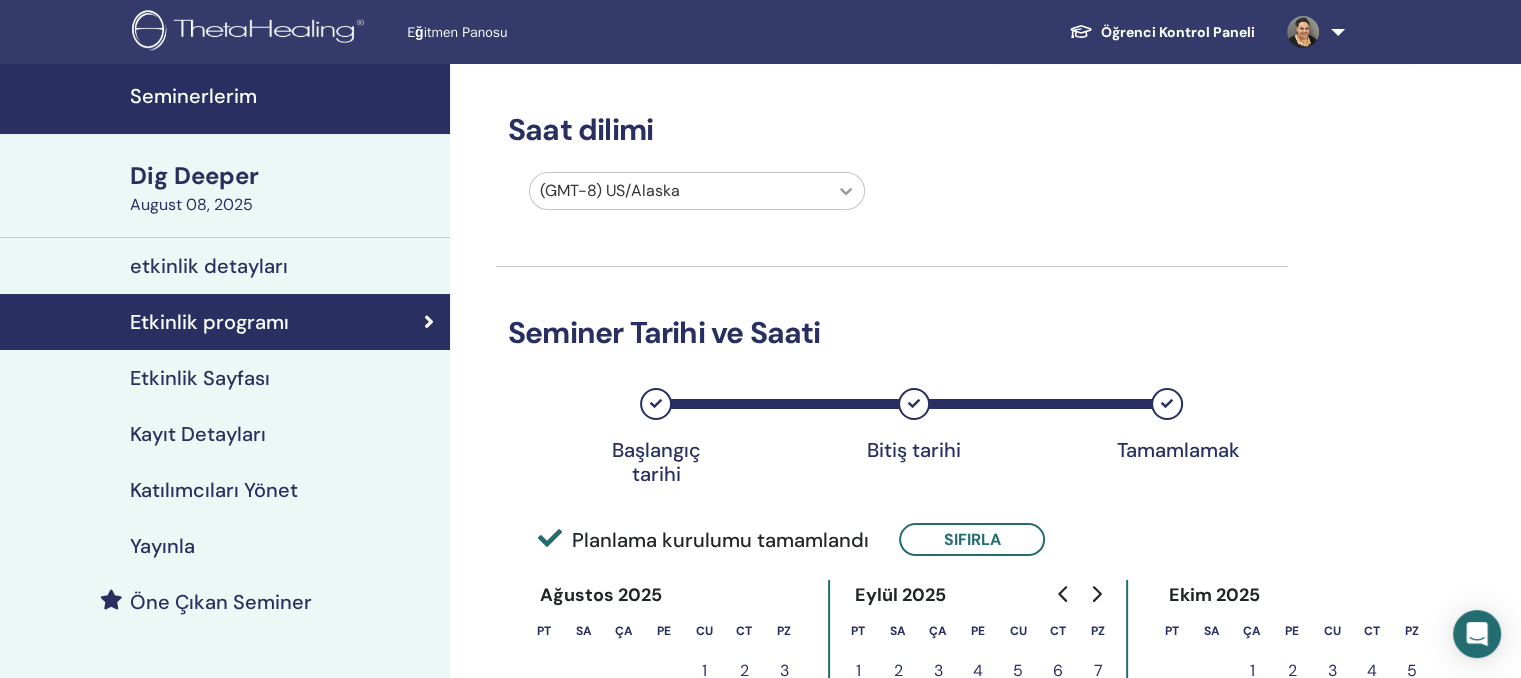 click 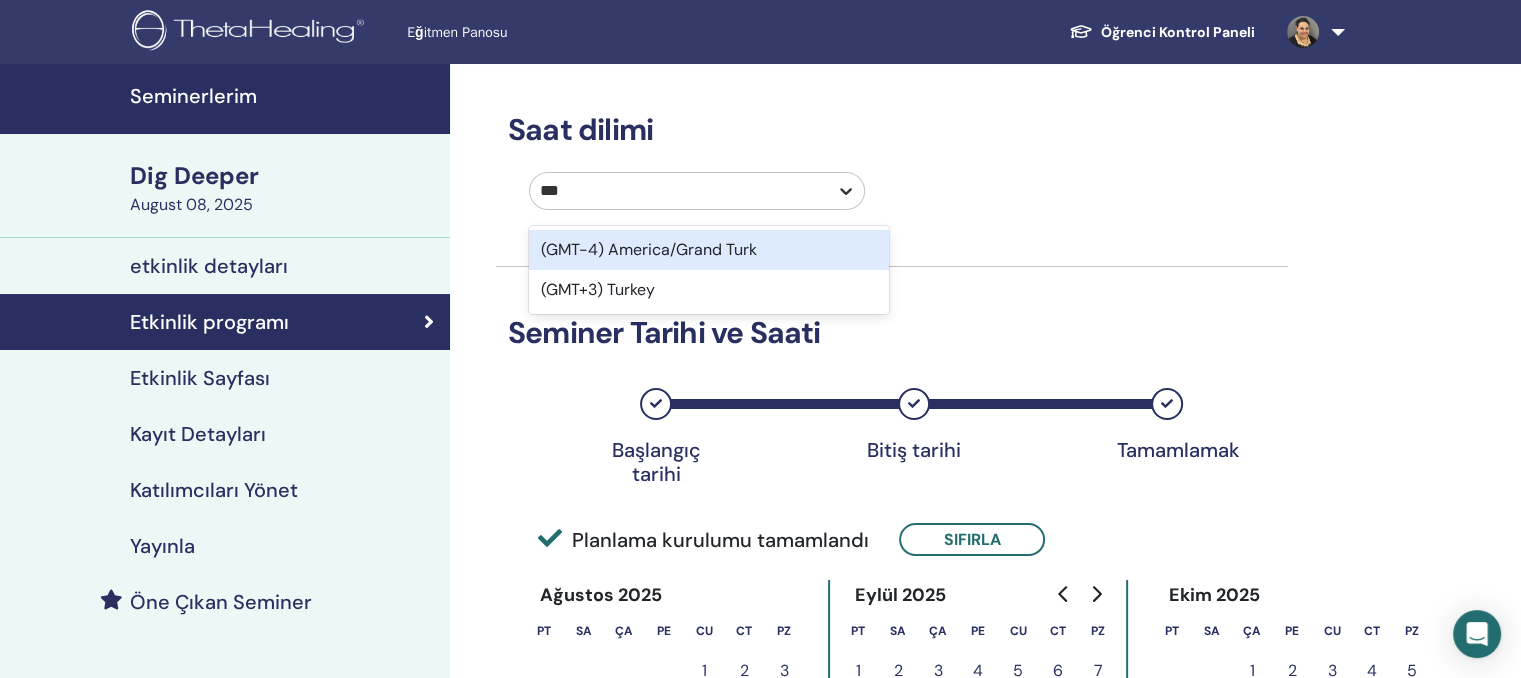 type on "****" 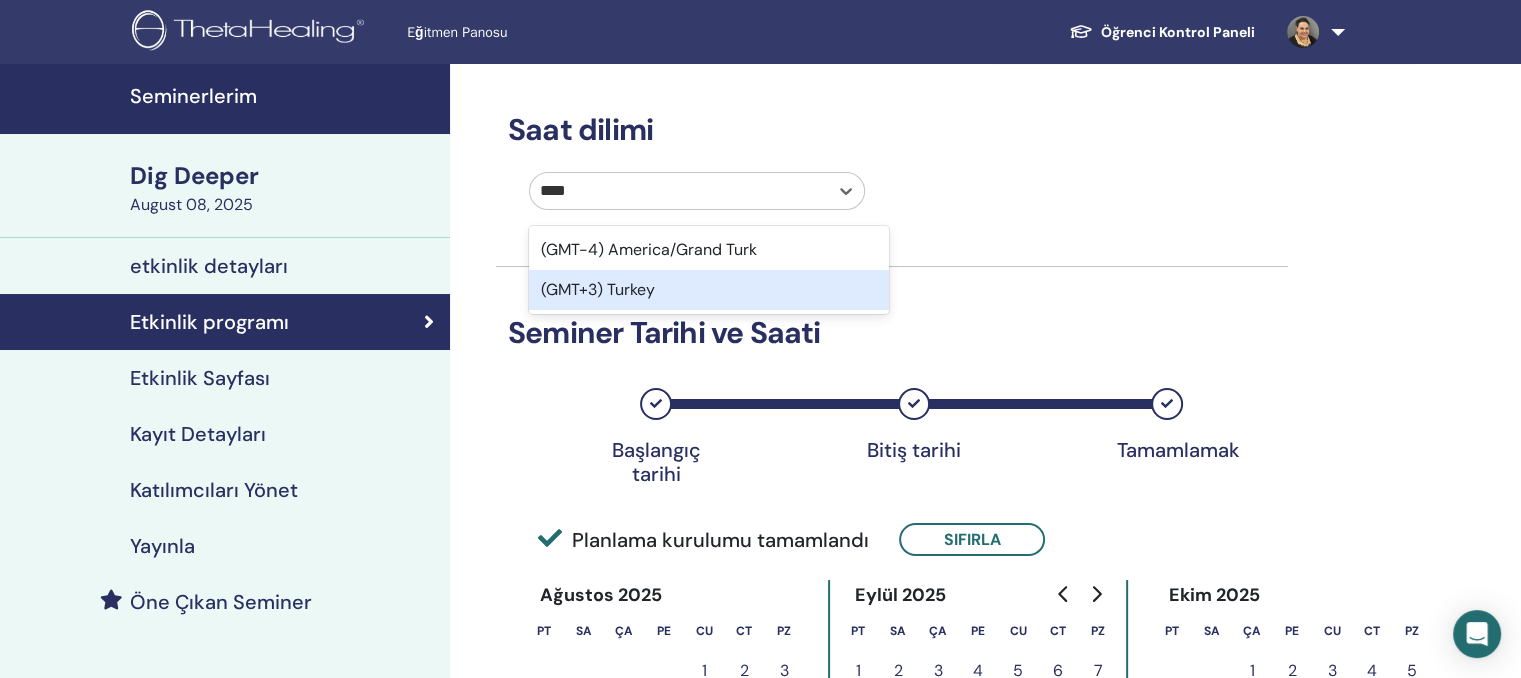 click on "(GMT+3) Turkey" at bounding box center [709, 290] 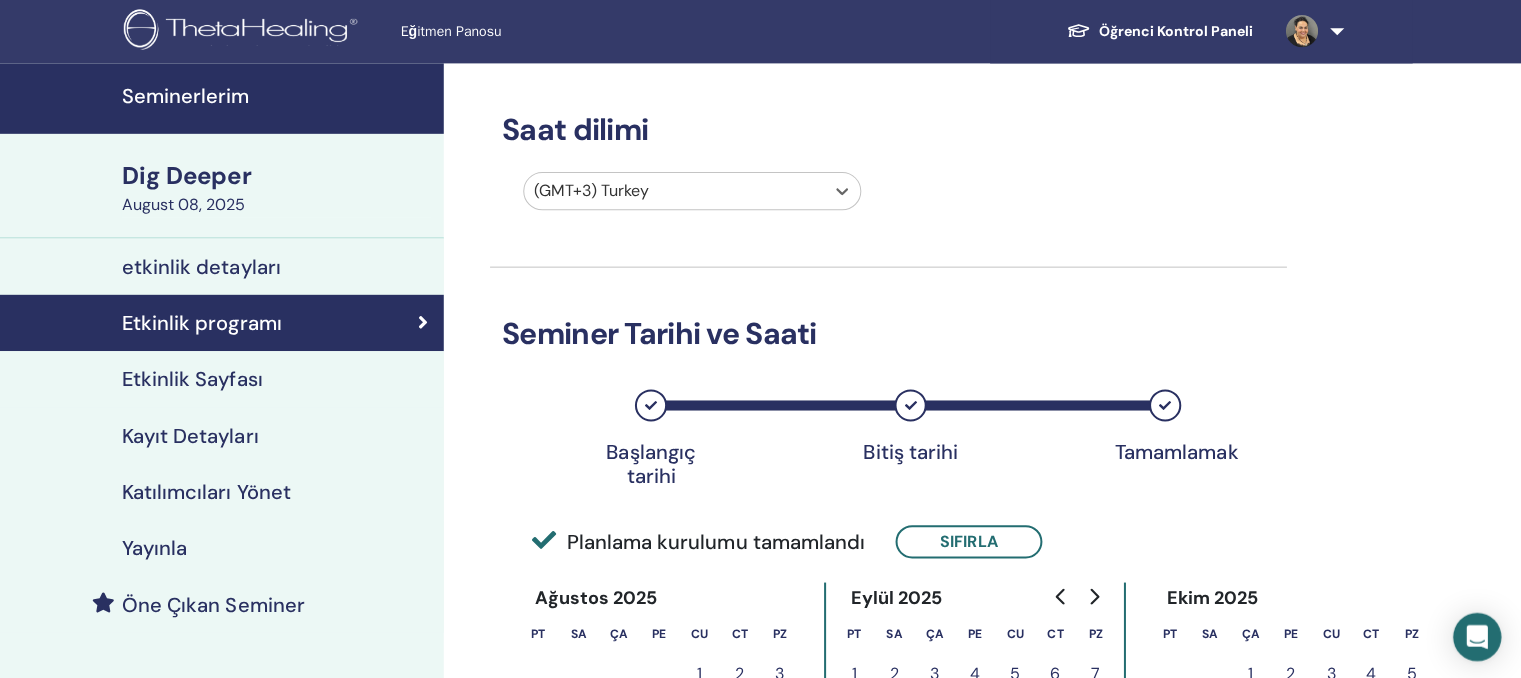 scroll, scrollTop: 0, scrollLeft: 0, axis: both 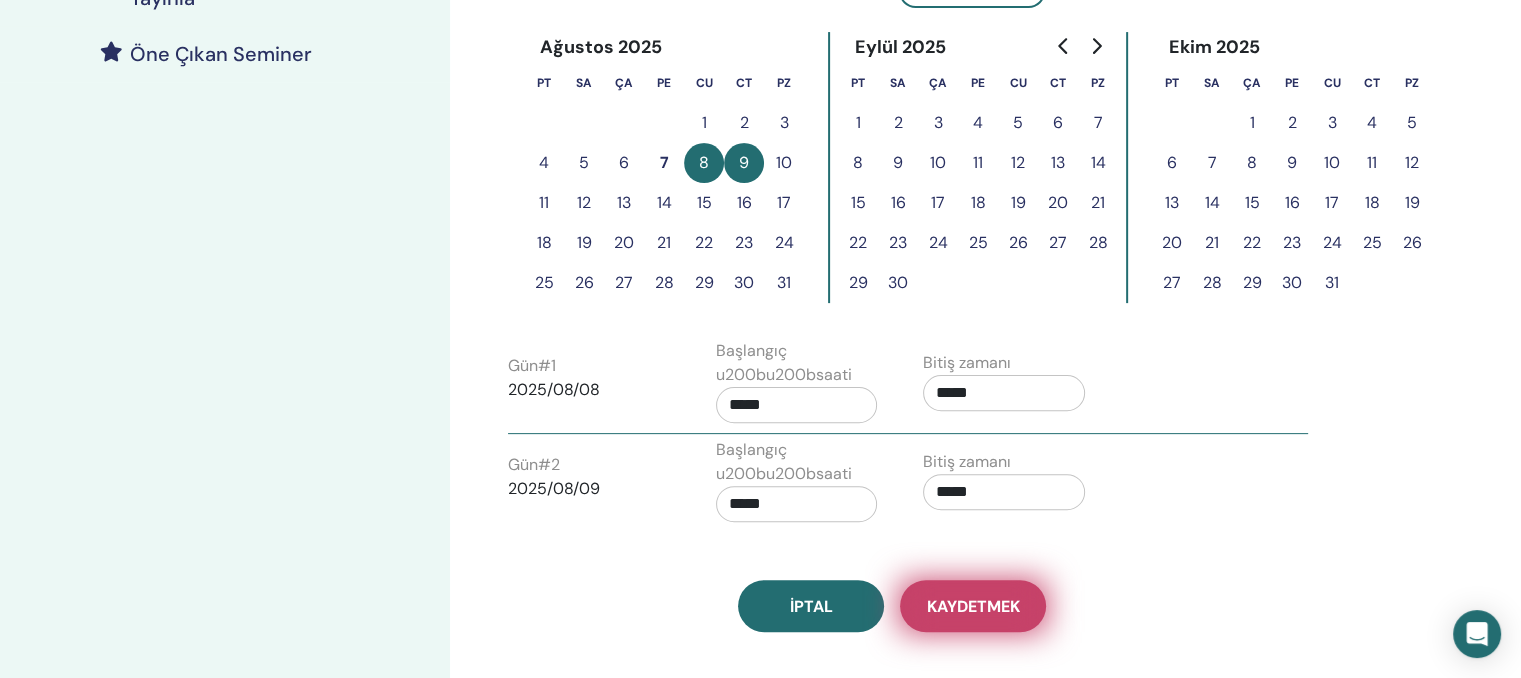 click on "Kaydetmek" at bounding box center [973, 606] 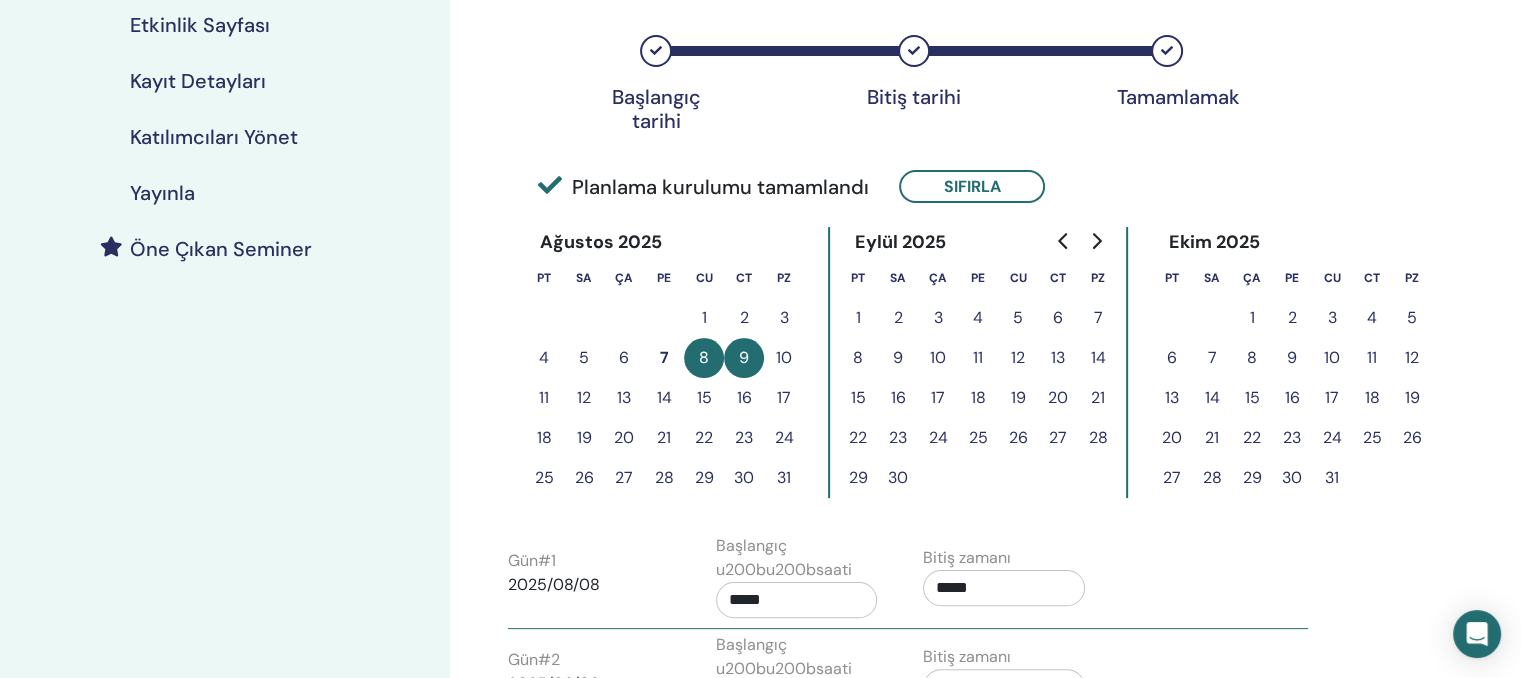 scroll, scrollTop: 476, scrollLeft: 0, axis: vertical 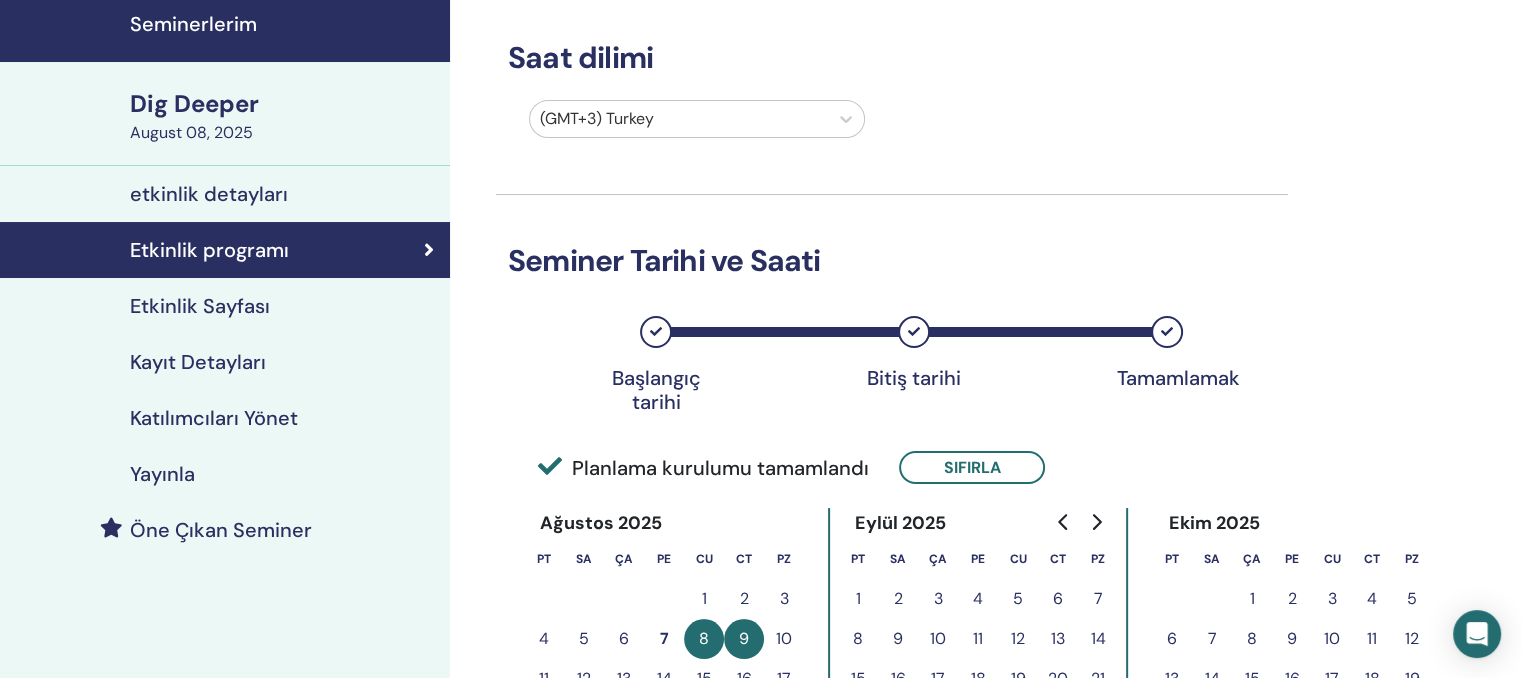 click on "Etkinlik Sayfası" at bounding box center [200, 306] 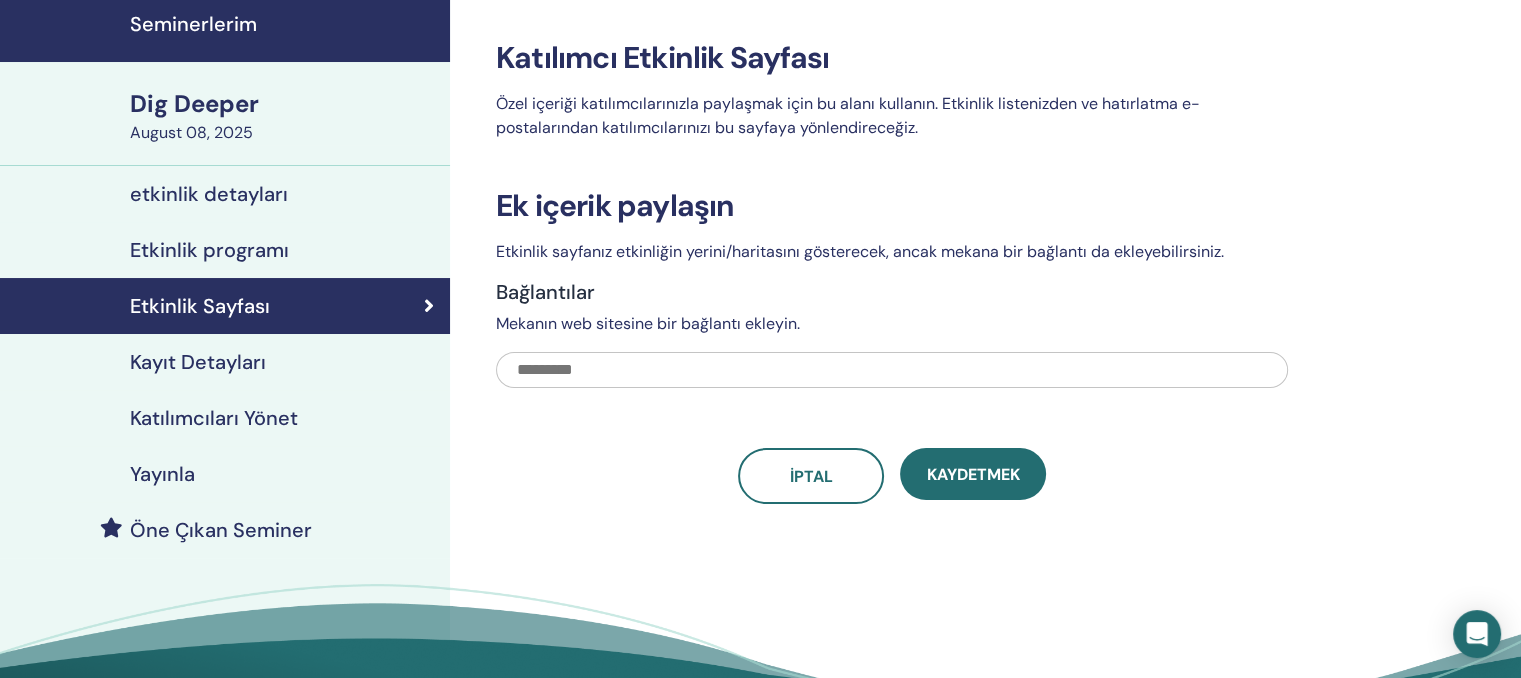 click on "Kayıt Detayları" at bounding box center [198, 362] 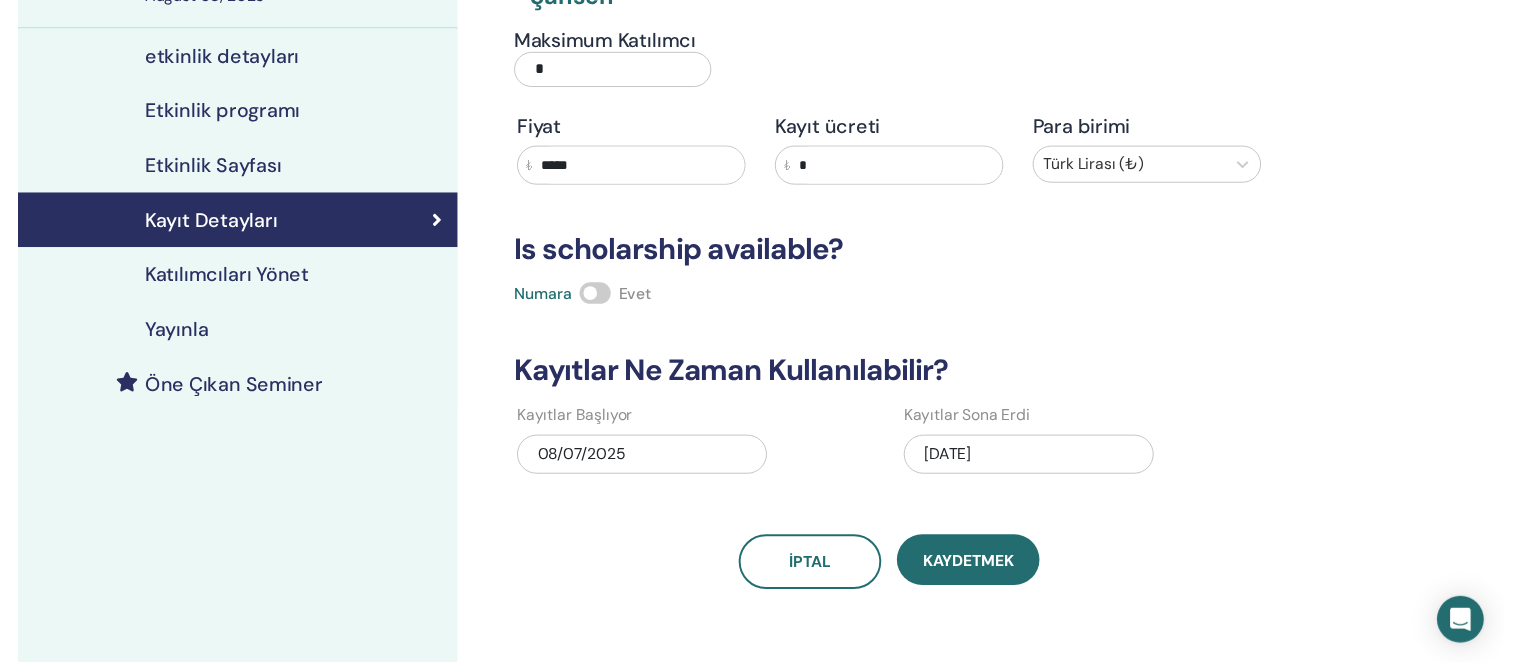 scroll, scrollTop: 190, scrollLeft: 0, axis: vertical 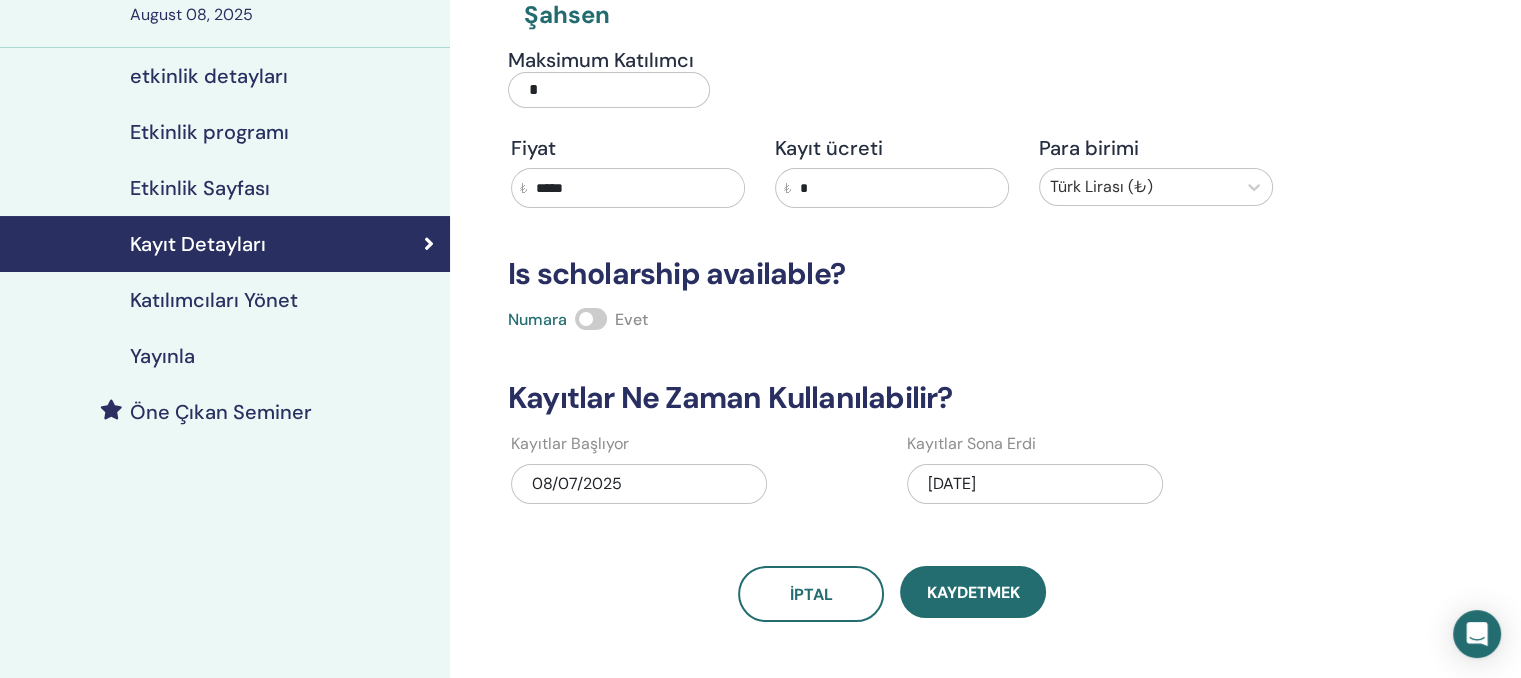 click on "Katılımcıları Yönet" at bounding box center [214, 300] 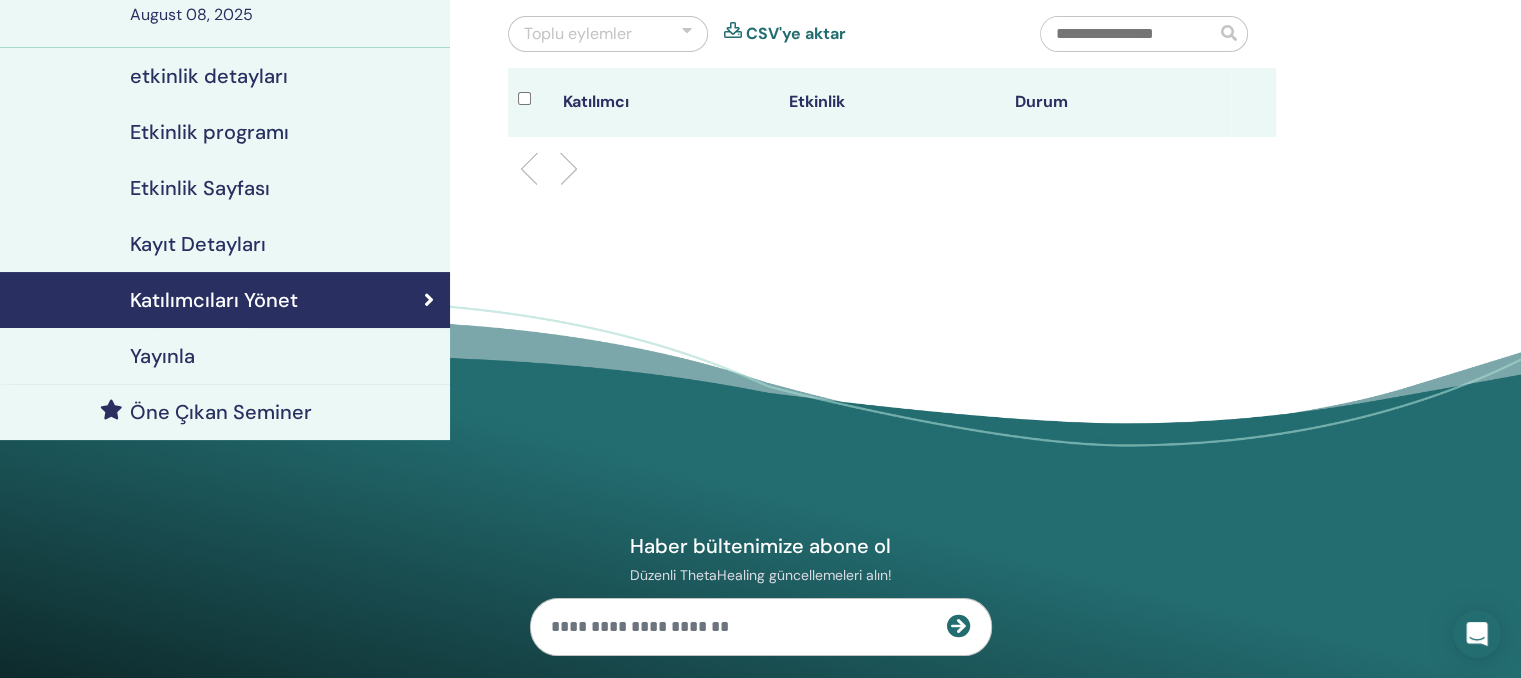 click on "Yayınla" at bounding box center [225, 356] 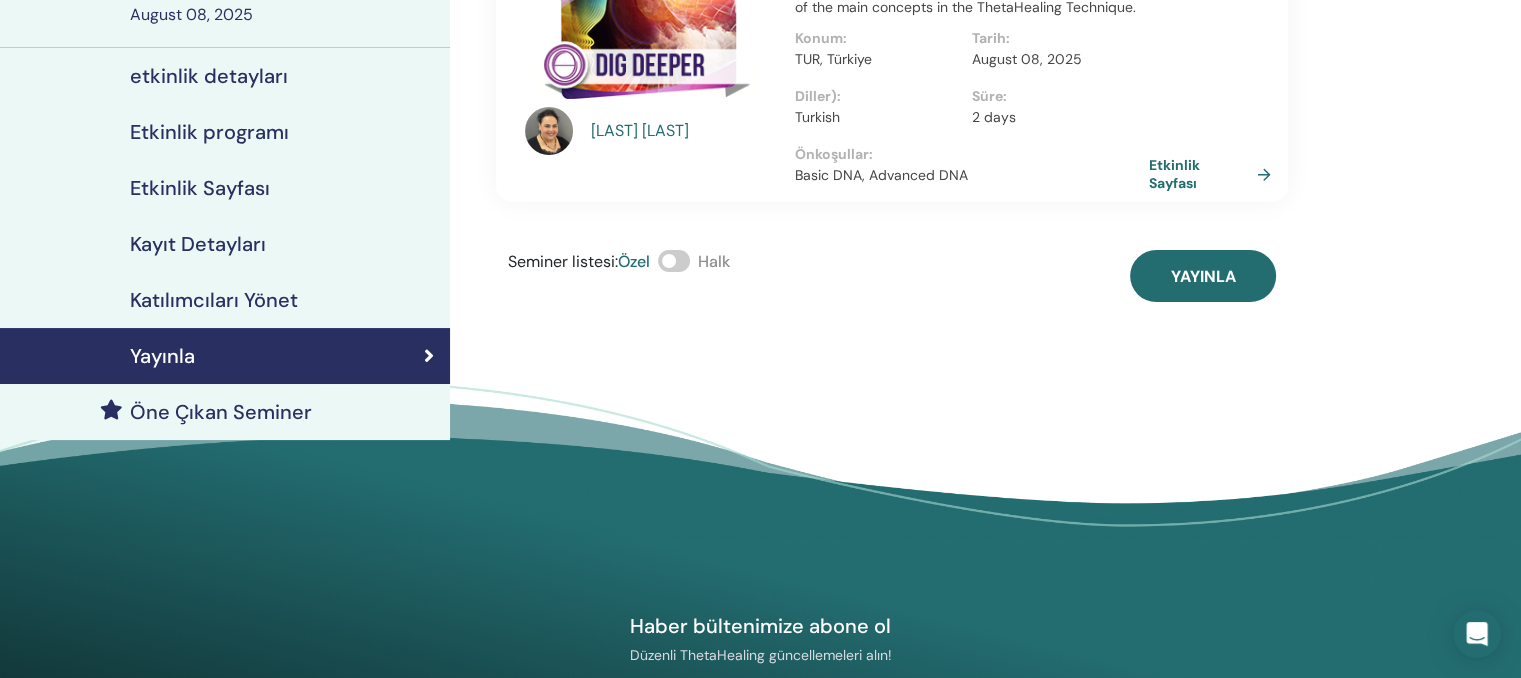 click on "Öne Çıkan Seminer" at bounding box center [221, 412] 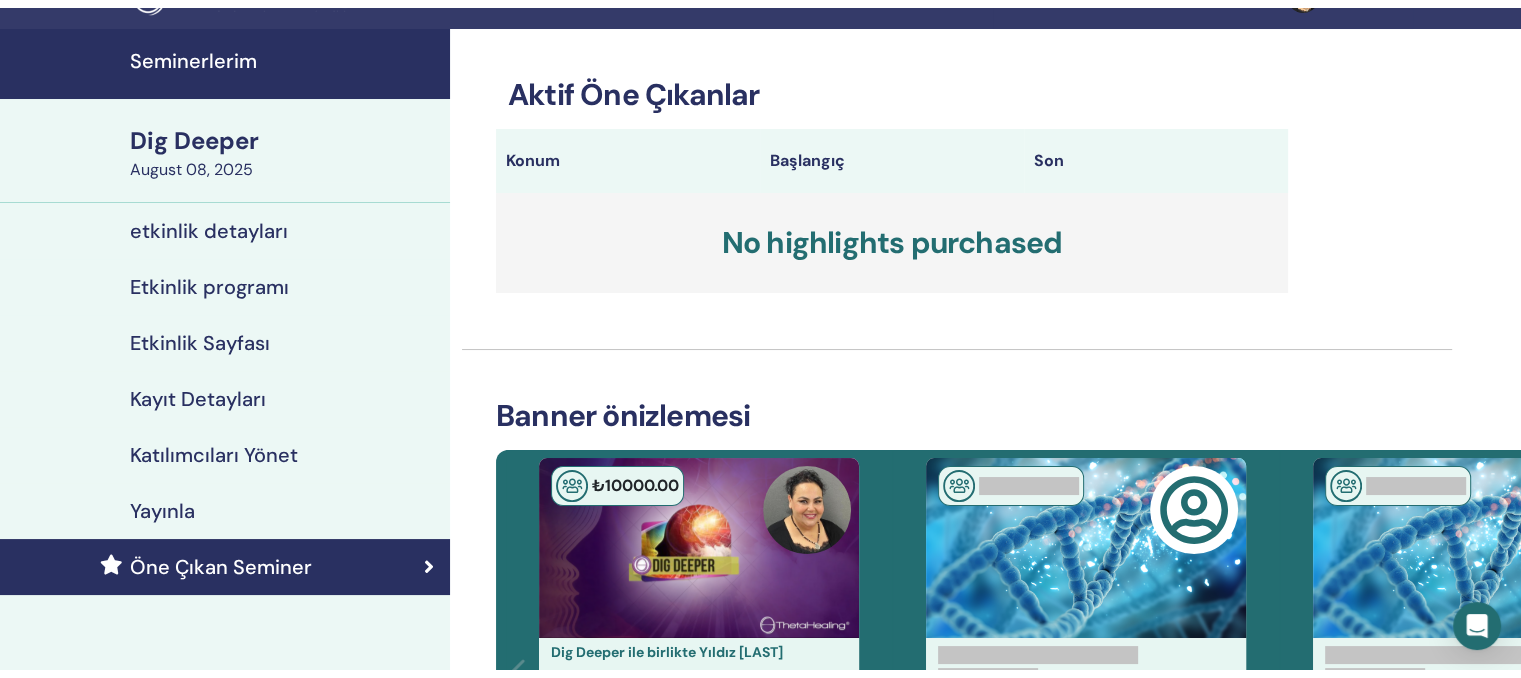 scroll, scrollTop: 0, scrollLeft: 0, axis: both 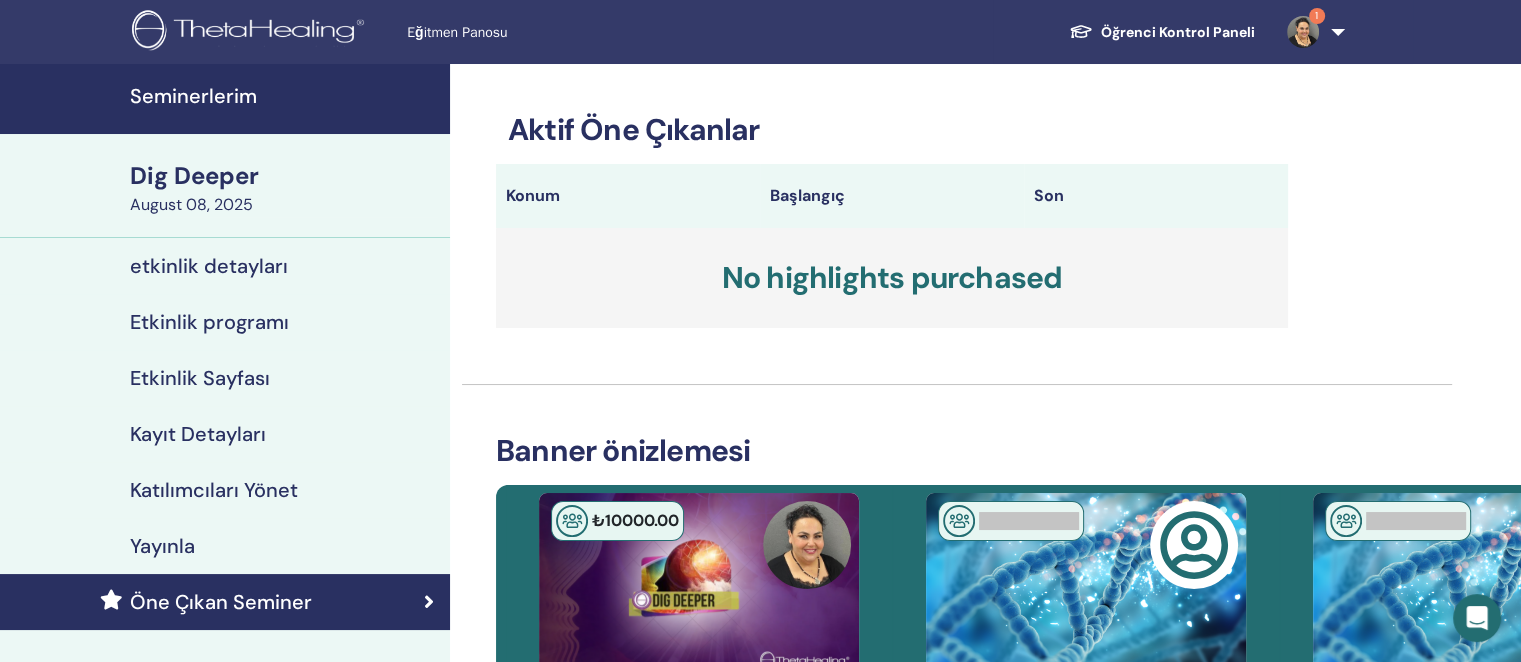click on "etkinlik detayları" at bounding box center (209, 266) 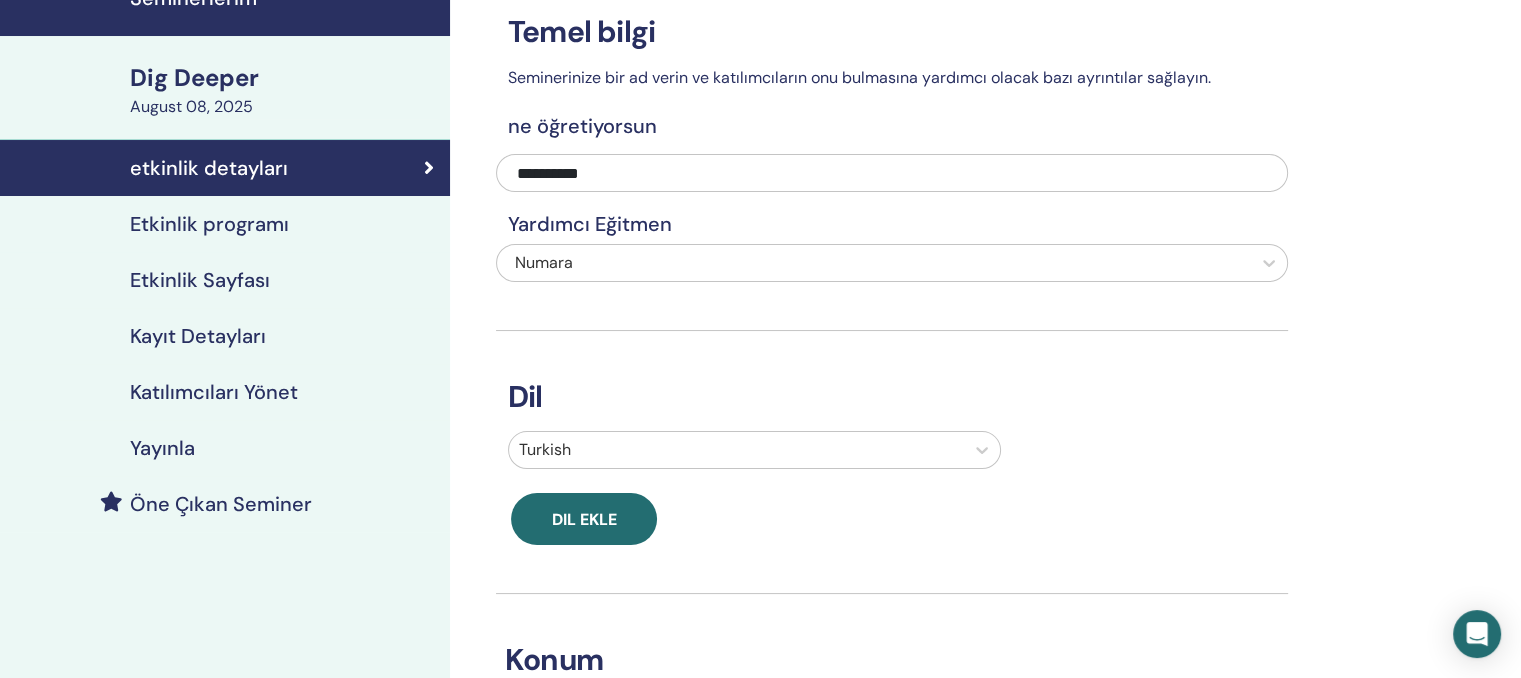 scroll, scrollTop: 0, scrollLeft: 0, axis: both 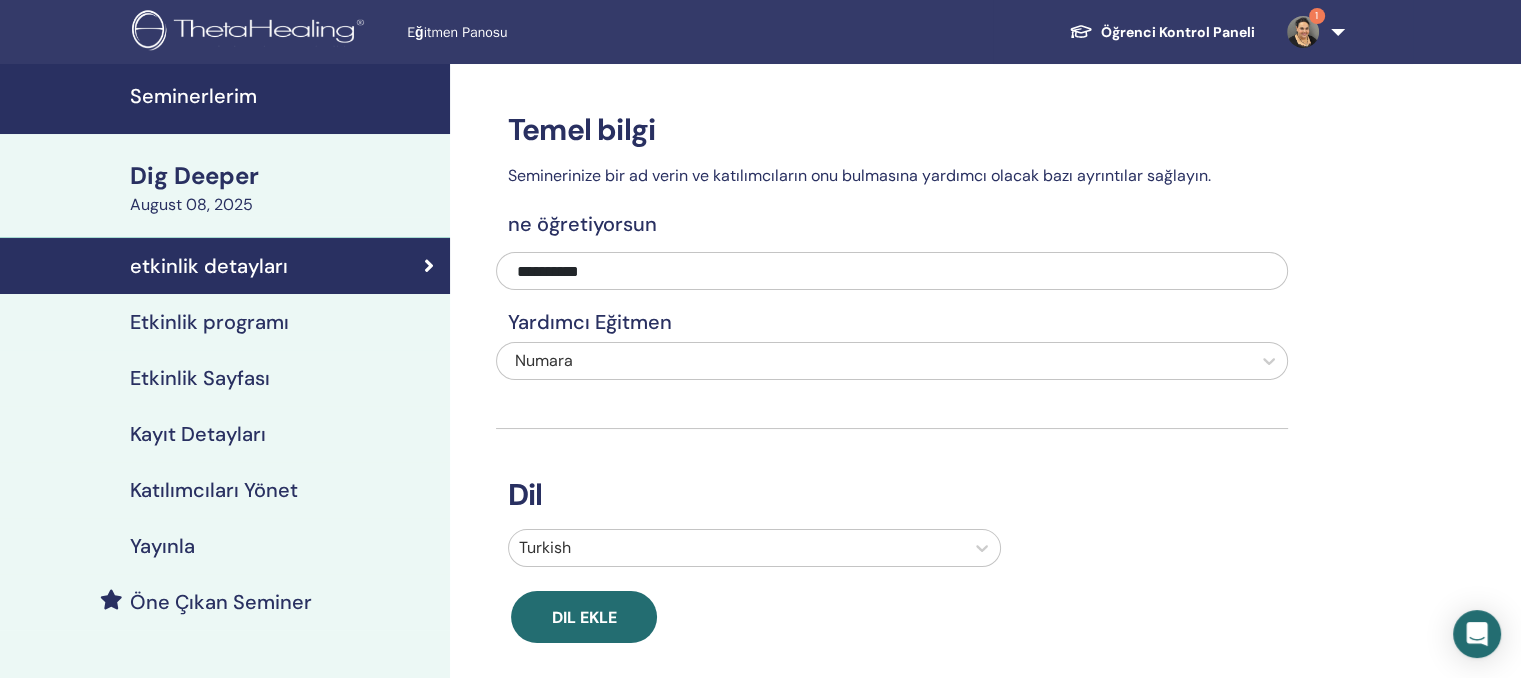 click on "Seminerlerim" at bounding box center [284, 96] 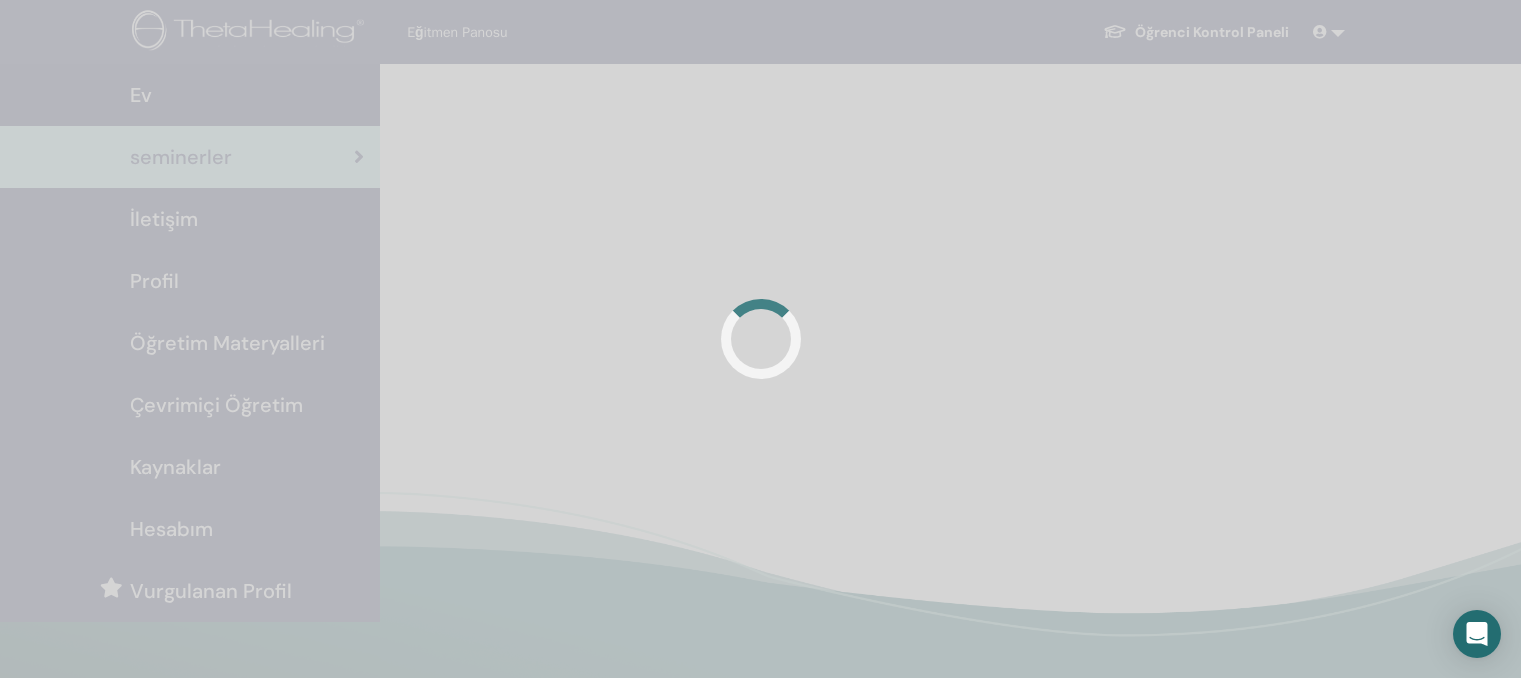 scroll, scrollTop: 0, scrollLeft: 0, axis: both 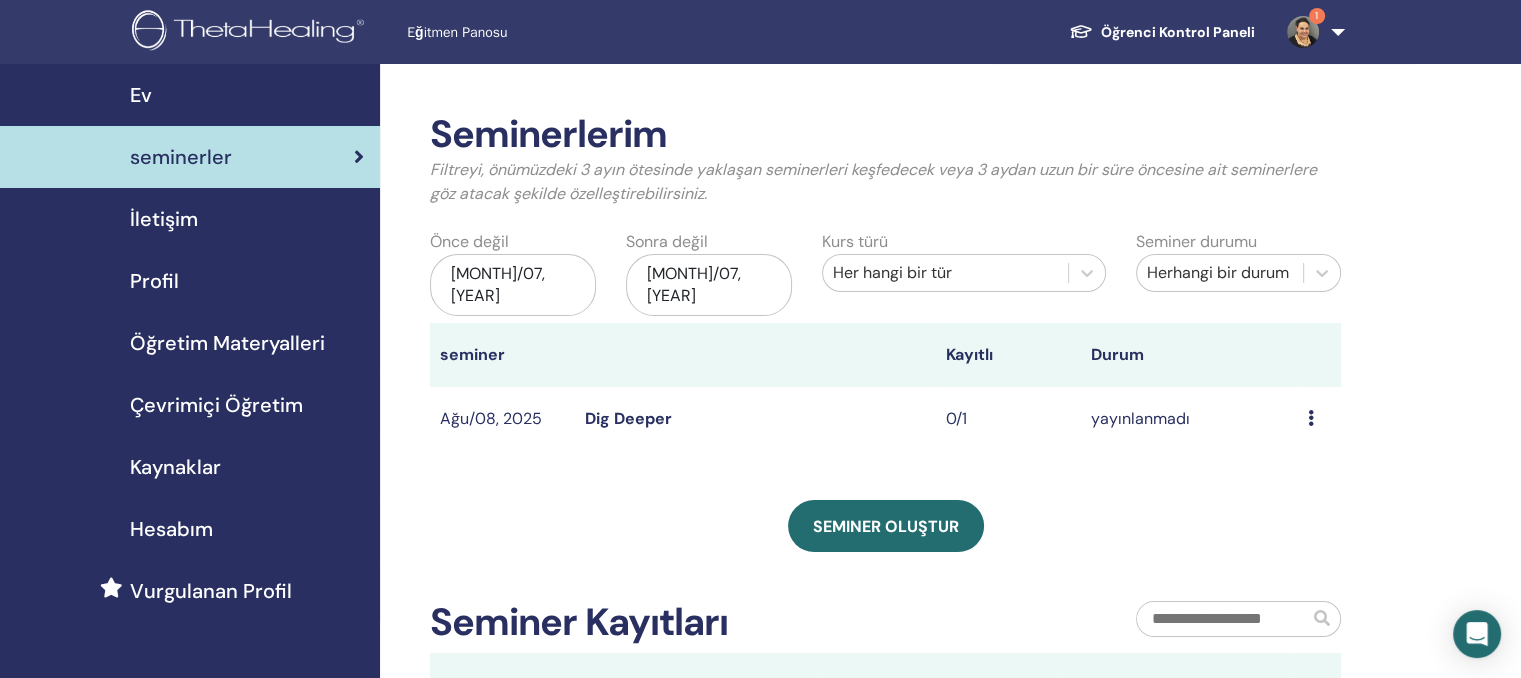 click on "Ön izleme Düzenlemek katılımcılar İptal" at bounding box center (1319, 419) 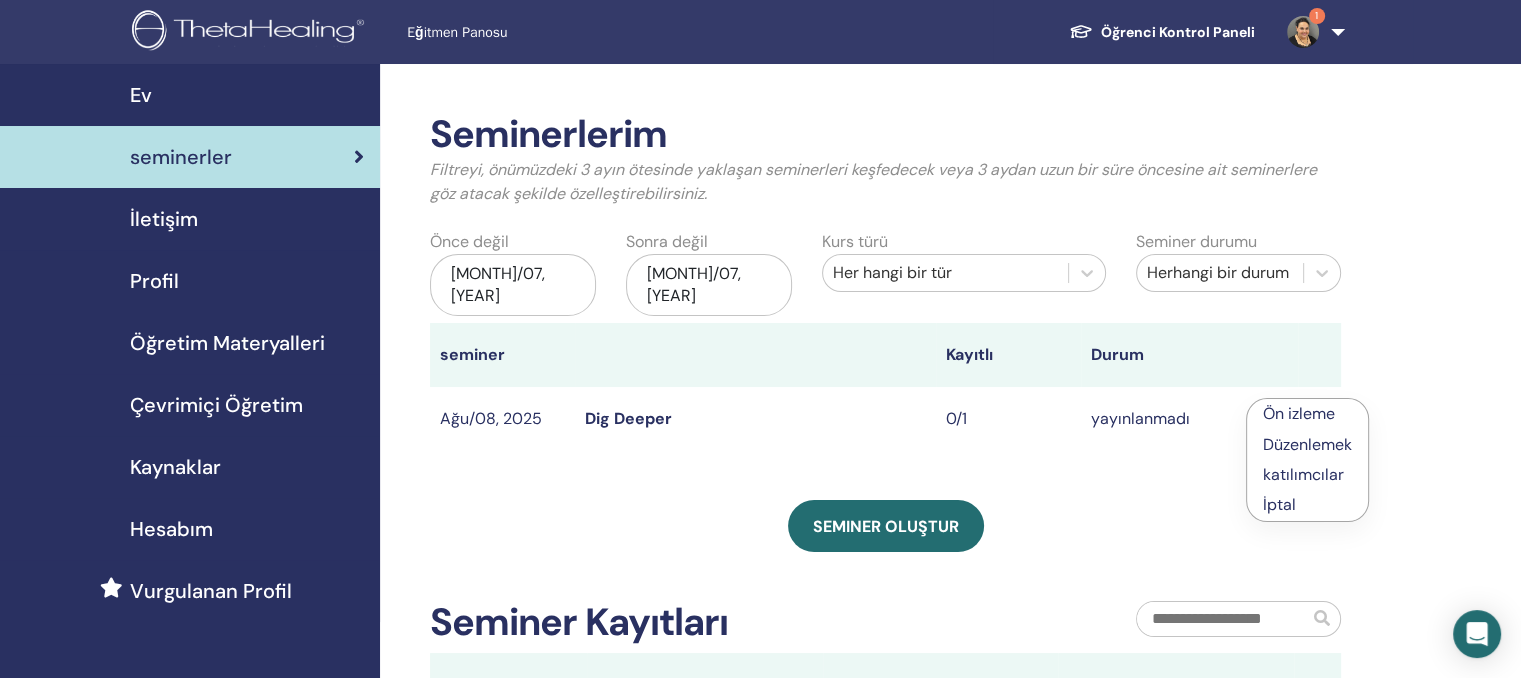 click on "Dig Deeper" at bounding box center [628, 418] 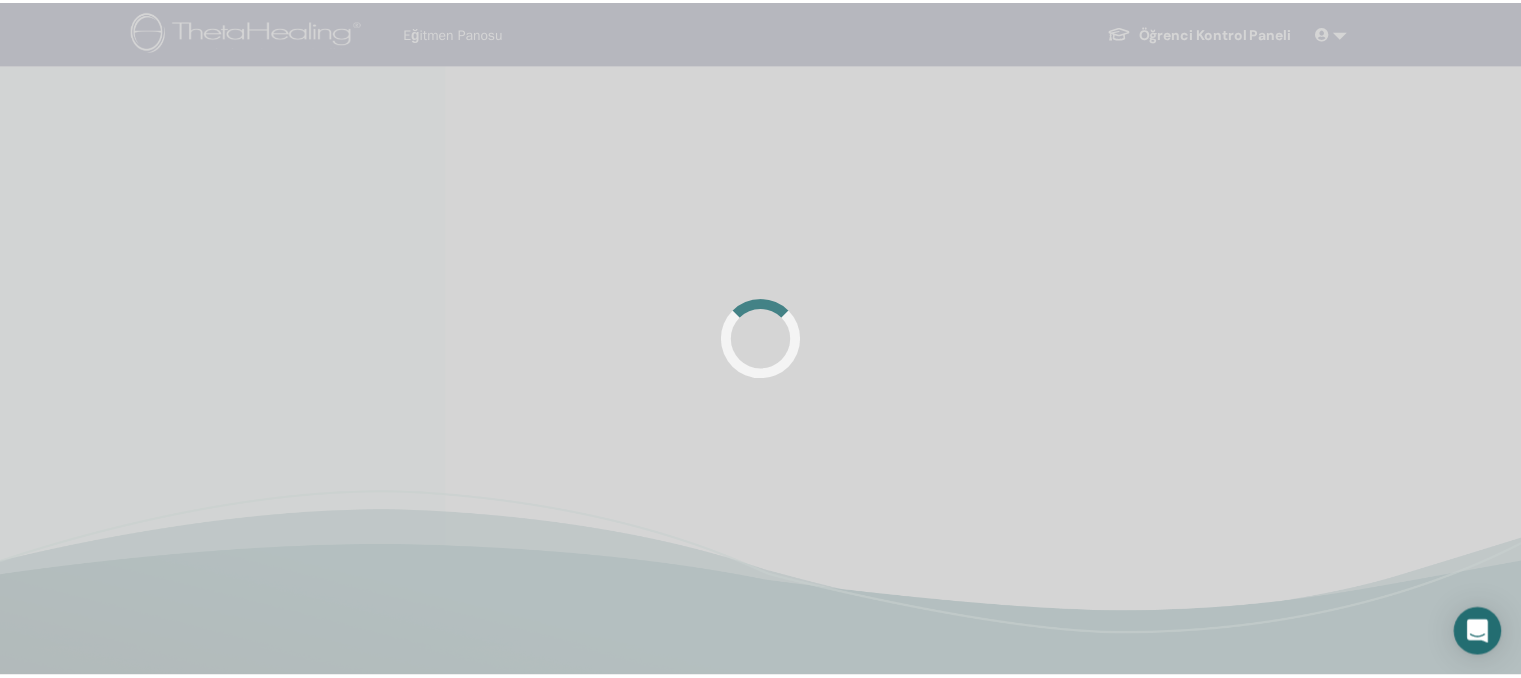 scroll, scrollTop: 0, scrollLeft: 0, axis: both 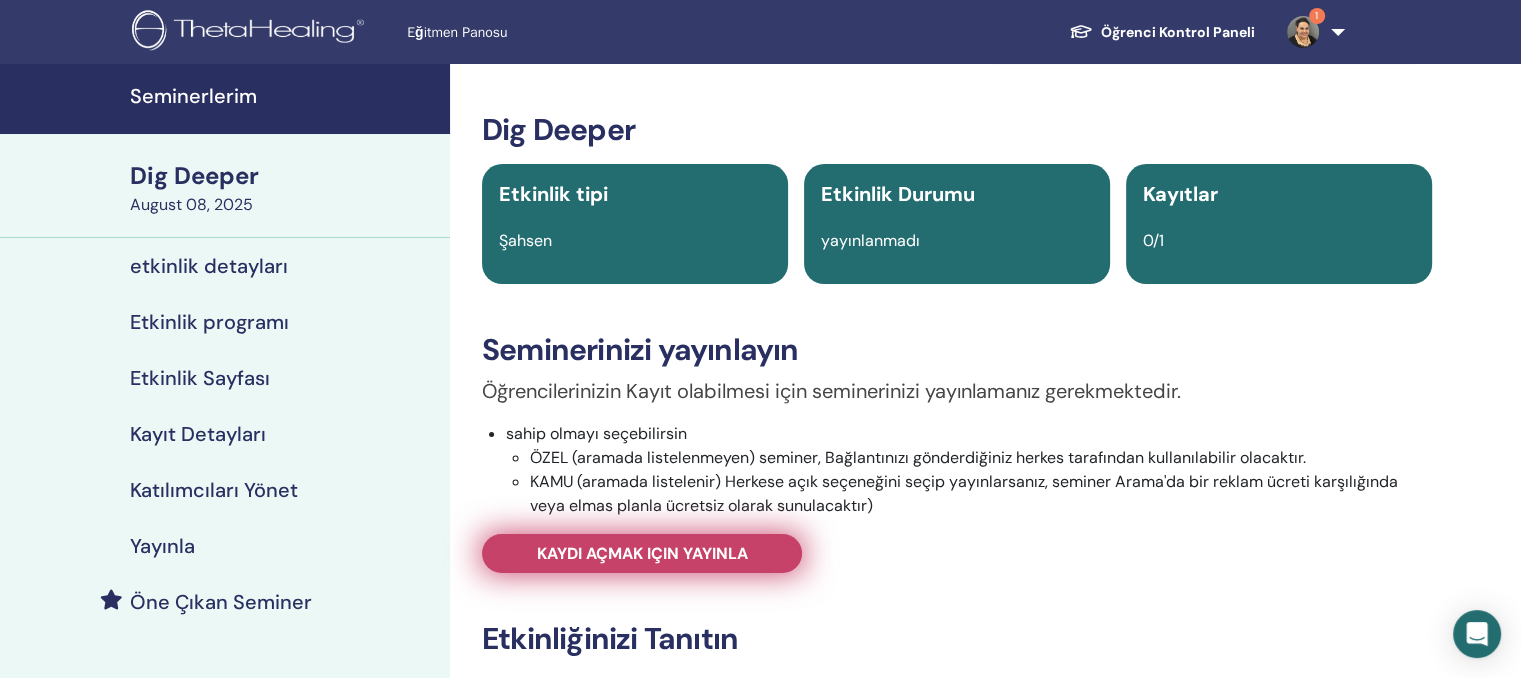click on "Kaydı açmak için yayınla" at bounding box center [642, 553] 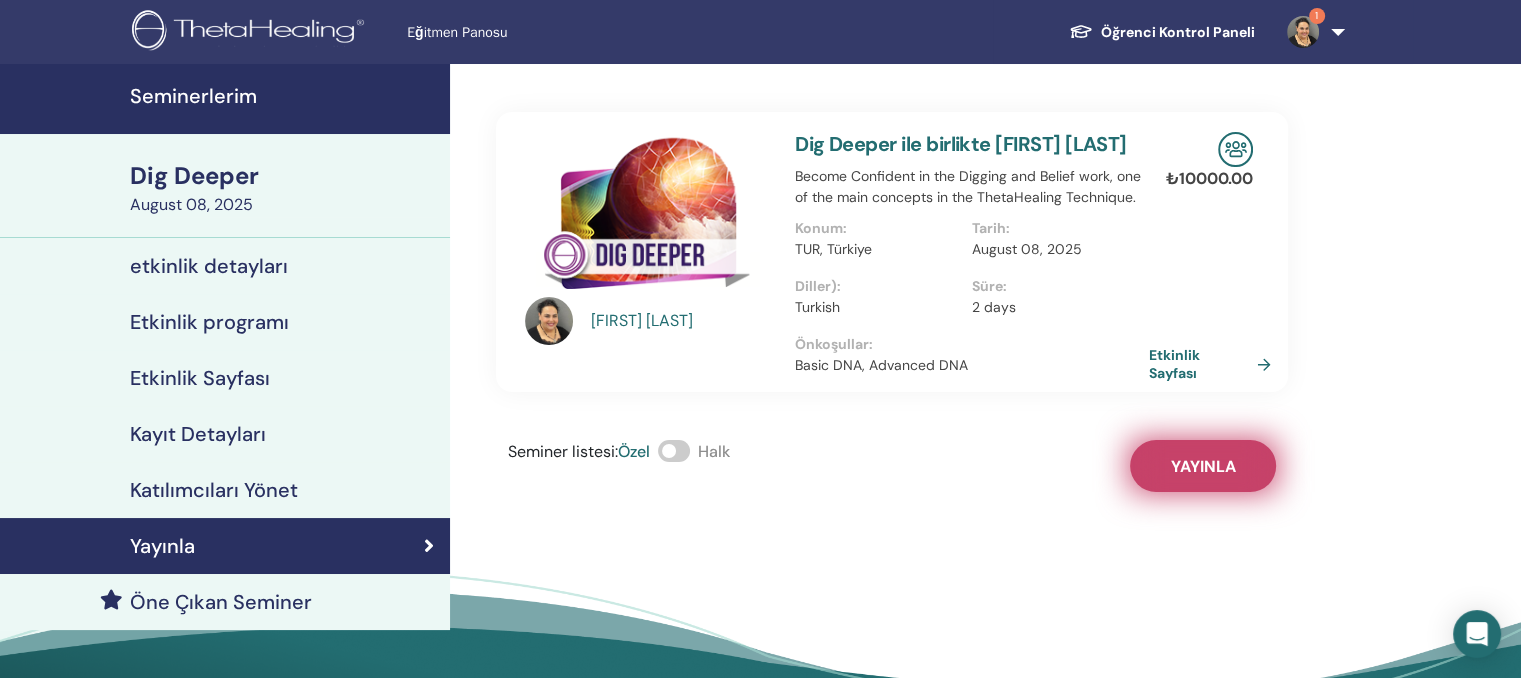 click on "Yayınla" at bounding box center (1203, 466) 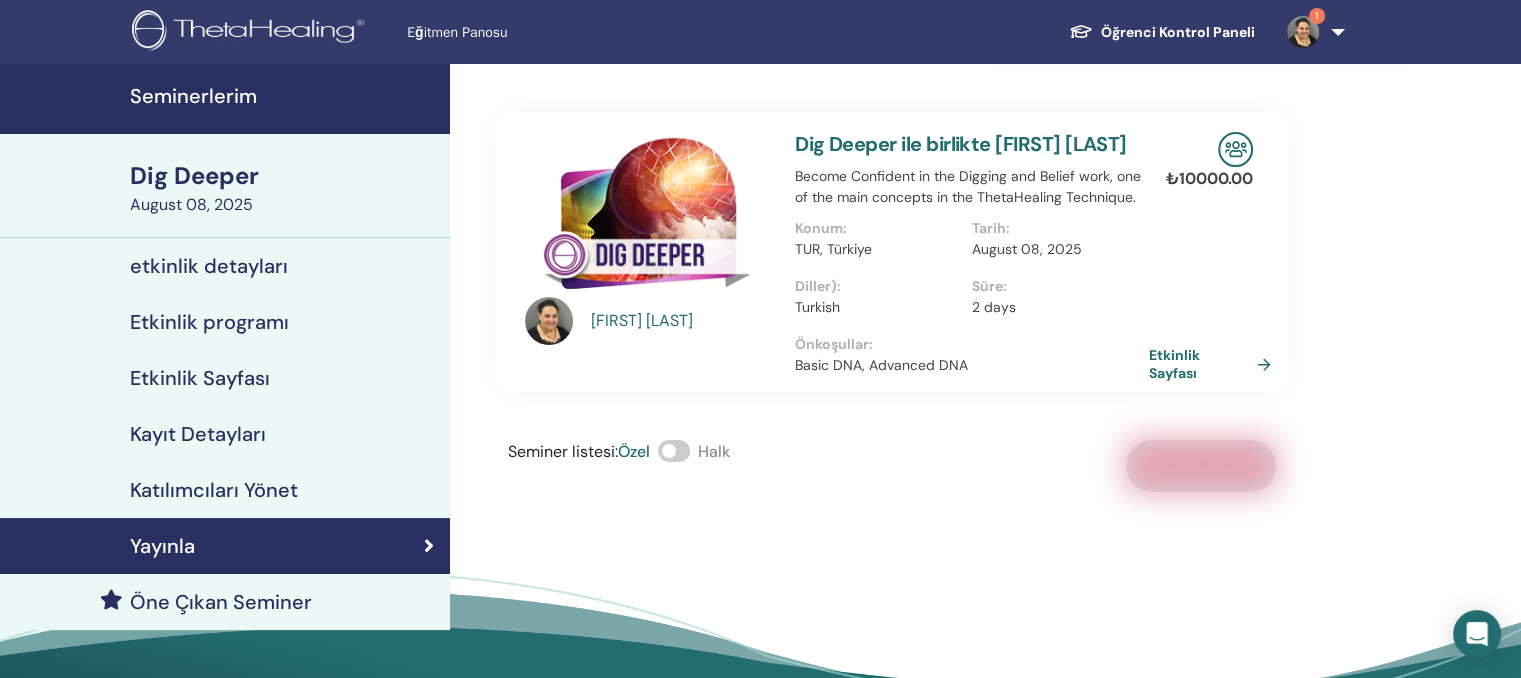 click on "Seminerlerim" at bounding box center (284, 96) 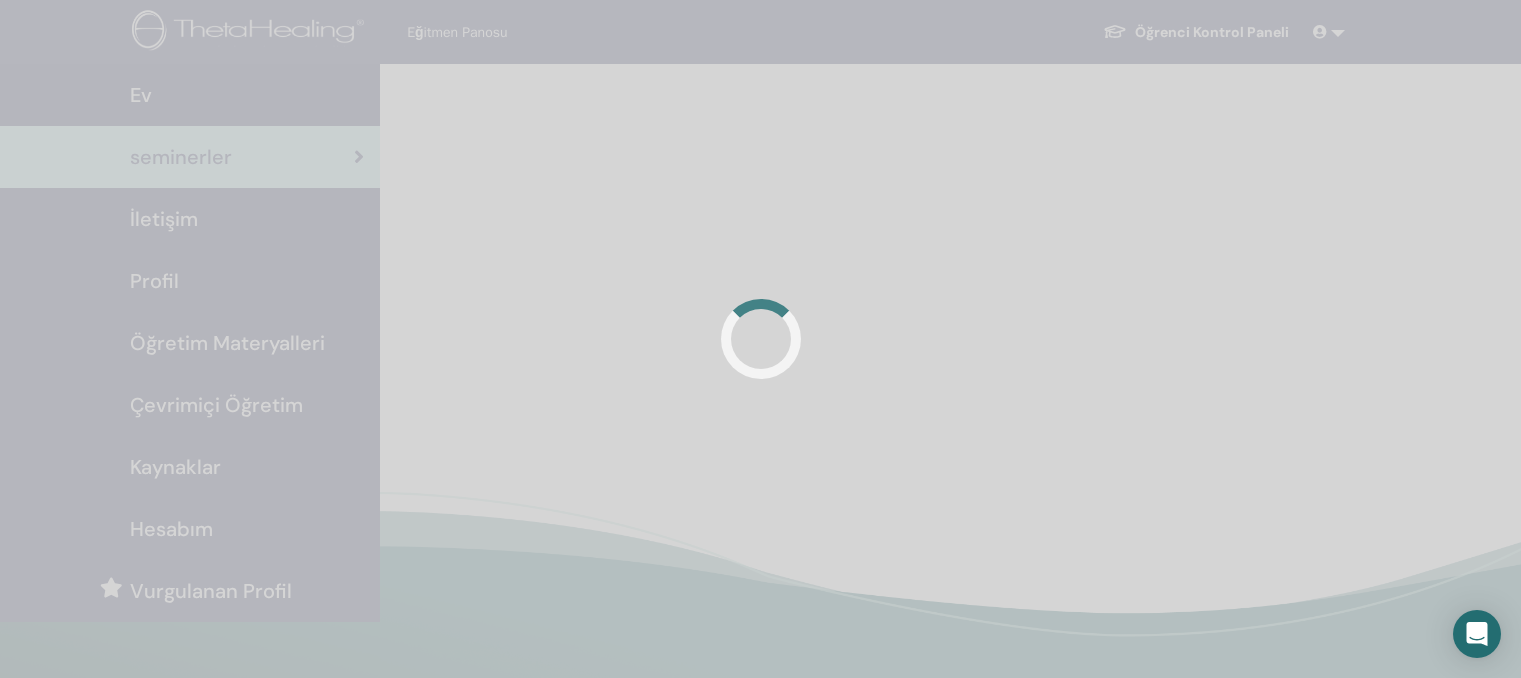 scroll, scrollTop: 0, scrollLeft: 0, axis: both 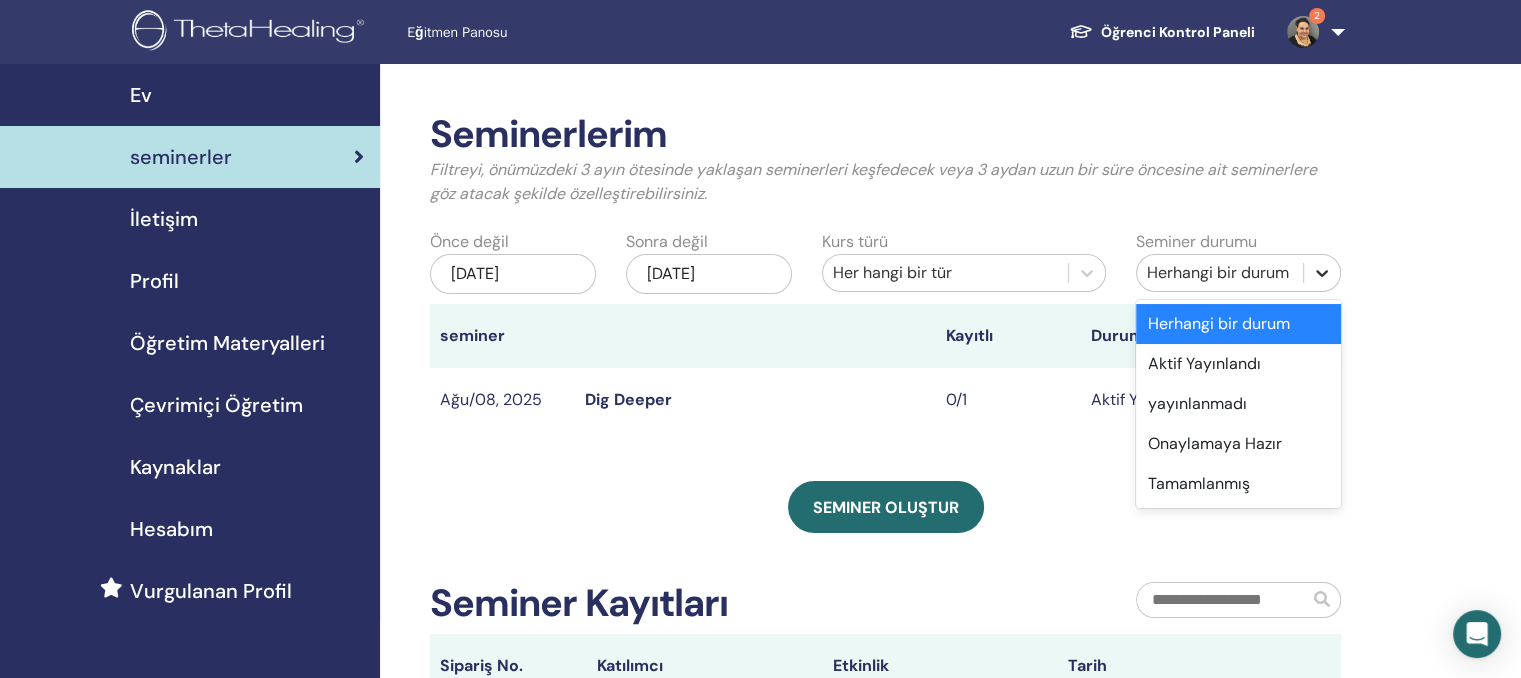 click 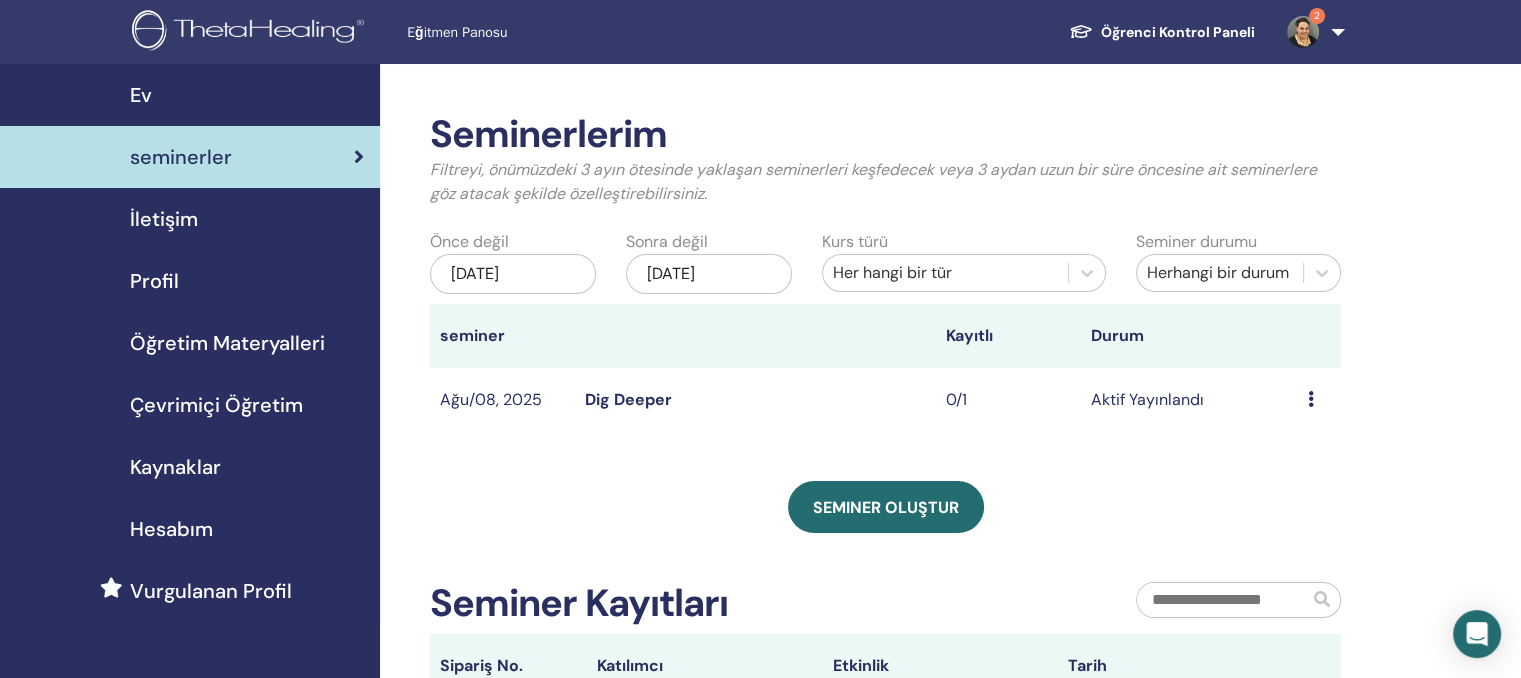 click on "Seminerlerim Filtreyi, önümüzdeki 3 ayın ötesinde yaklaşan seminerleri keşfedecek veya 3 aydan uzun bir süre öncesine ait seminerlere göz atacak şekilde özelleştirebilirsiniz. Önce değil May/07, 2025 Sonra değil Kas/07, 2025 Kurs türü Her hangi bir tür Seminer durumu Herhangi bir durum seminer Kayıtlı Durum Ağu/08, 2025 Dig Deeper 0/1 Aktif Yayınlandı Ön izleme Düzenlemek katılımcılar İptal Seminer oluştur Seminer Kayıtları Sipariş No. Katılımcı Etkinlik Tarih" at bounding box center (950, 521) 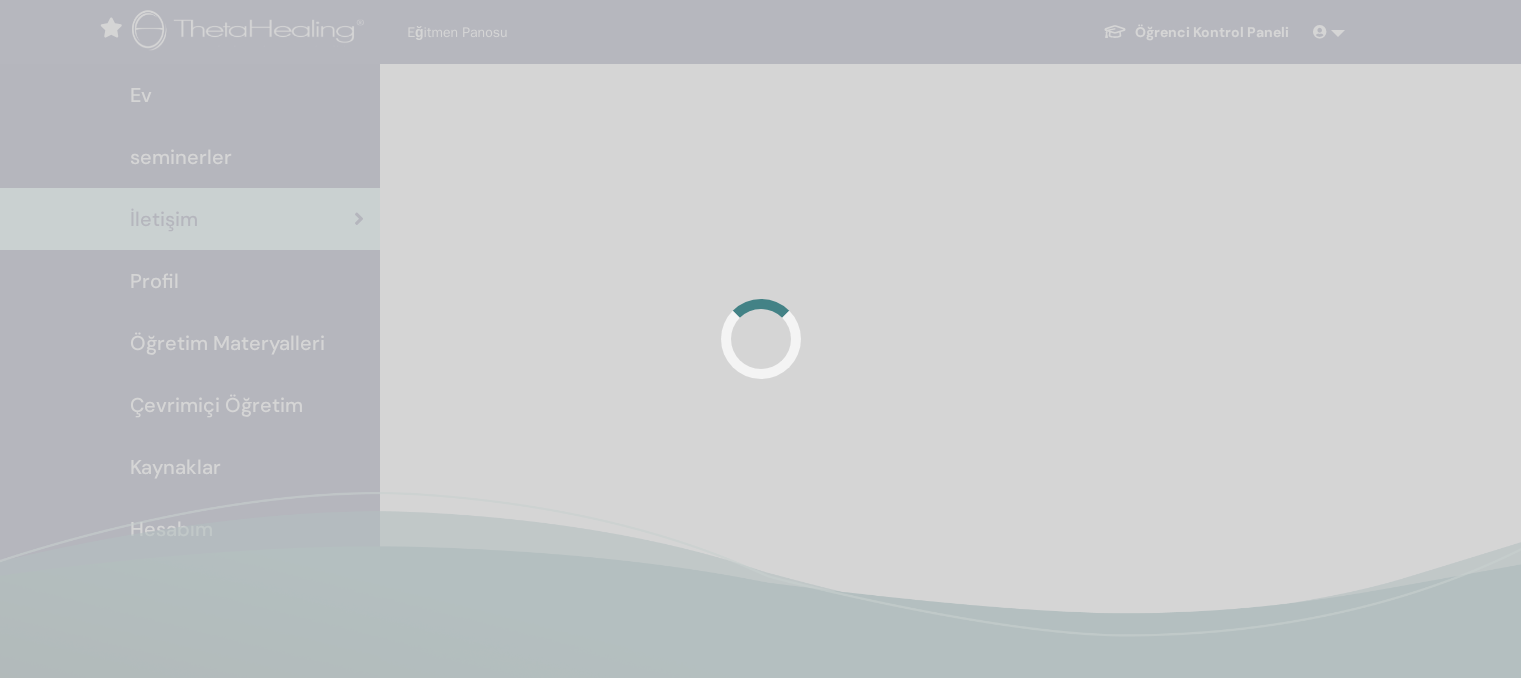 scroll, scrollTop: 0, scrollLeft: 0, axis: both 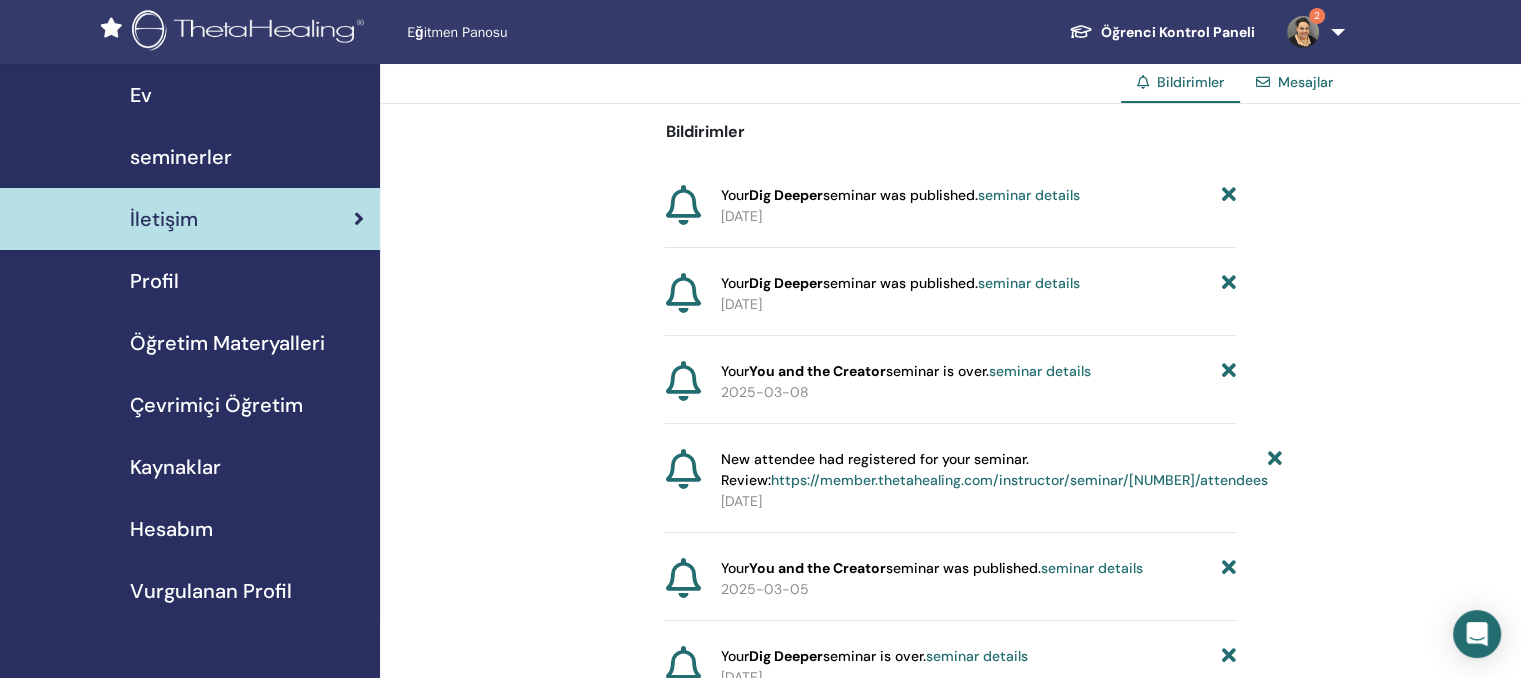 click on "Profil" at bounding box center (154, 281) 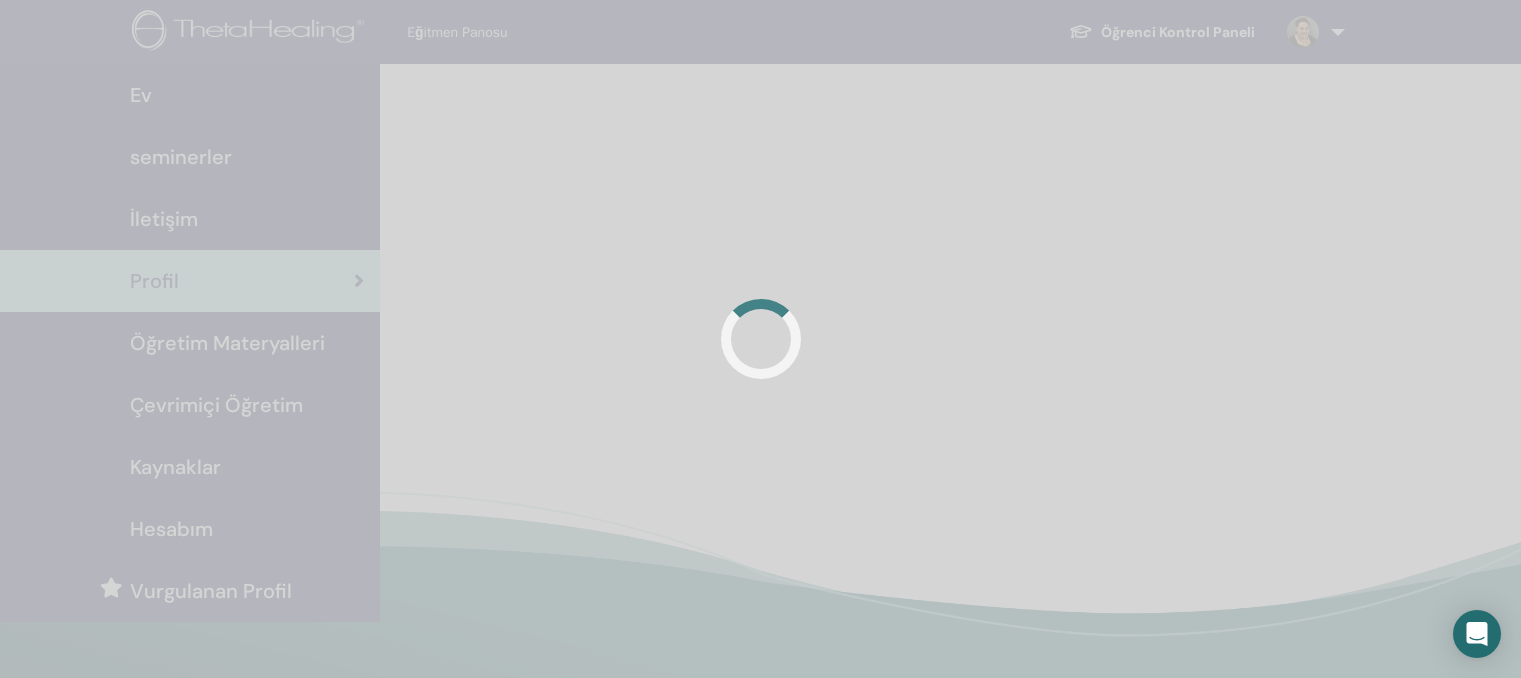 scroll, scrollTop: 0, scrollLeft: 0, axis: both 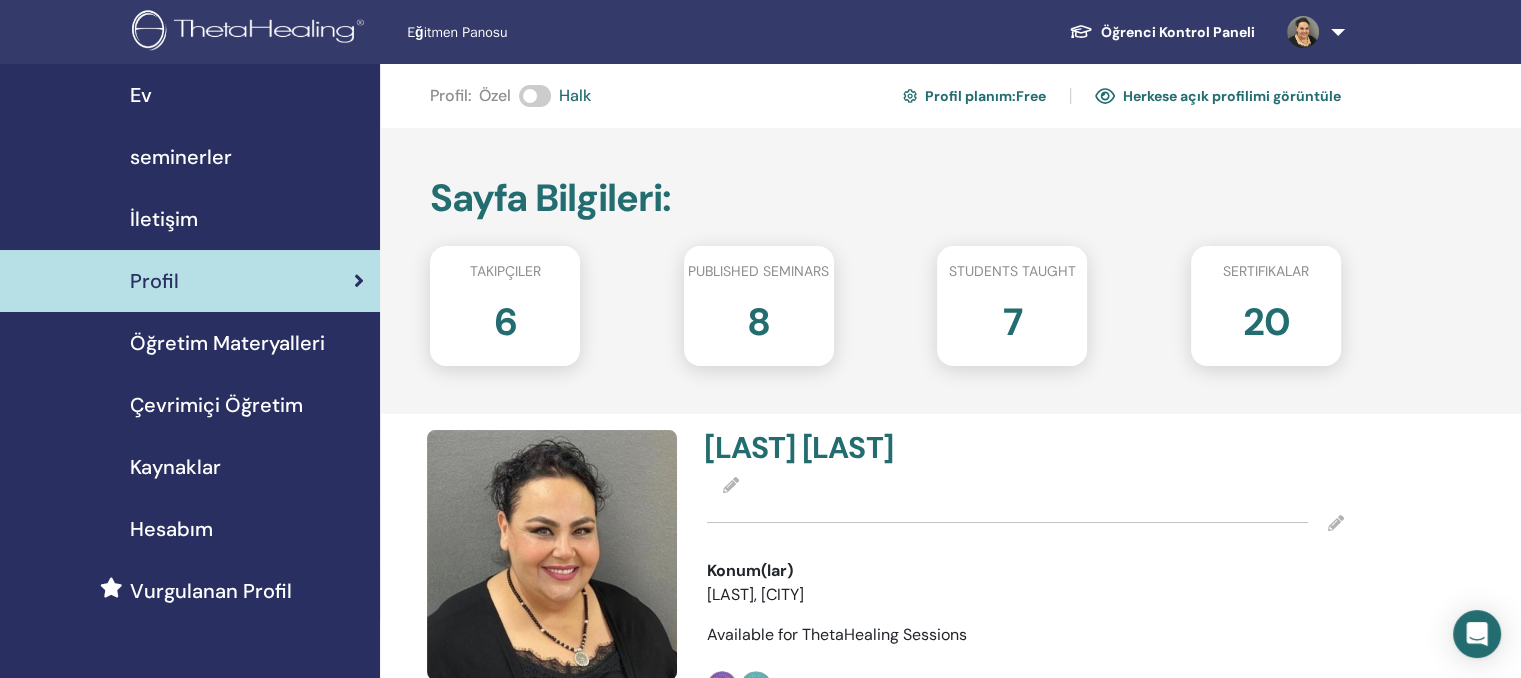 click on "Öğretim Materyalleri" at bounding box center (227, 343) 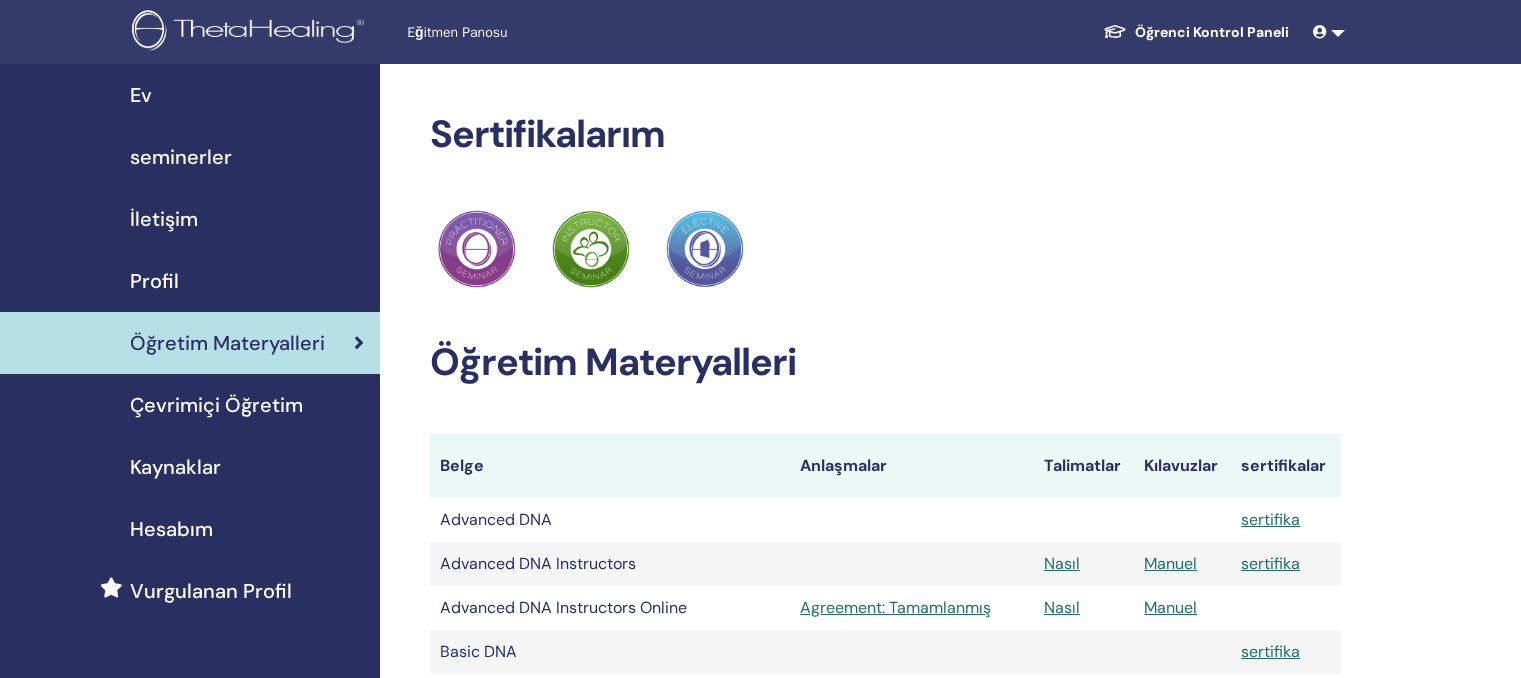 scroll, scrollTop: 0, scrollLeft: 0, axis: both 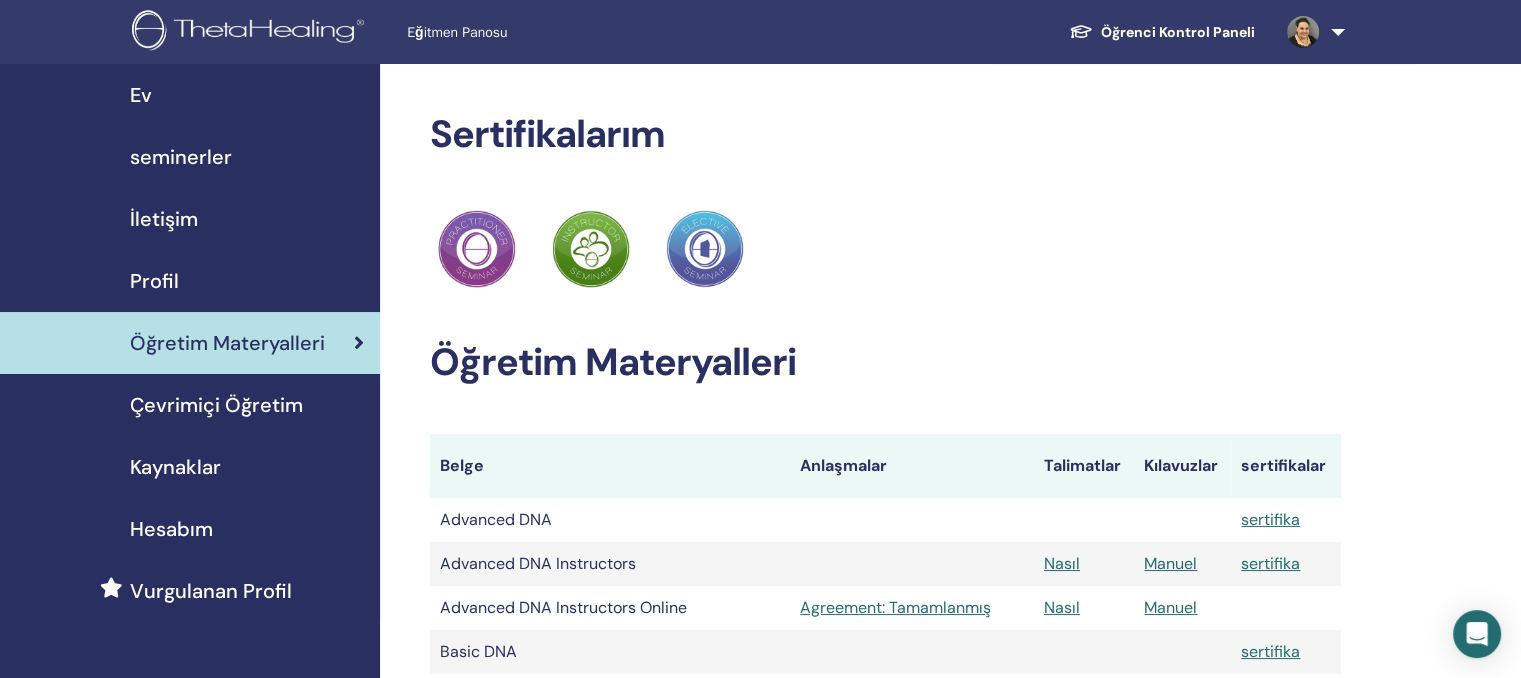 click on "seminerler" at bounding box center (181, 157) 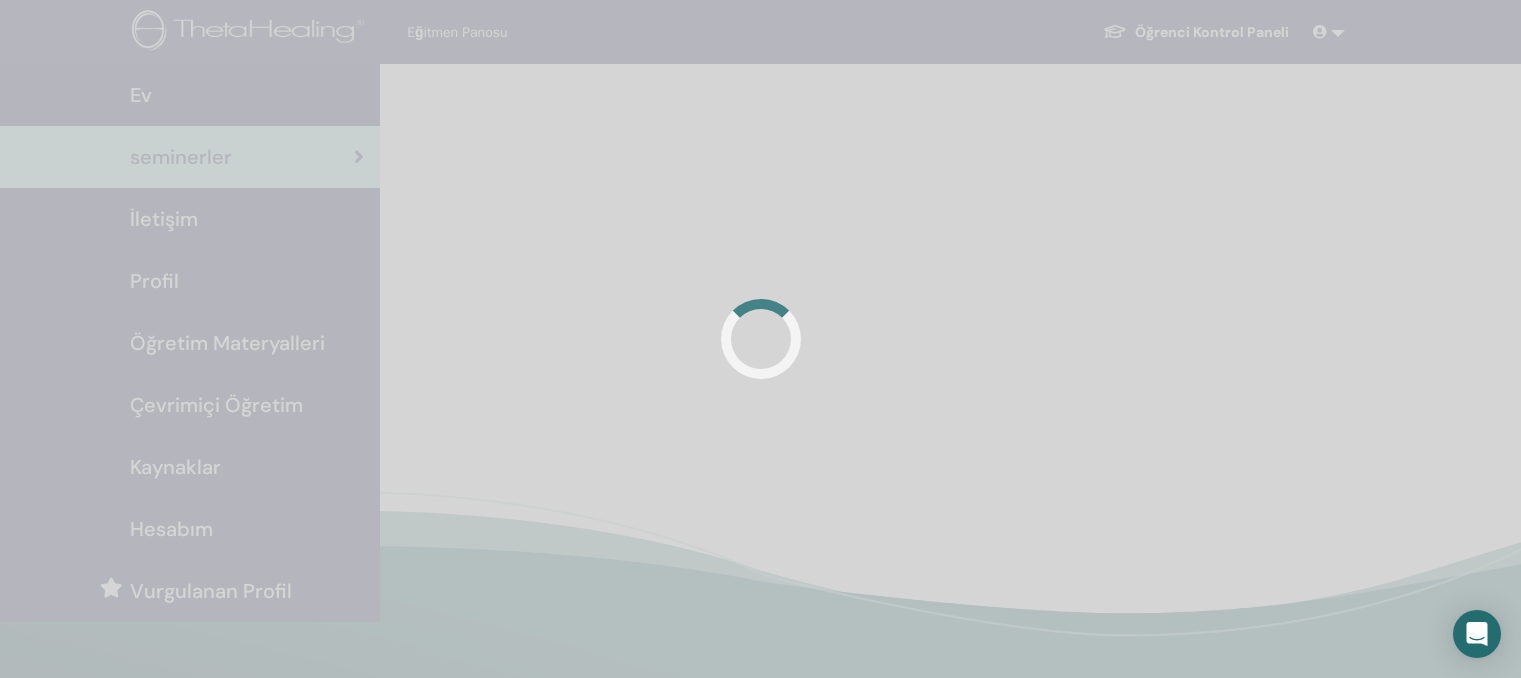 scroll, scrollTop: 0, scrollLeft: 0, axis: both 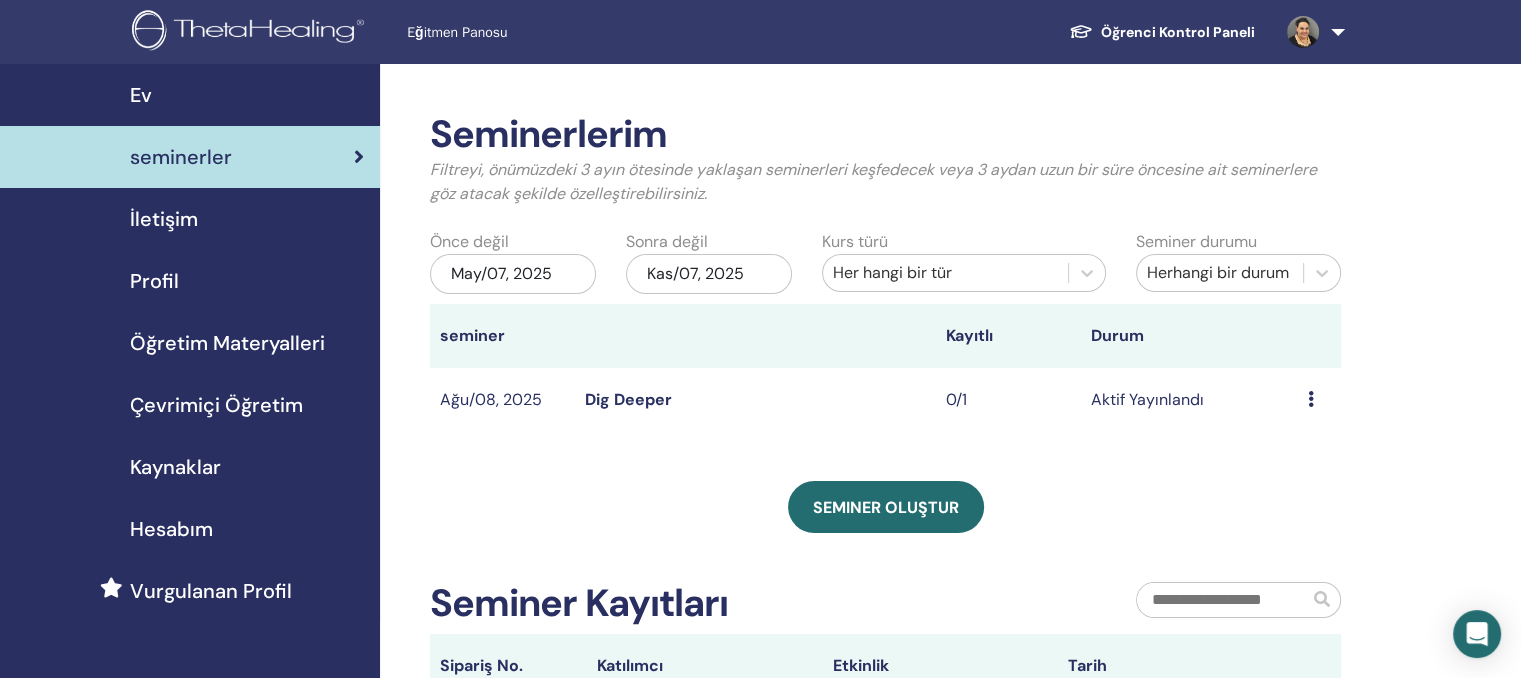 click at bounding box center (1303, 31) 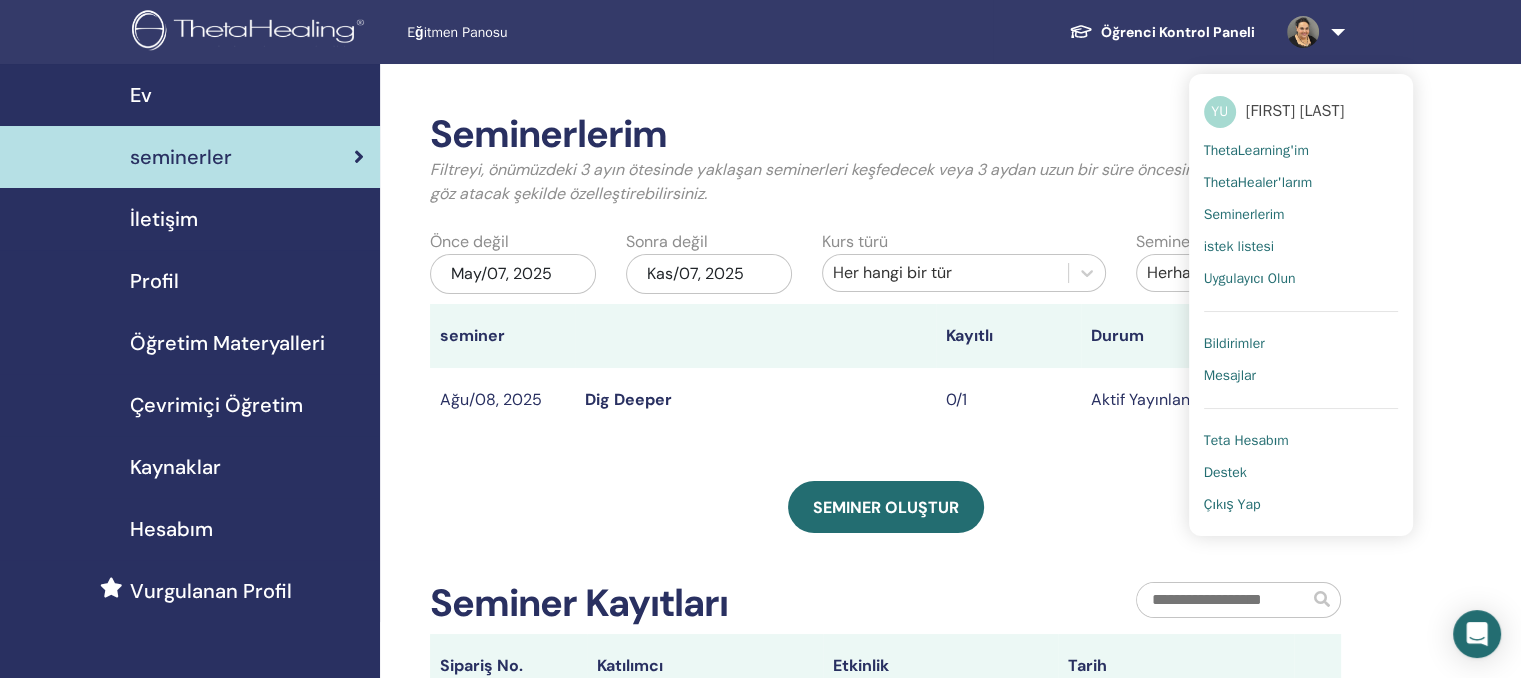 click on "Seminerlerim" at bounding box center (1244, 215) 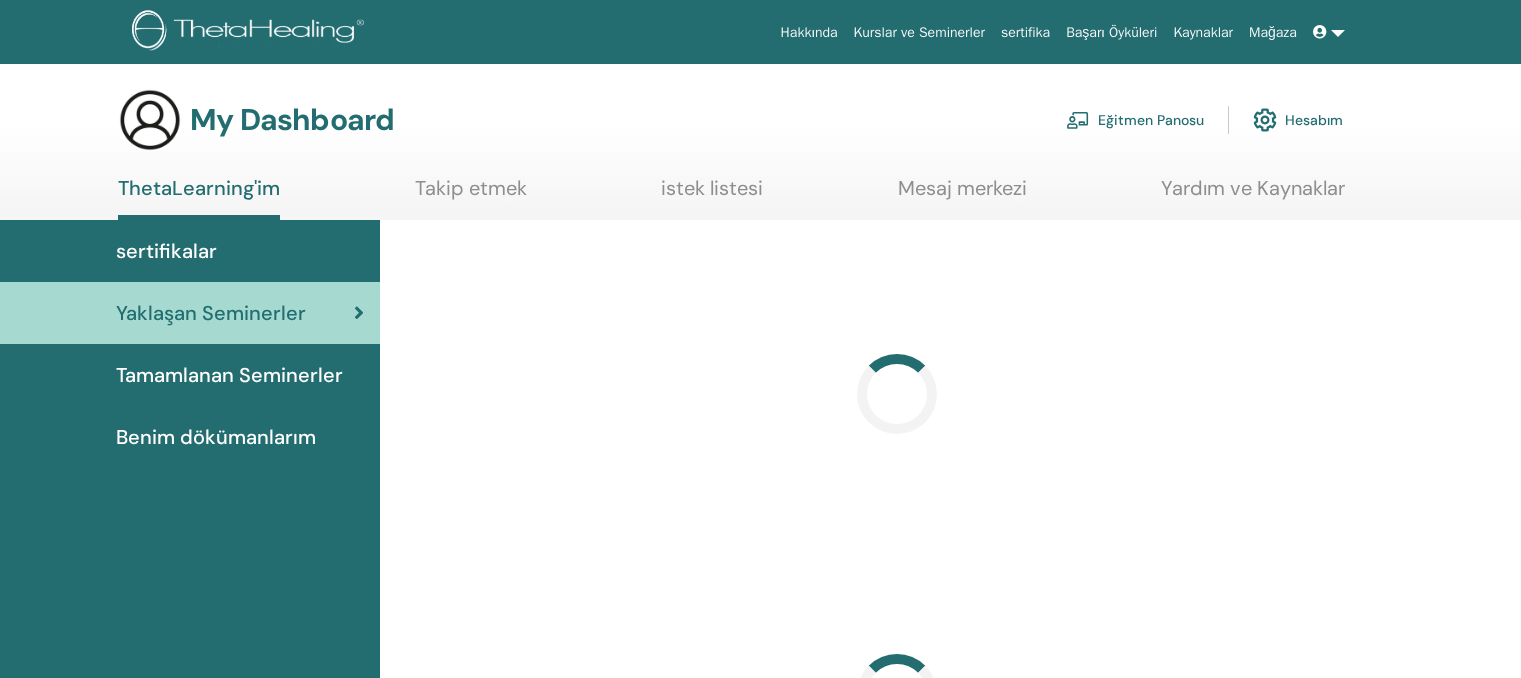 scroll, scrollTop: 0, scrollLeft: 0, axis: both 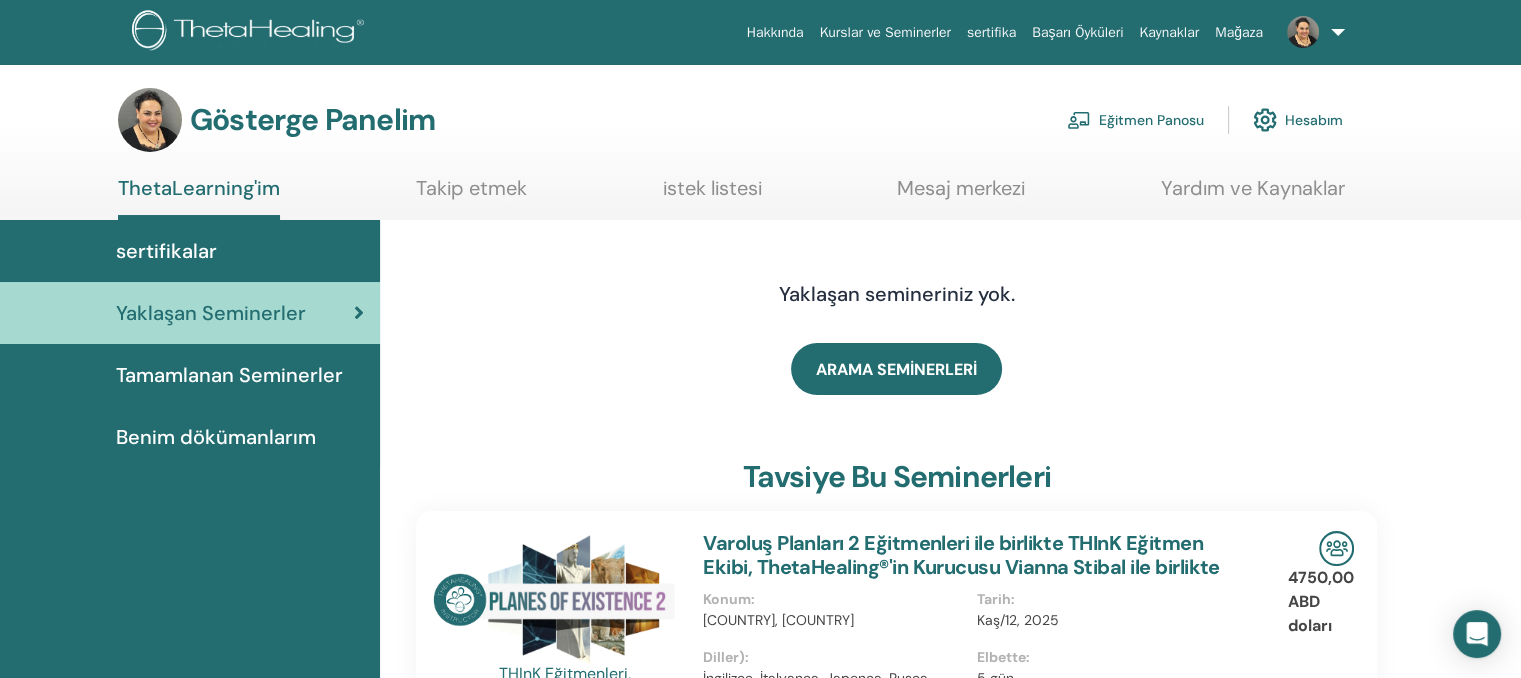 click on "Eğitmen Panosu" at bounding box center [1151, 121] 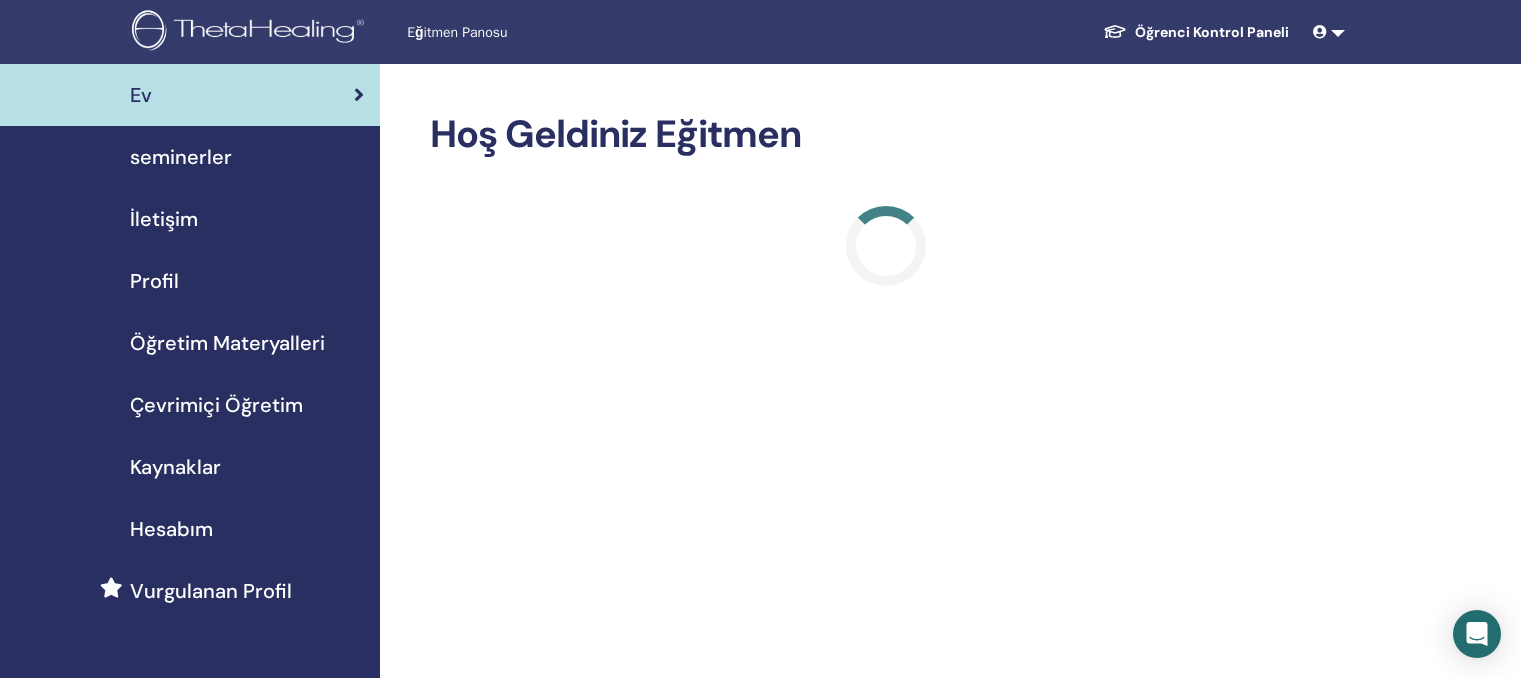 scroll, scrollTop: 0, scrollLeft: 0, axis: both 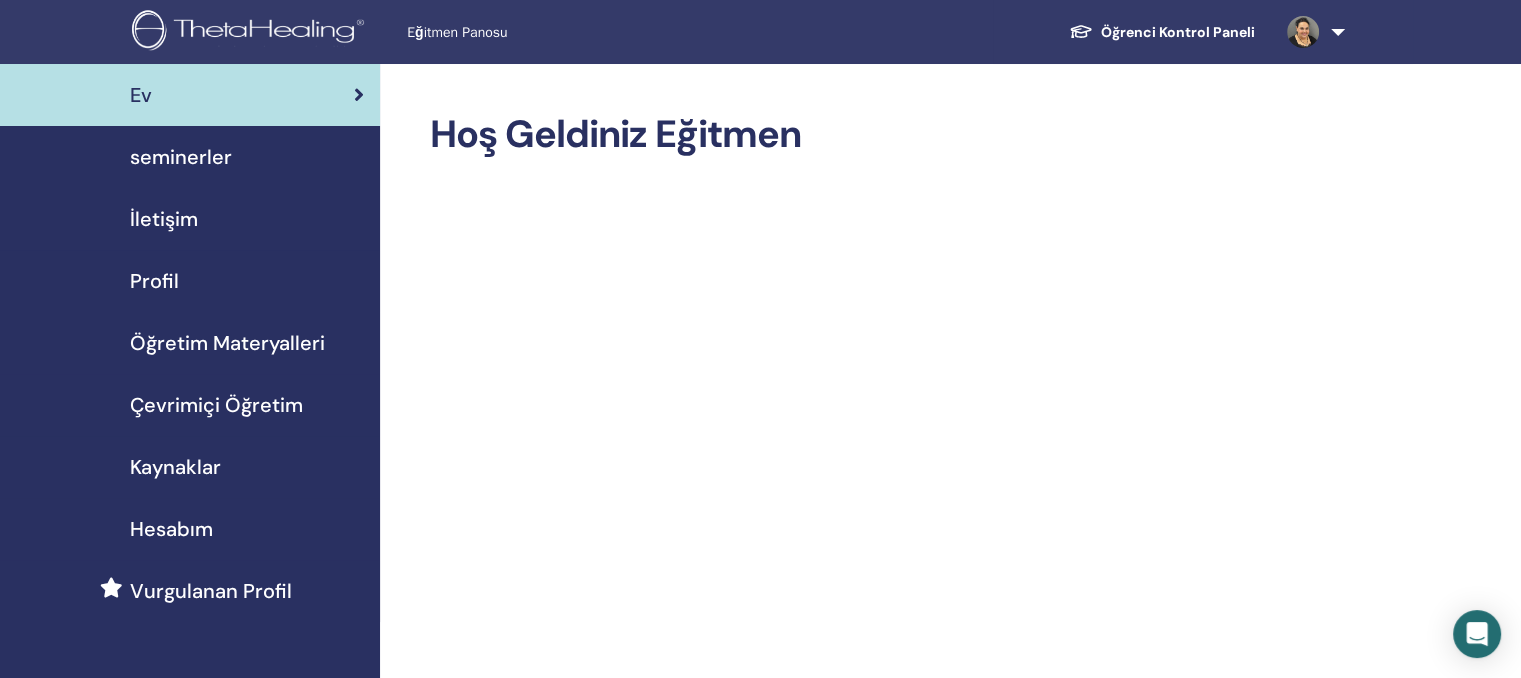 click on "seminerler" at bounding box center (181, 157) 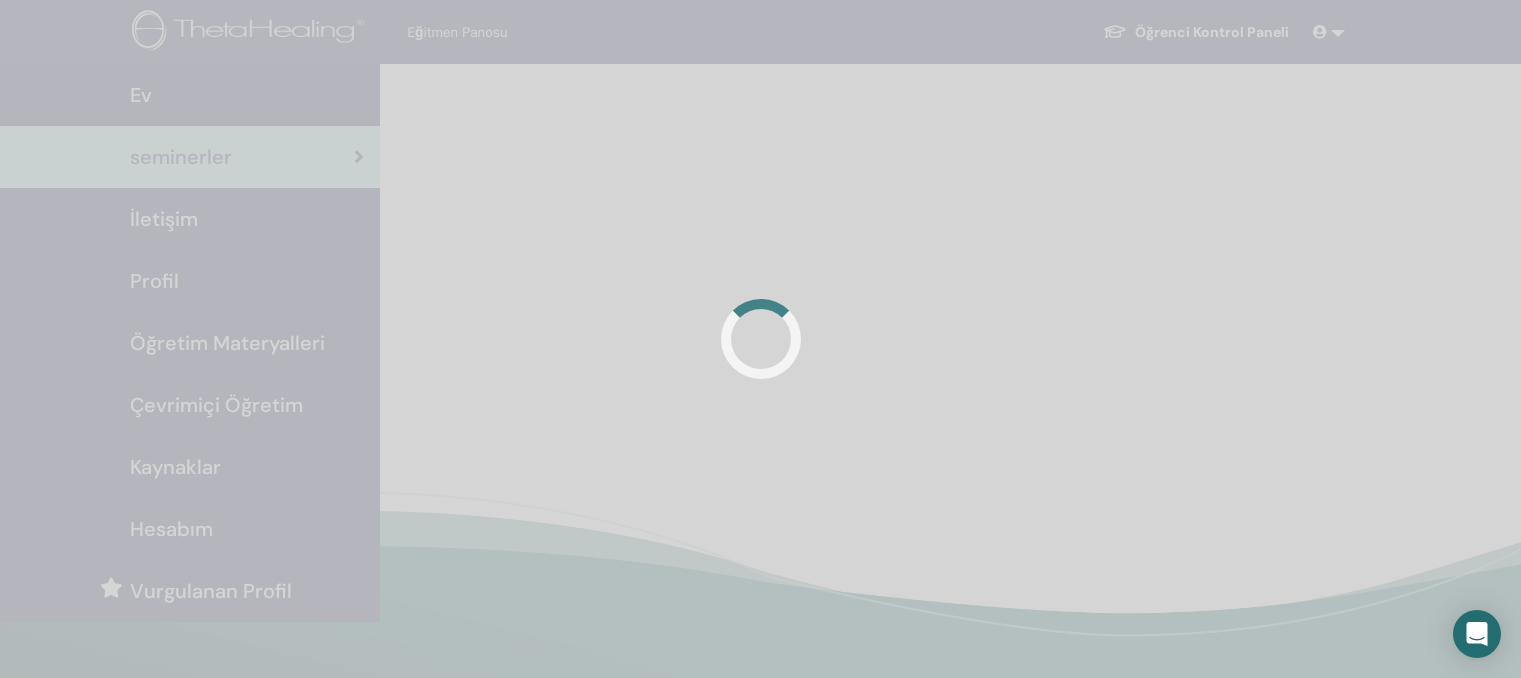 scroll, scrollTop: 0, scrollLeft: 0, axis: both 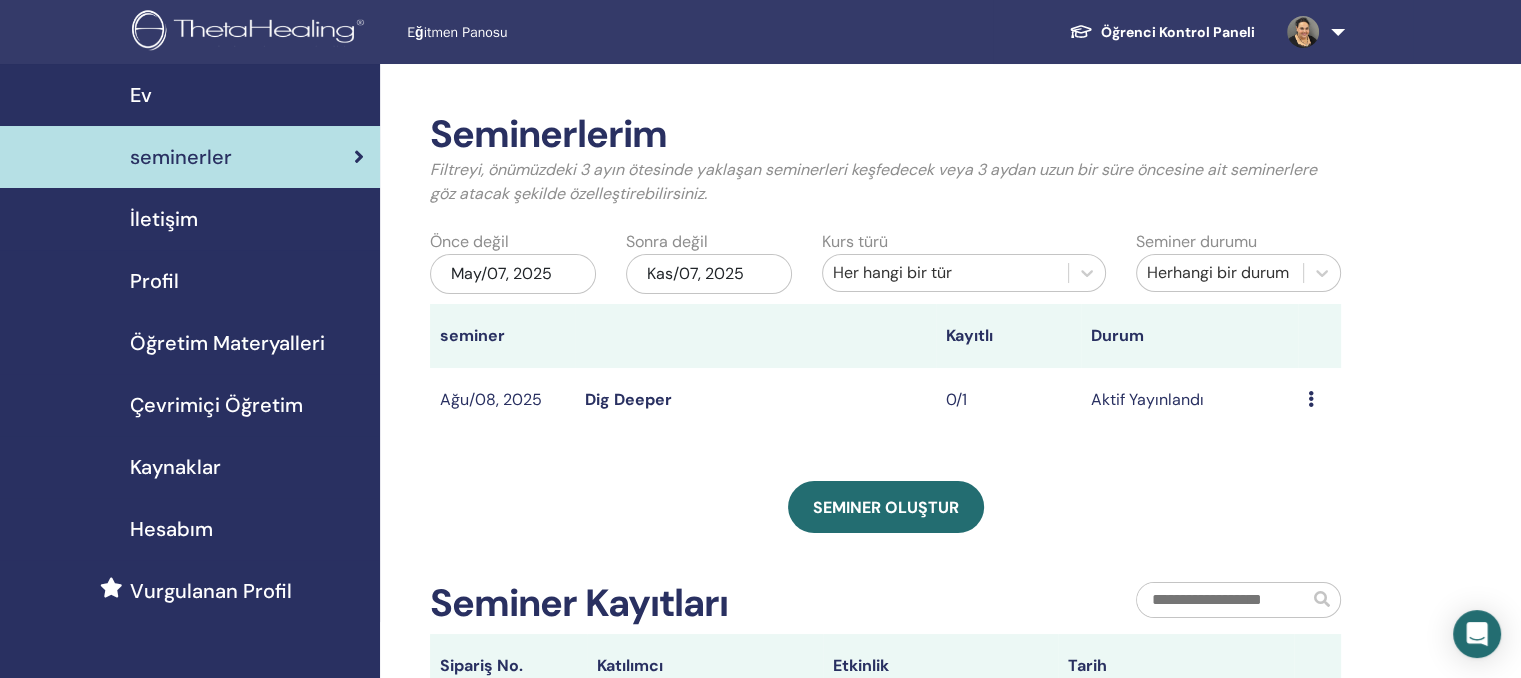 click on "Dig Deeper" at bounding box center (628, 399) 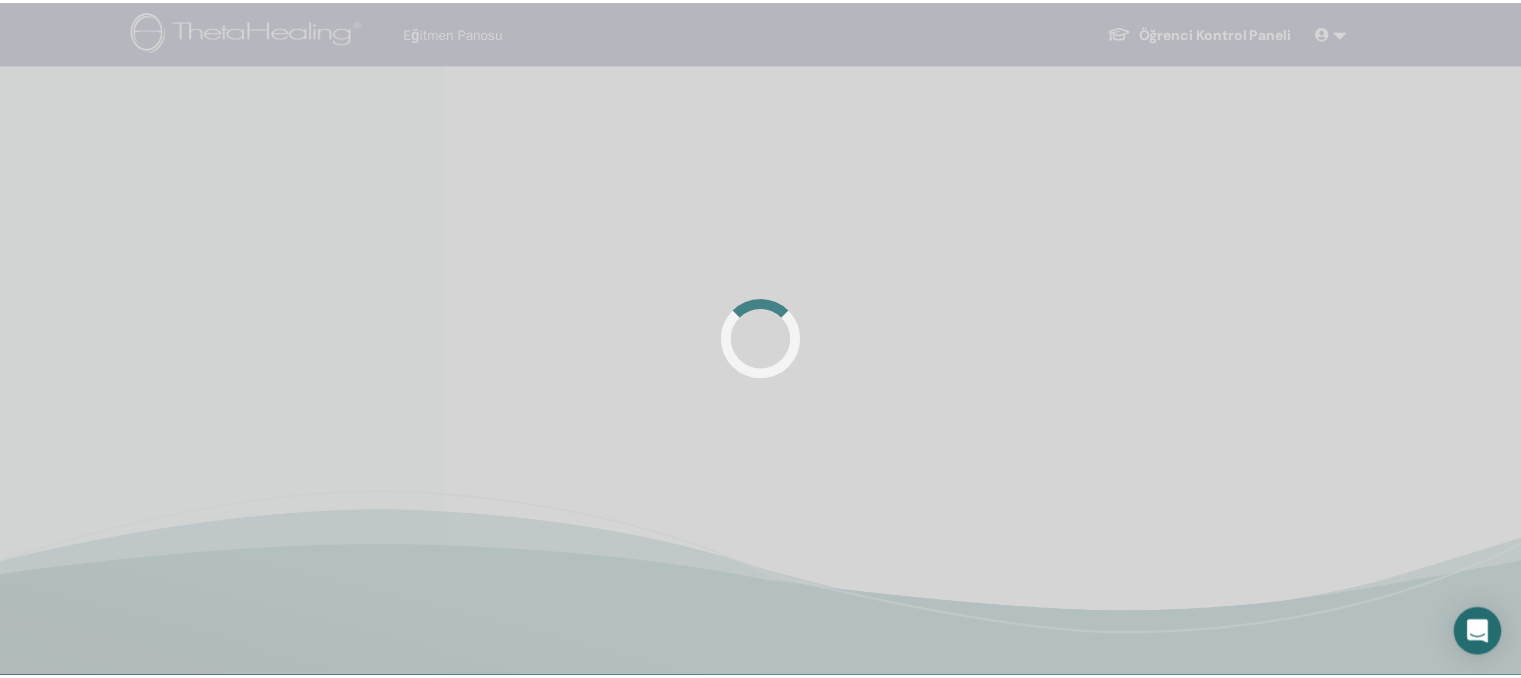 scroll, scrollTop: 0, scrollLeft: 0, axis: both 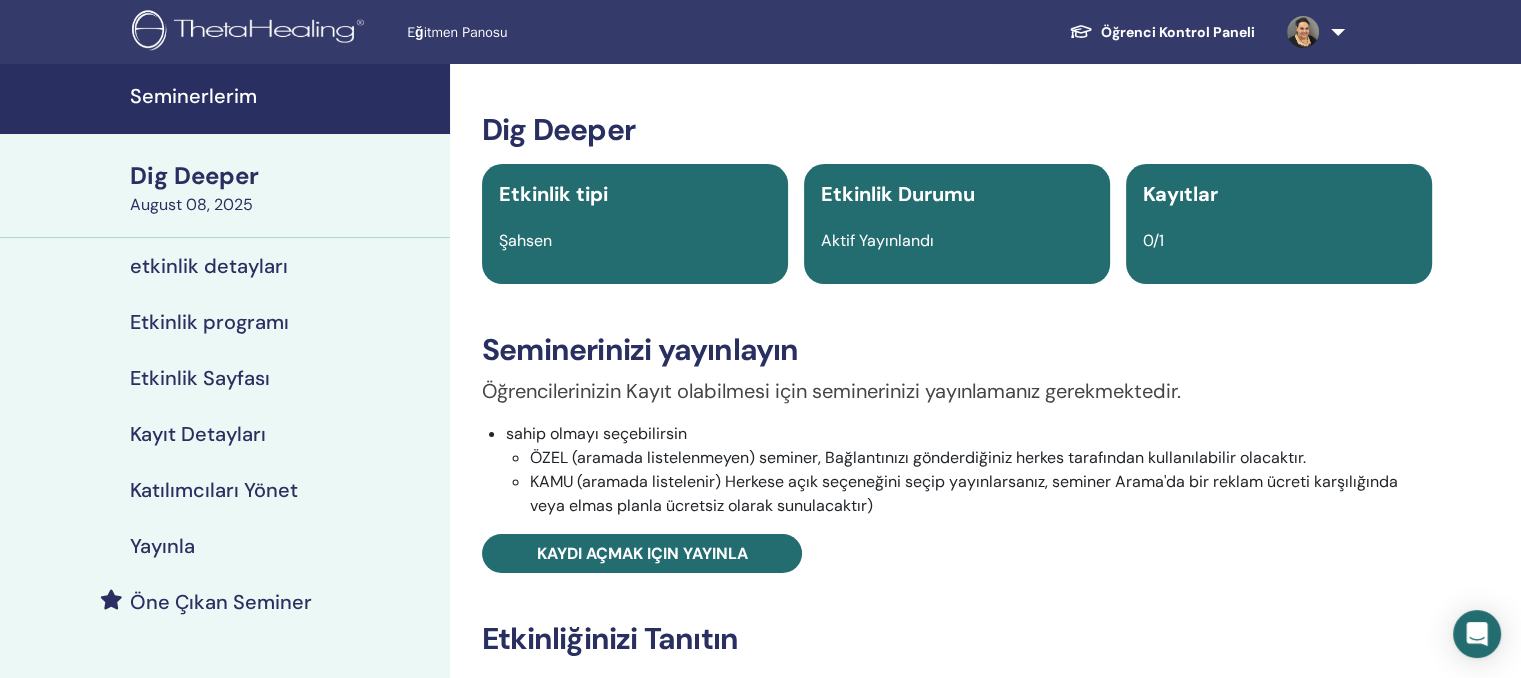 click at bounding box center (1312, 32) 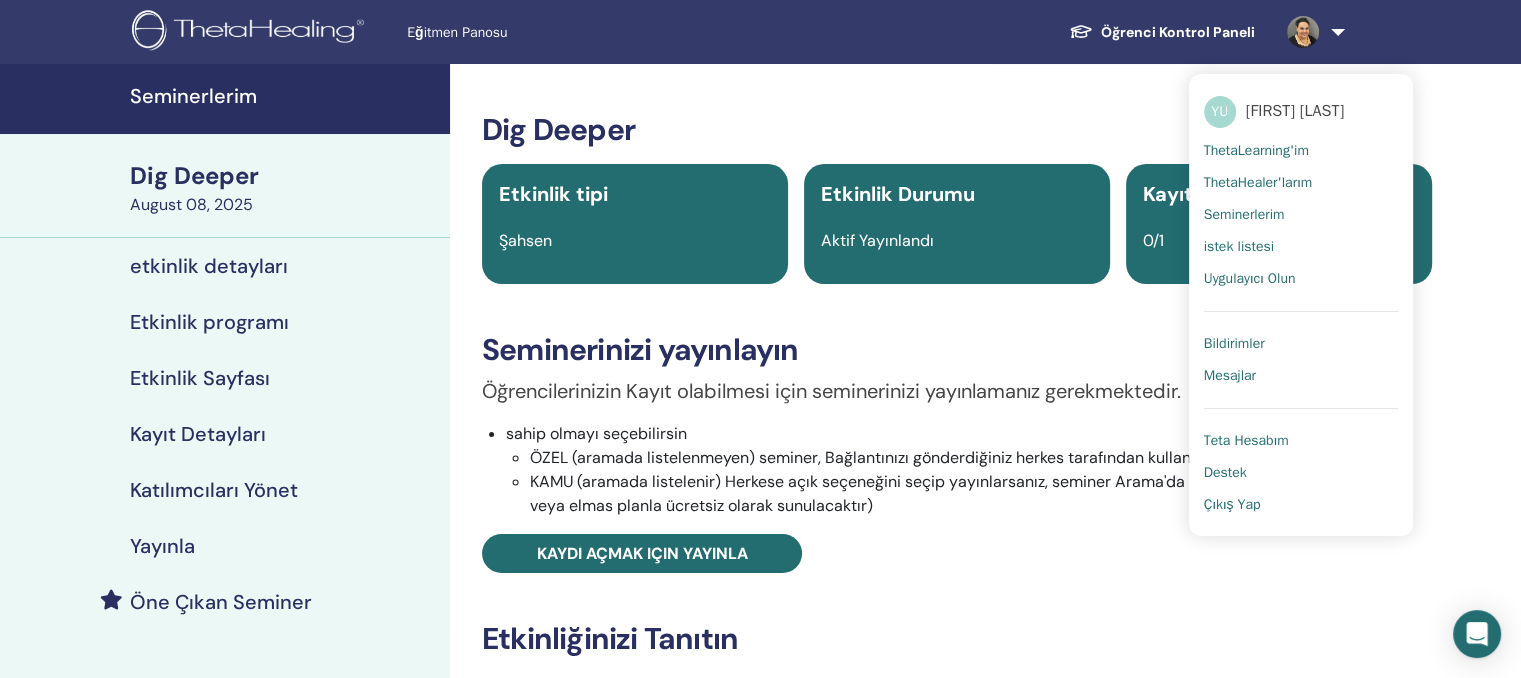 click on "Çıkış Yap" at bounding box center (1232, 505) 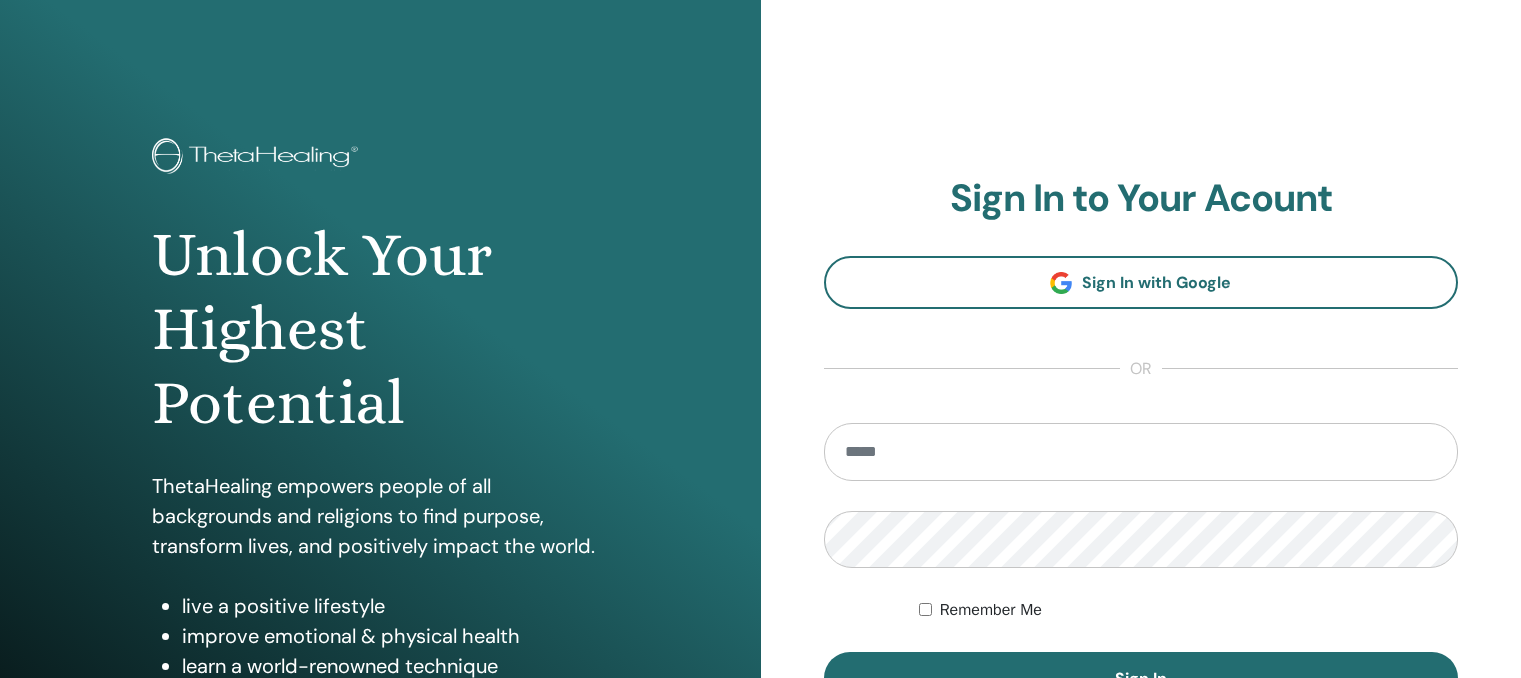 scroll, scrollTop: 0, scrollLeft: 0, axis: both 